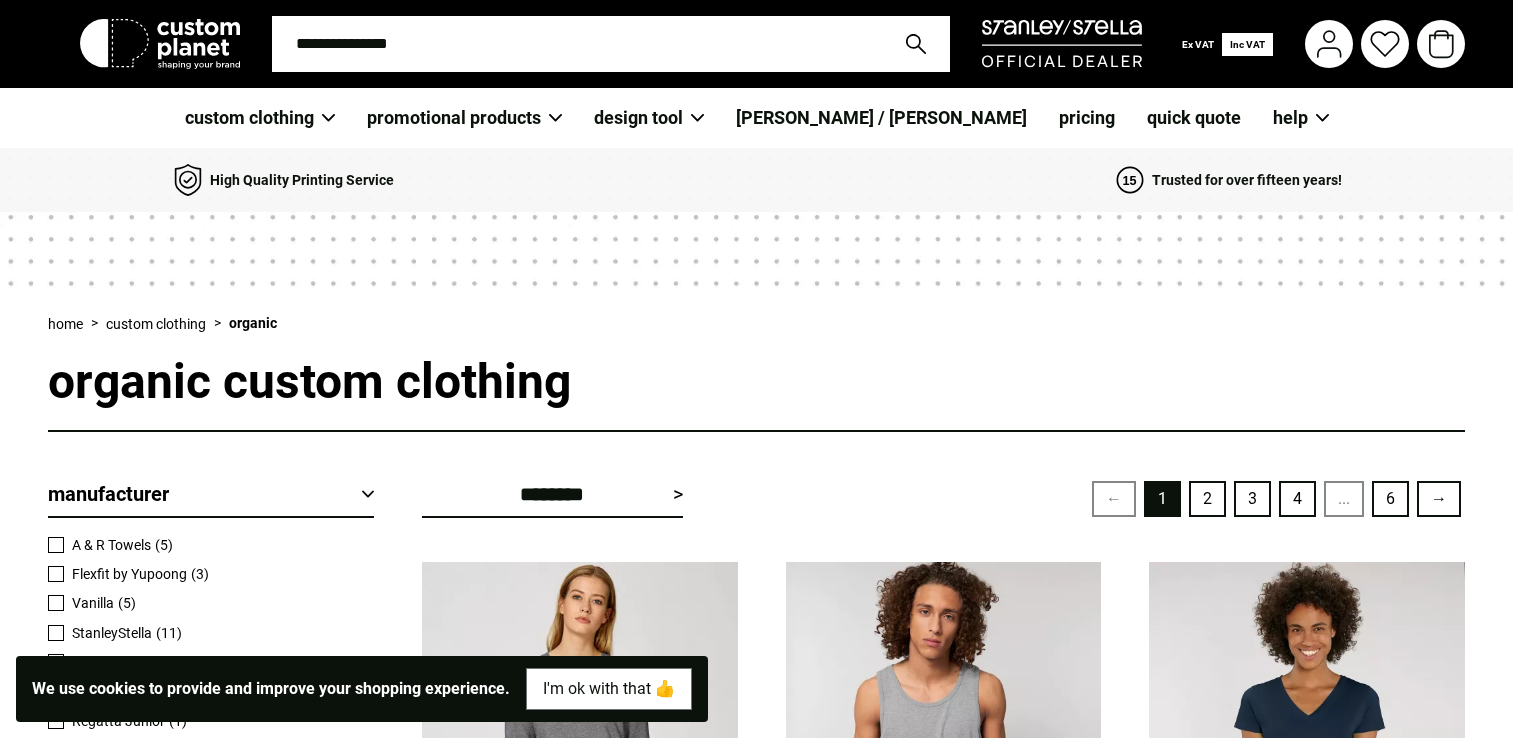 scroll, scrollTop: 0, scrollLeft: 0, axis: both 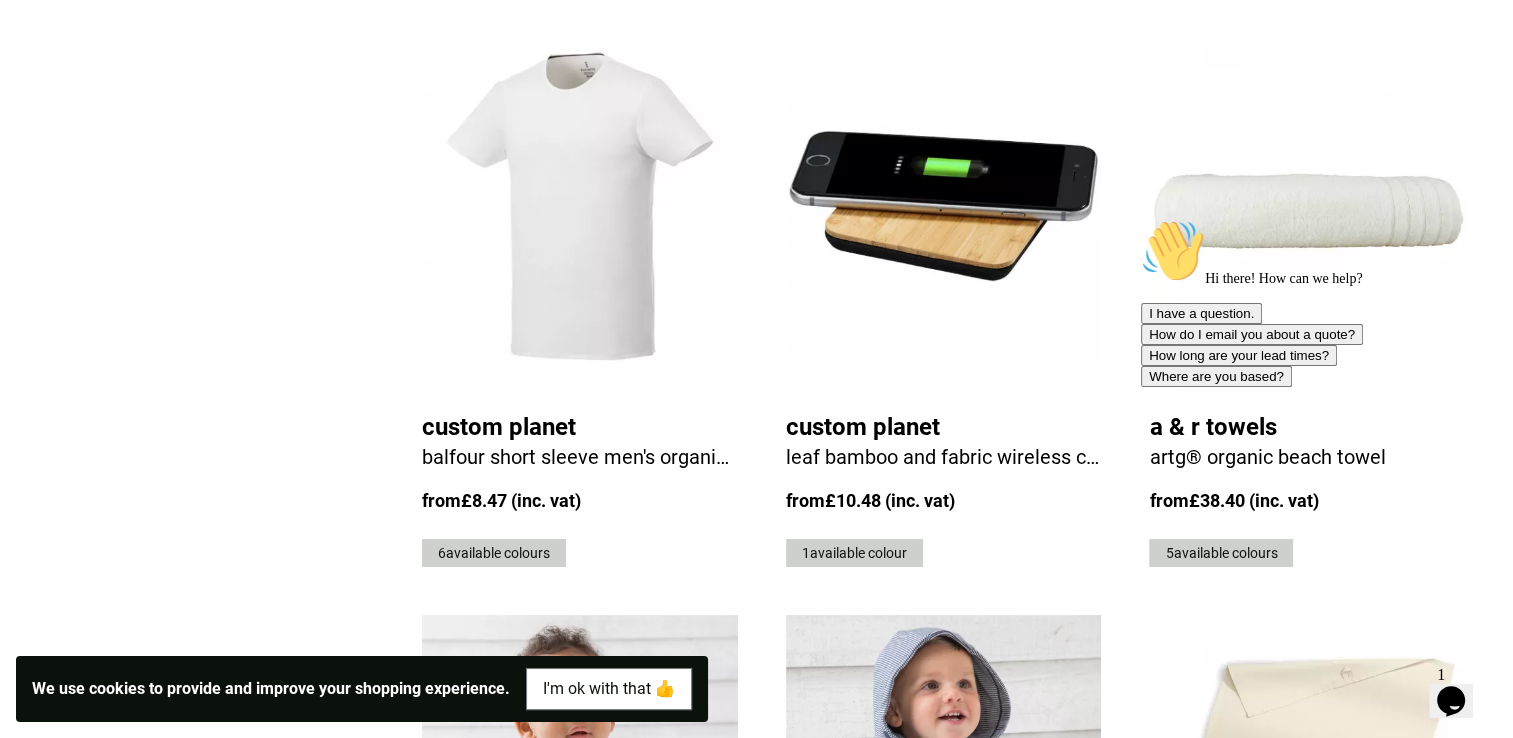 drag, startPoint x: 616, startPoint y: 387, endPoint x: 507, endPoint y: 394, distance: 109.22454 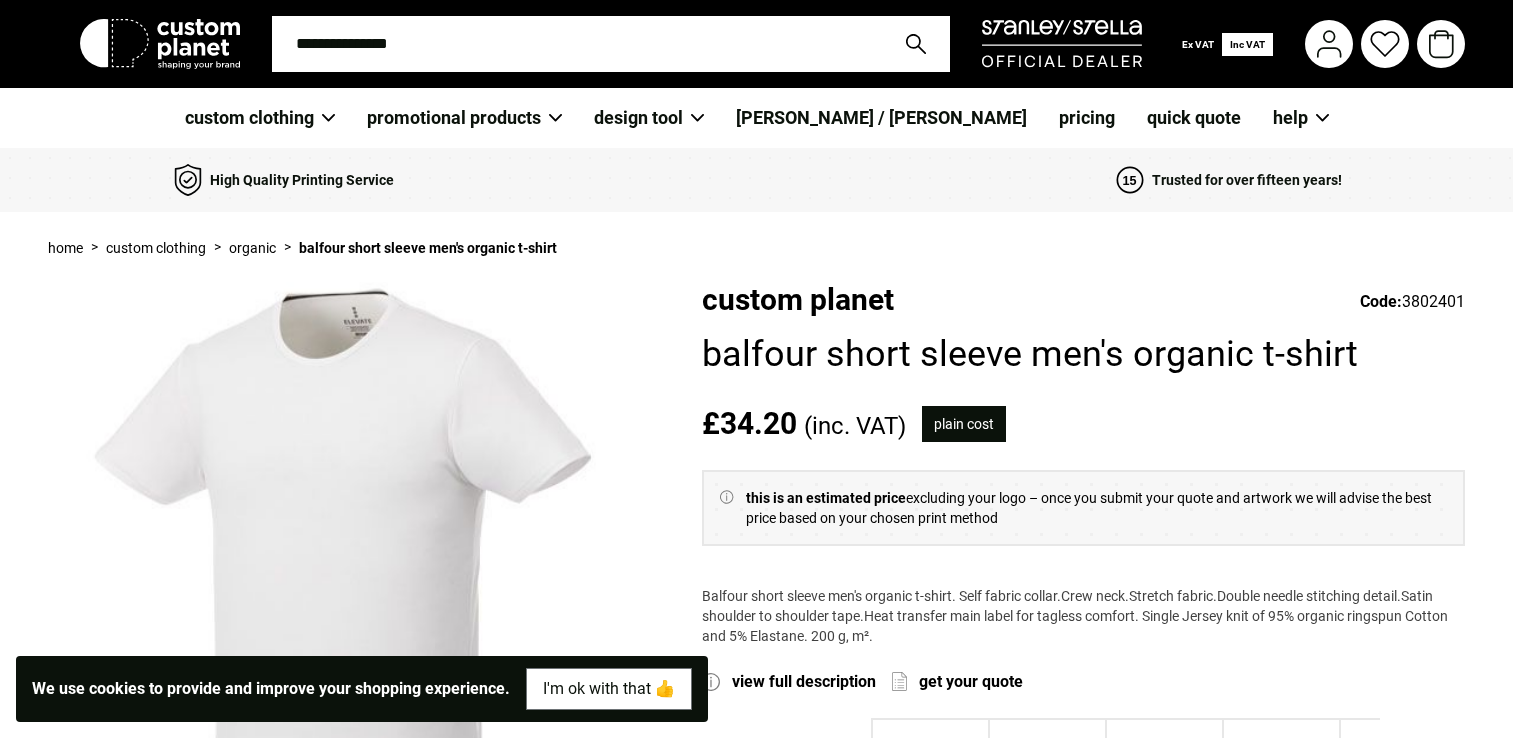 scroll, scrollTop: 0, scrollLeft: 0, axis: both 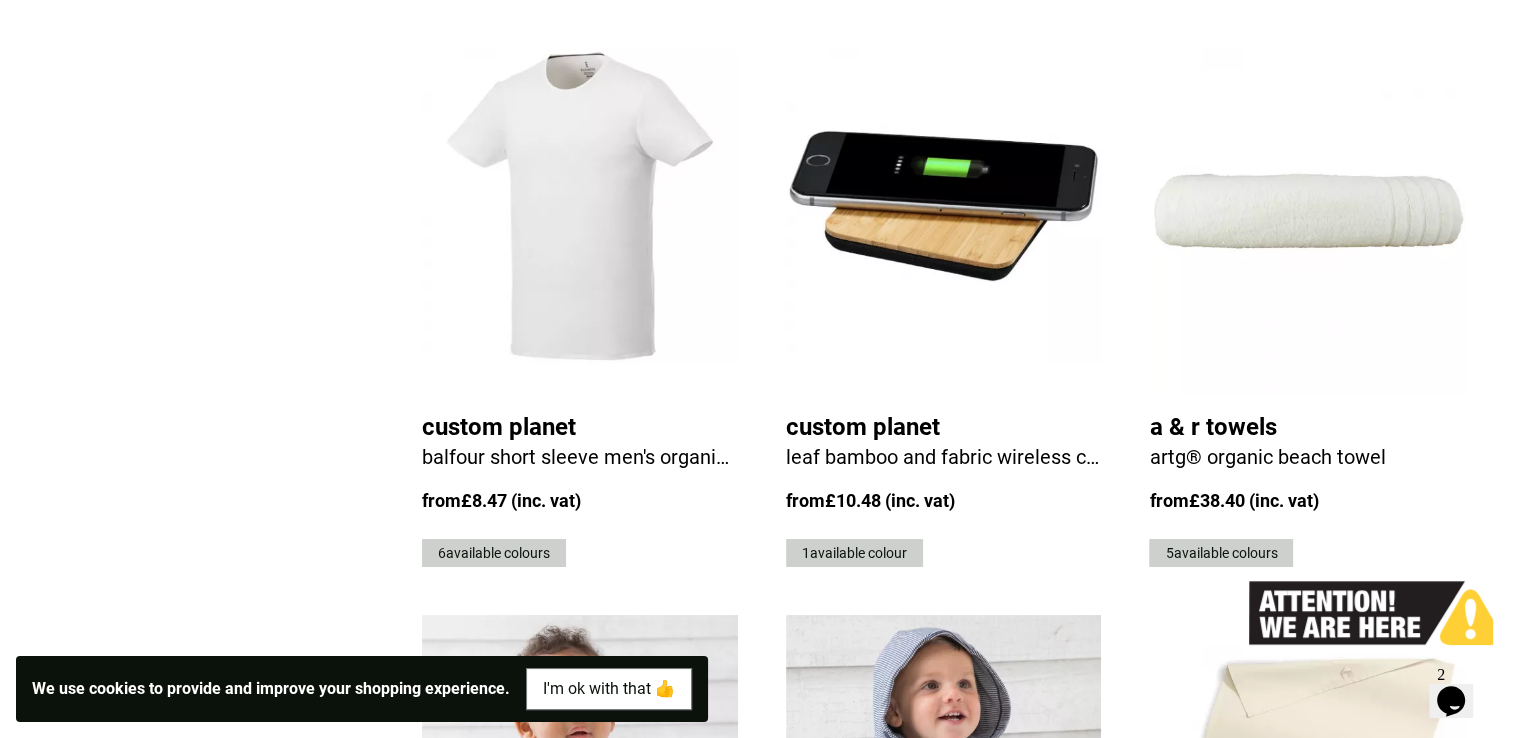 click at bounding box center (1249, 639) 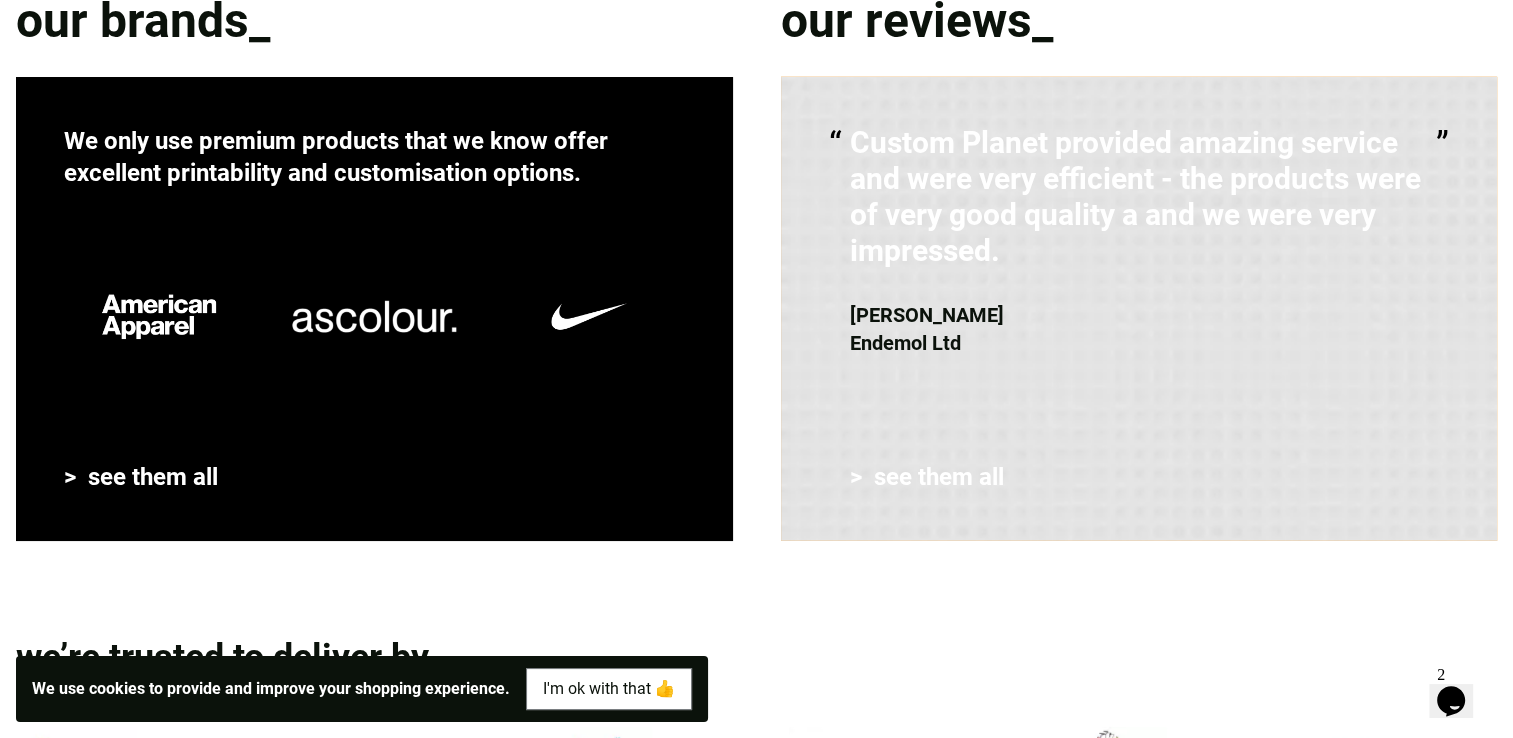 scroll, scrollTop: 5563, scrollLeft: 0, axis: vertical 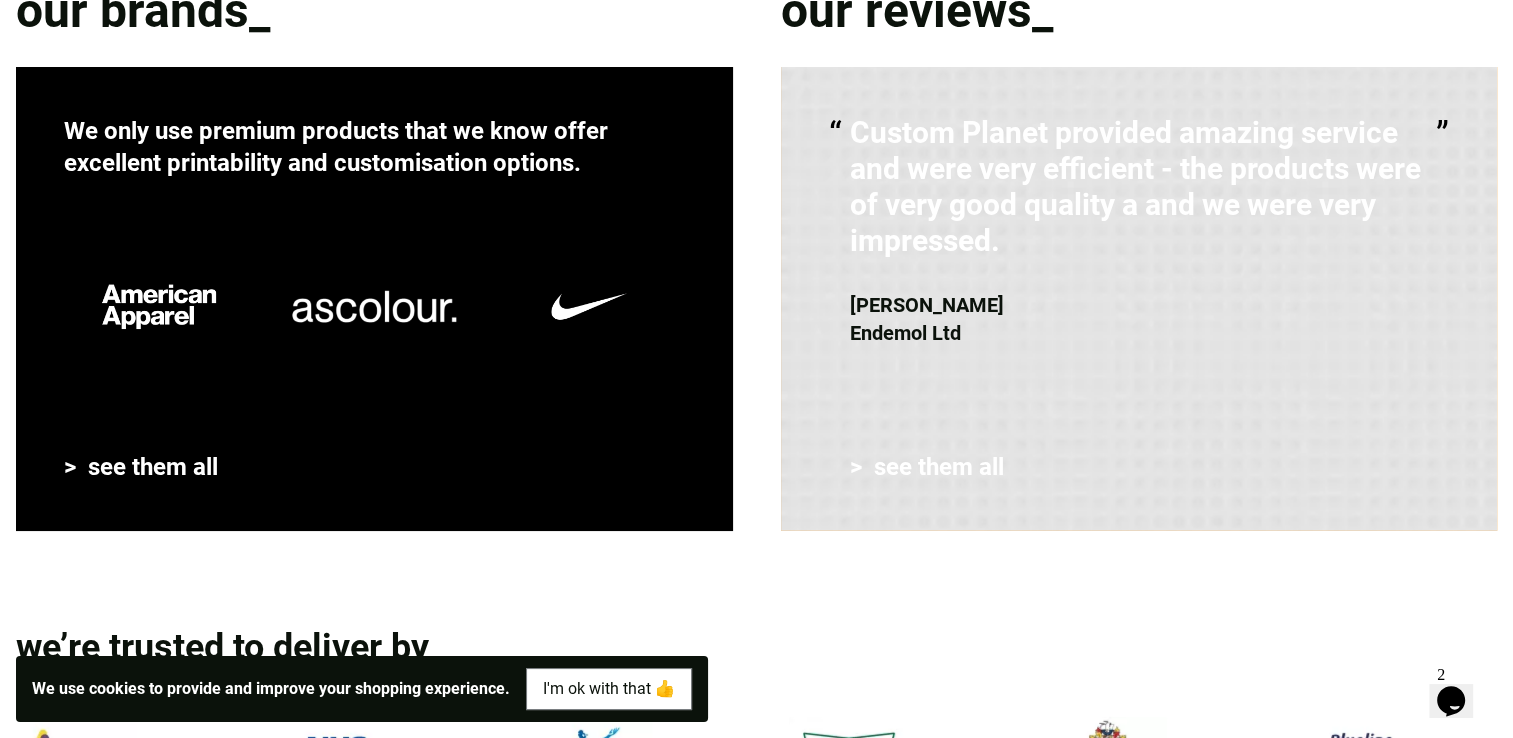click on "2" at bounding box center (1207, -177) 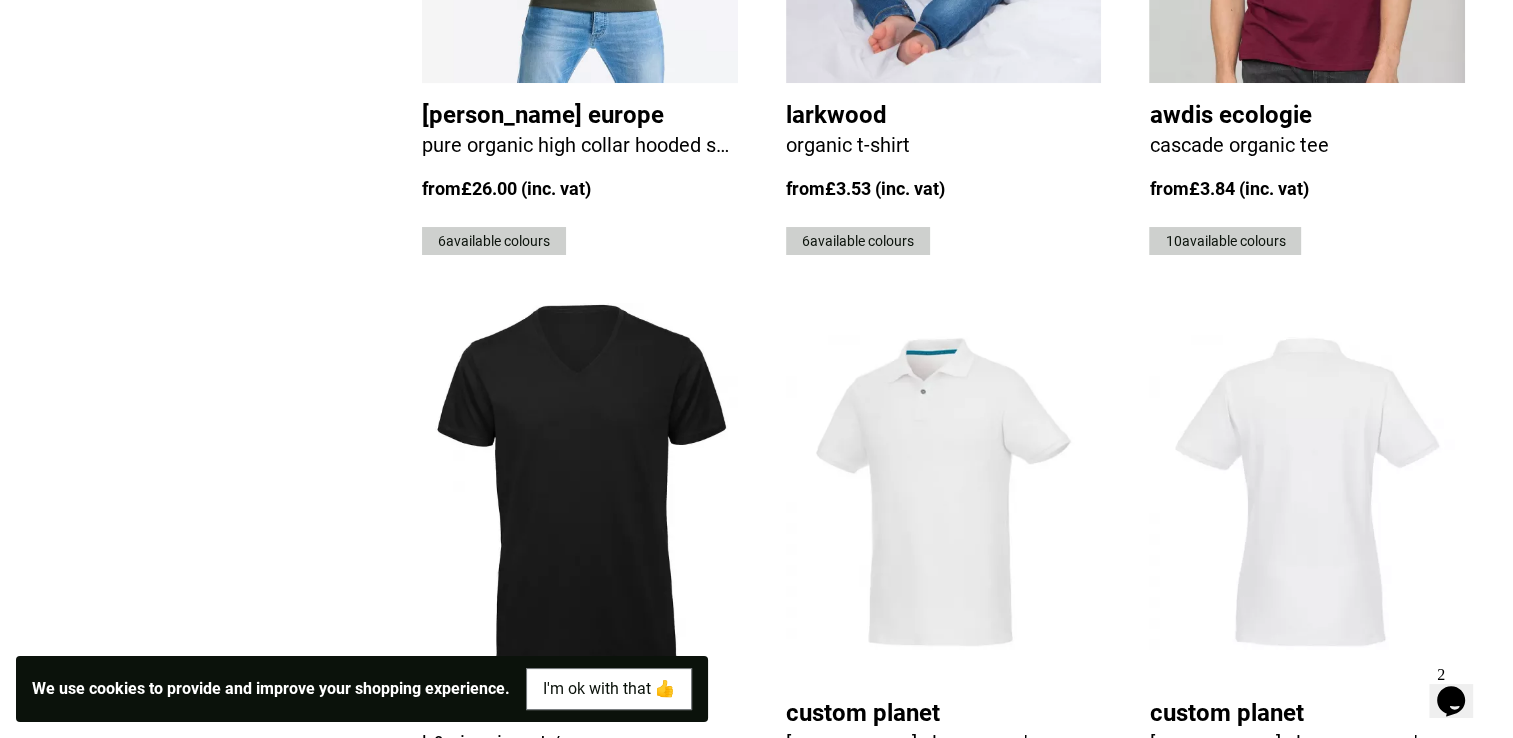 scroll, scrollTop: 0, scrollLeft: 0, axis: both 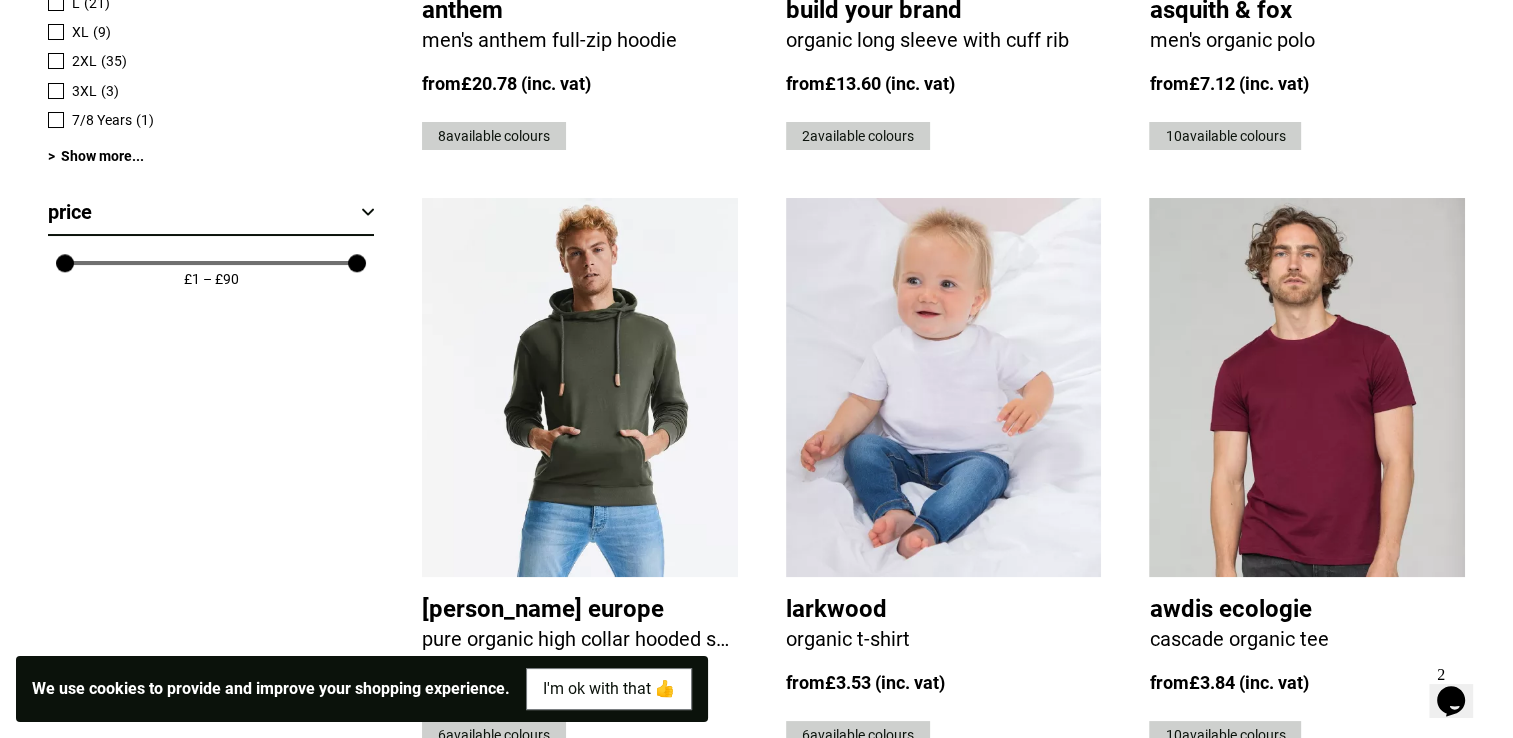 click at bounding box center (1307, 387) 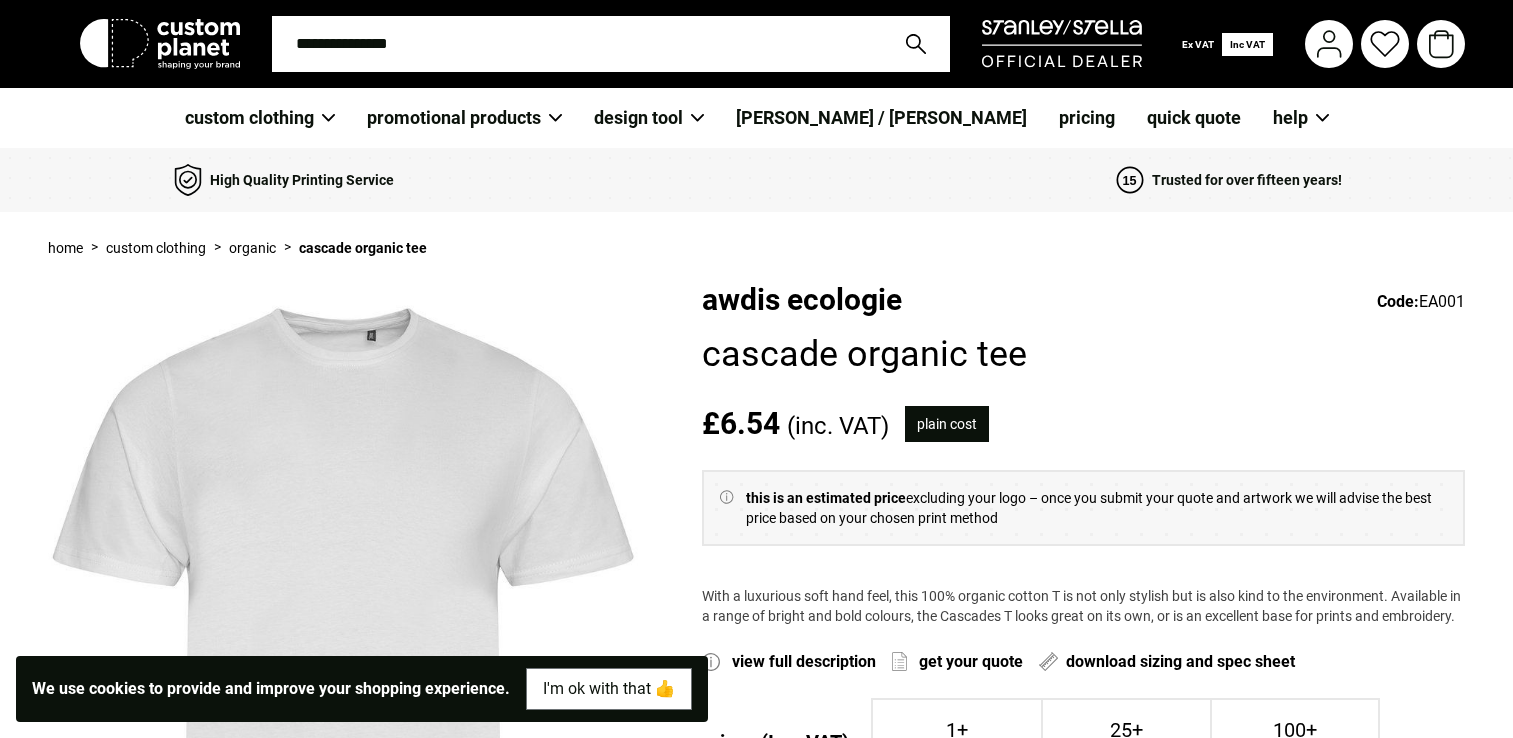 scroll, scrollTop: 0, scrollLeft: 0, axis: both 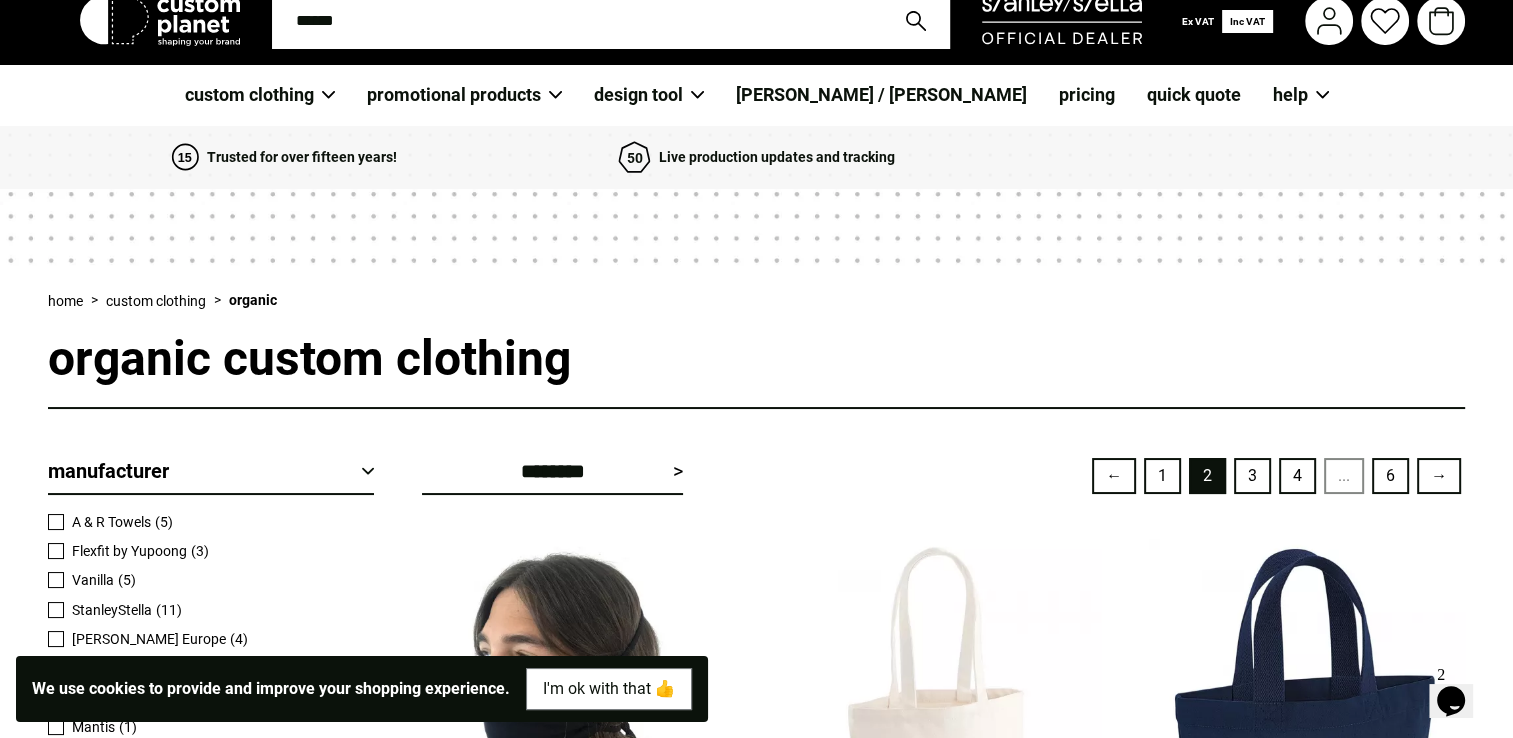 click at bounding box center [577, 21] 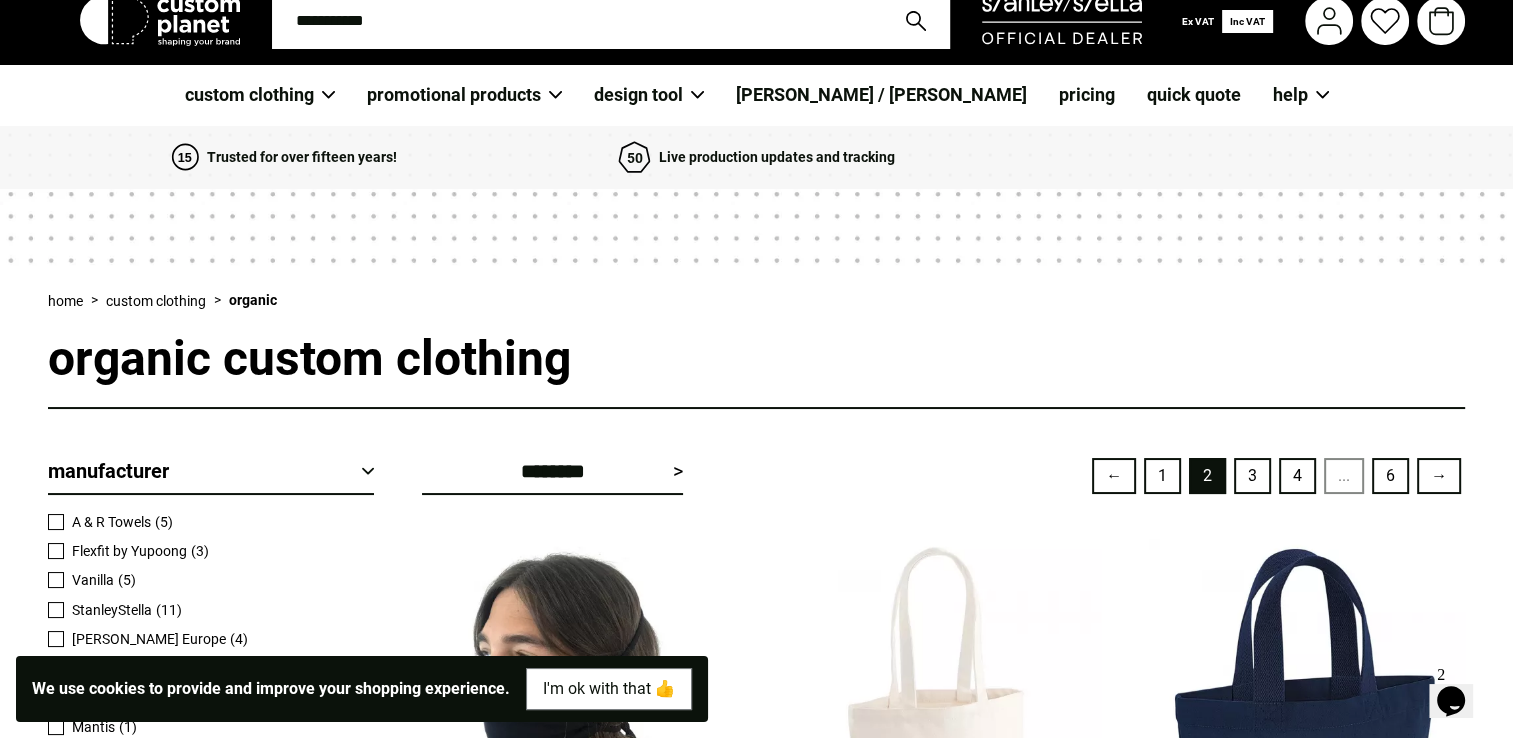 scroll, scrollTop: 0, scrollLeft: 0, axis: both 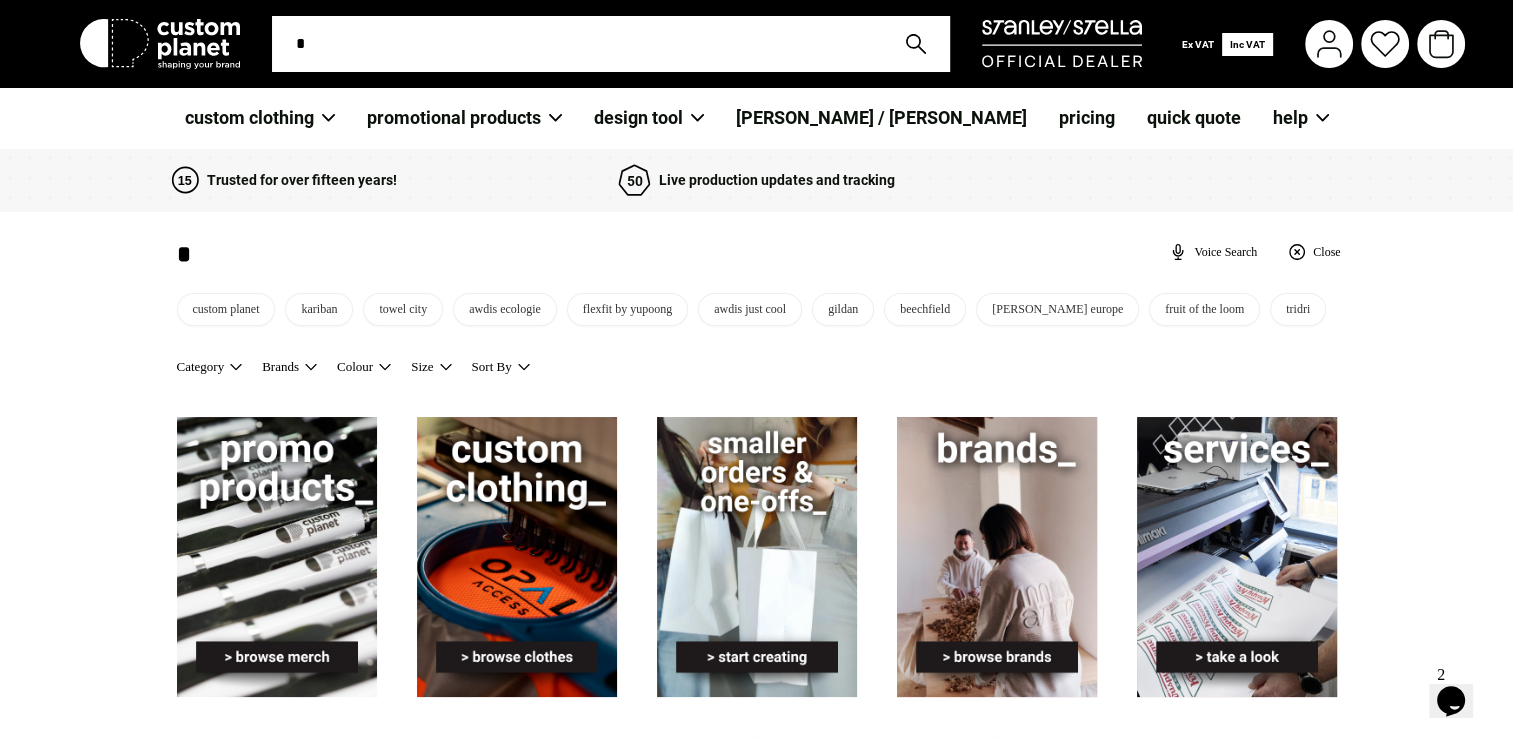 type on "**" 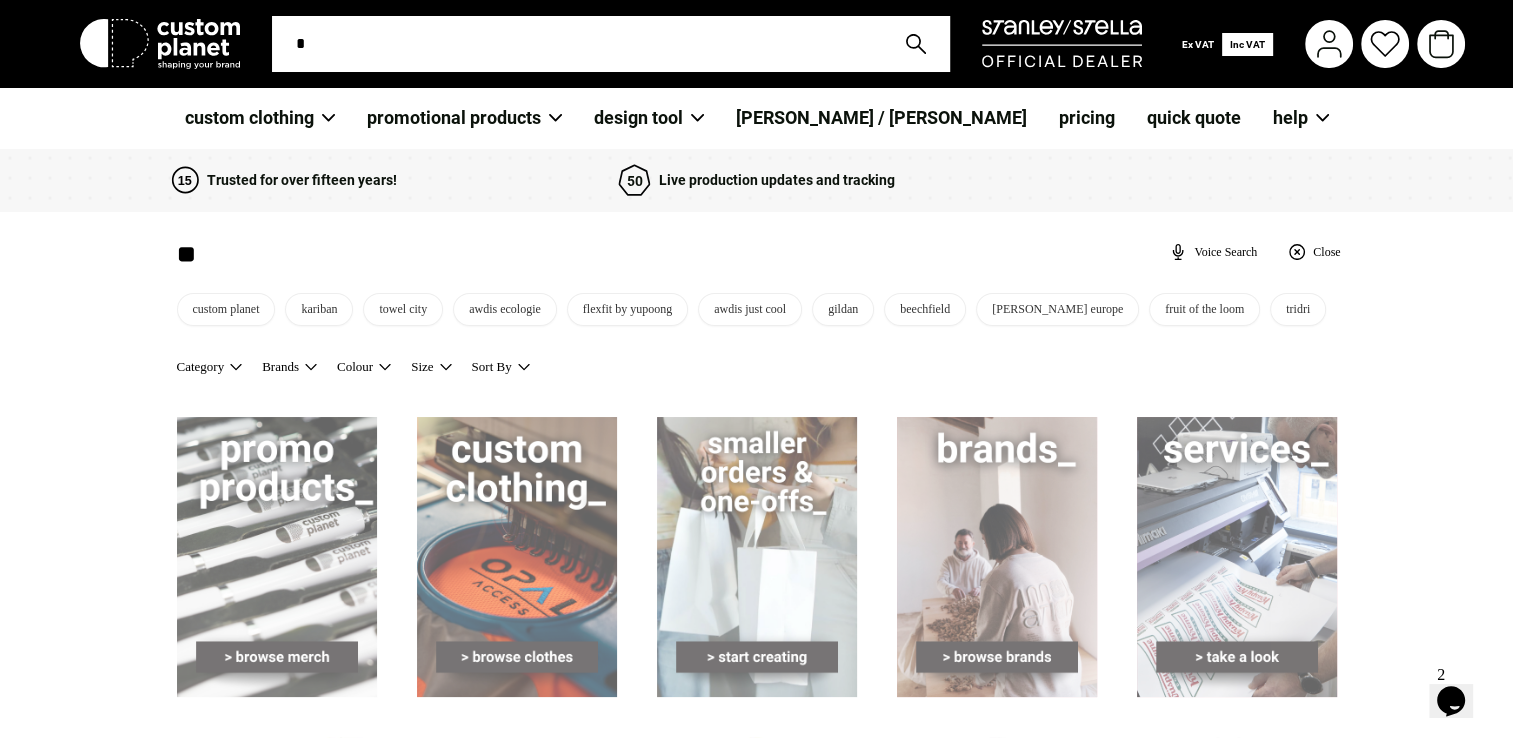 type on "**" 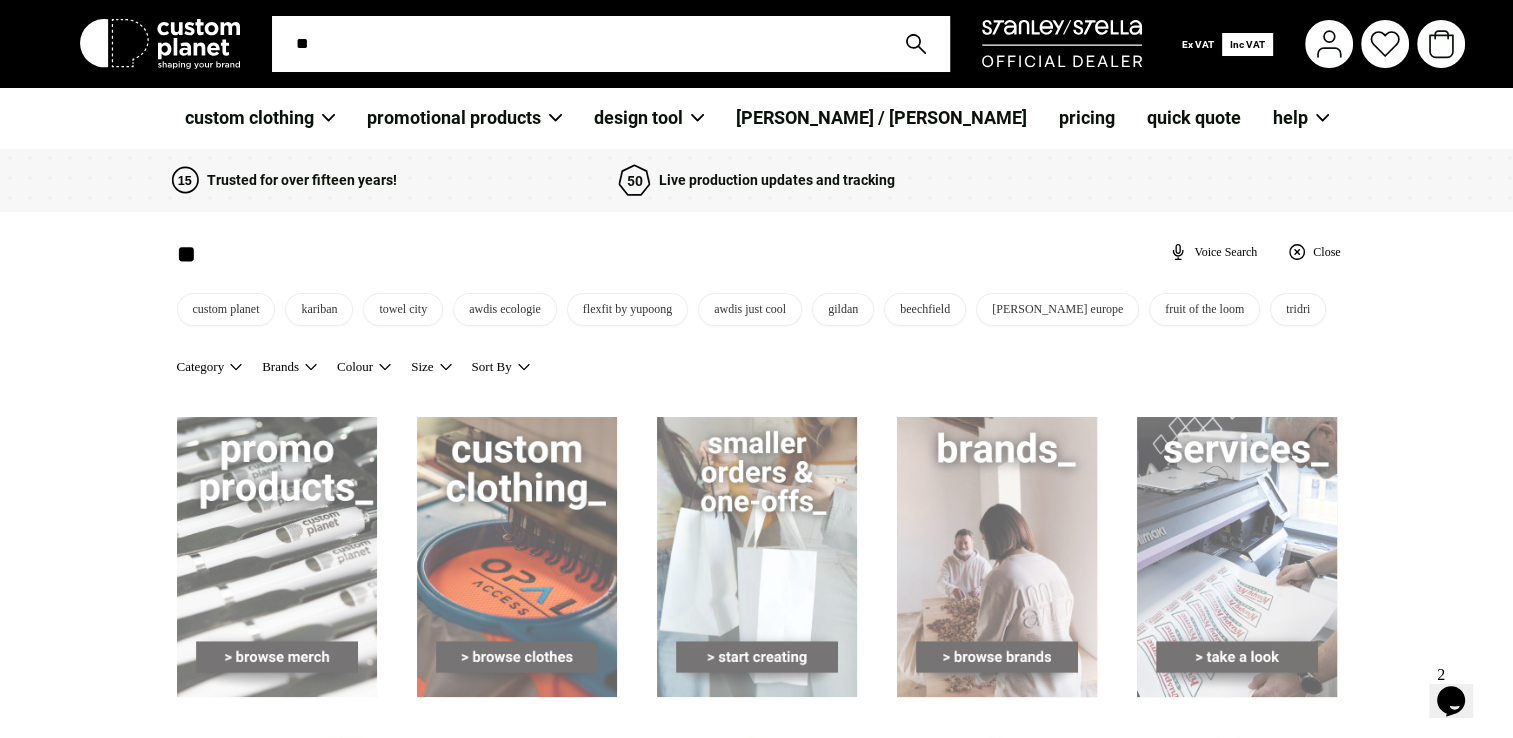 type on "***" 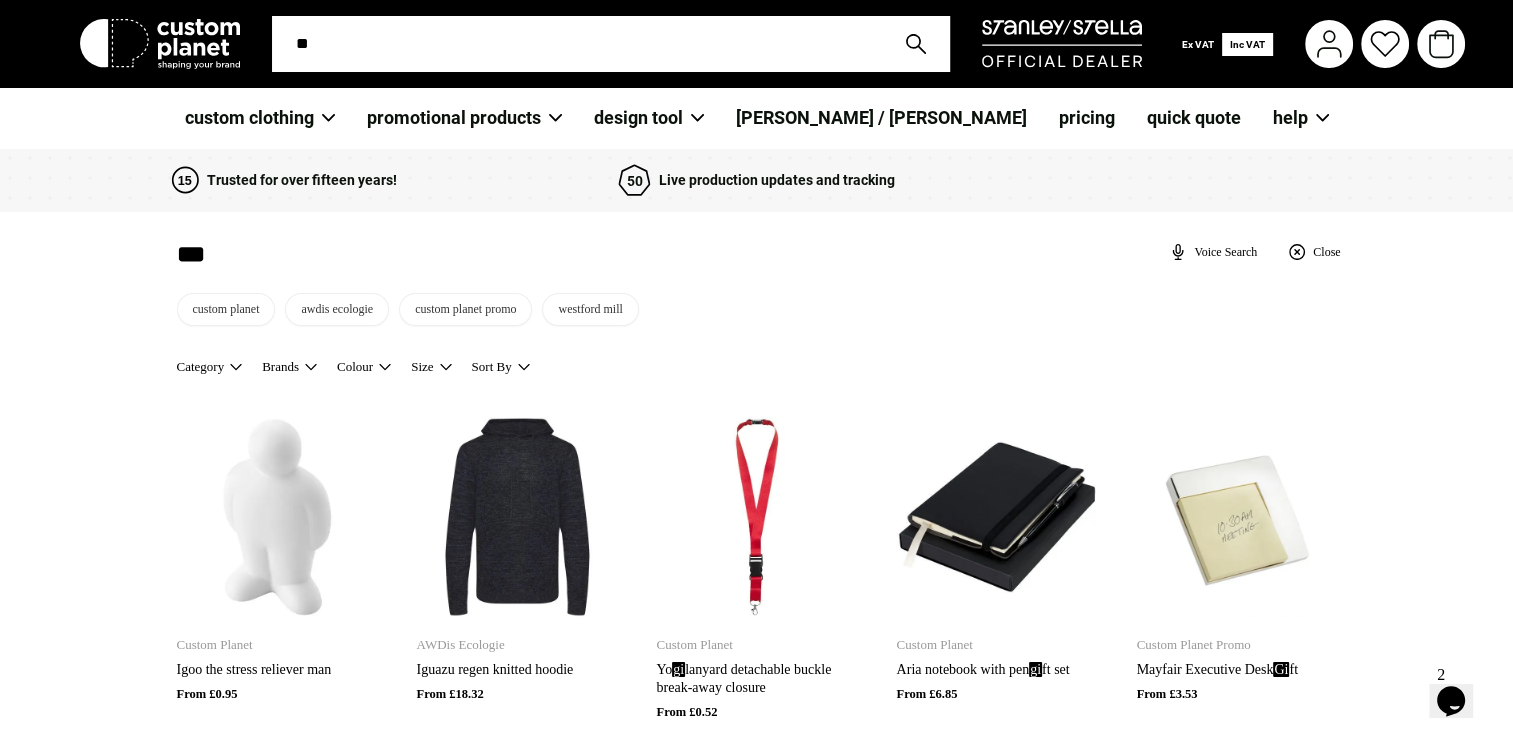 type on "***" 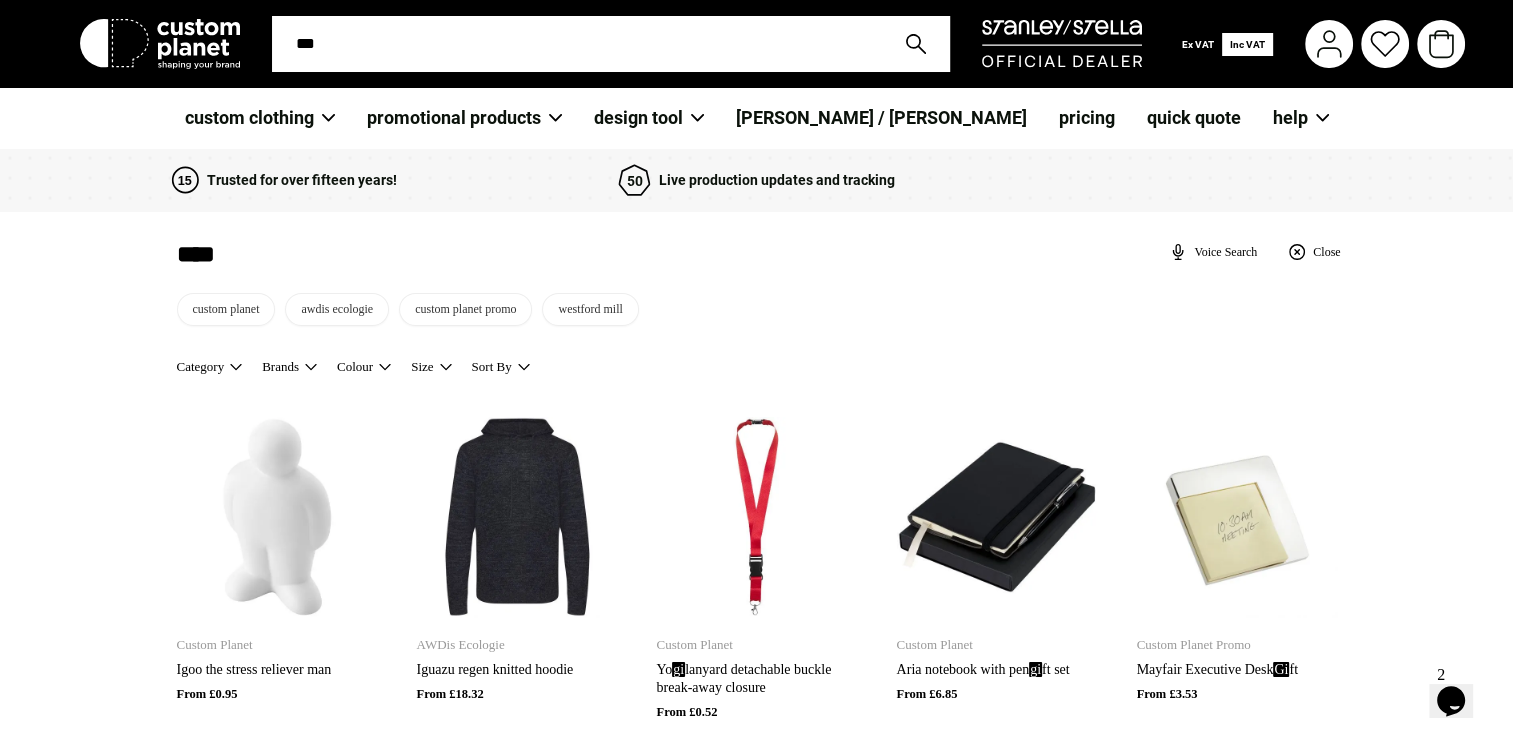 type on "*****" 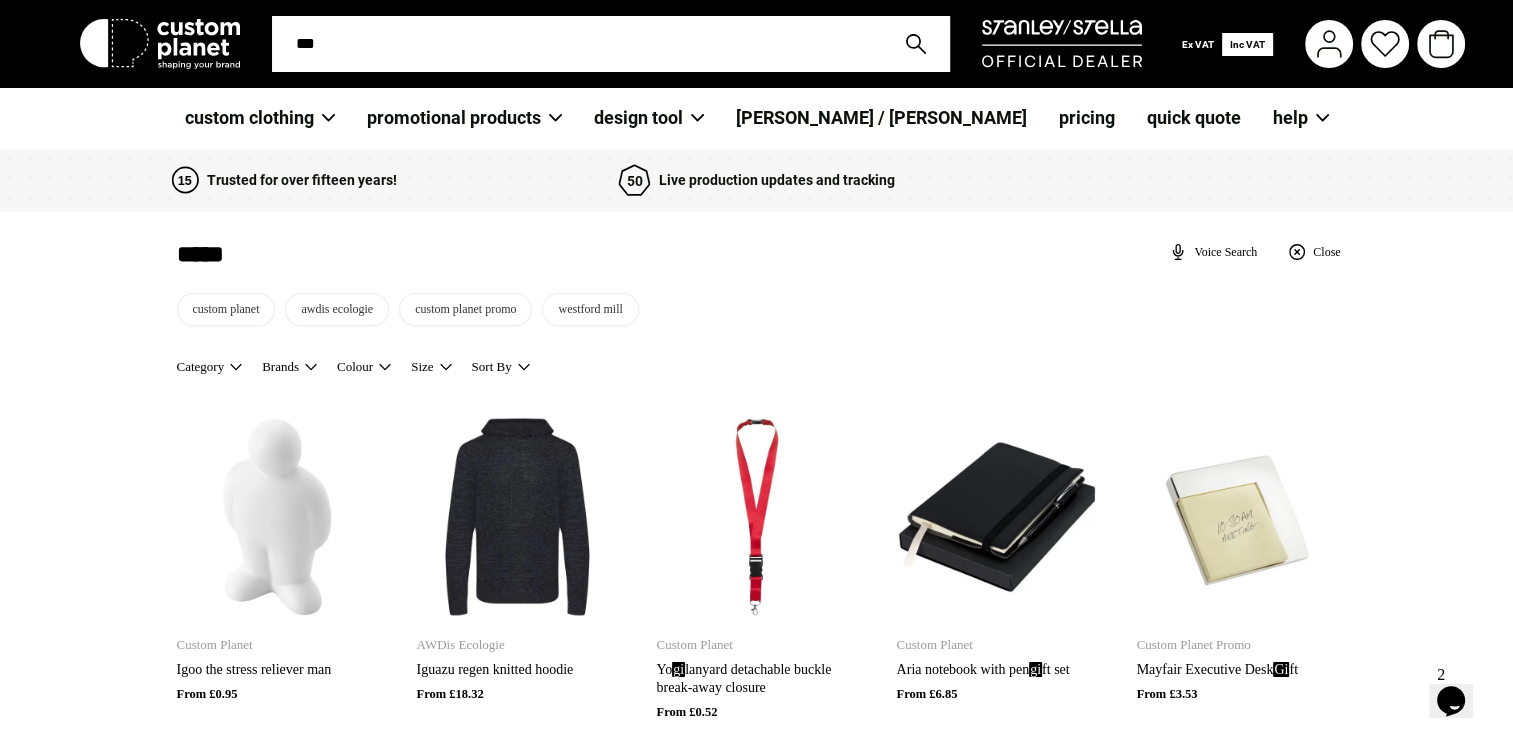 type on "*****" 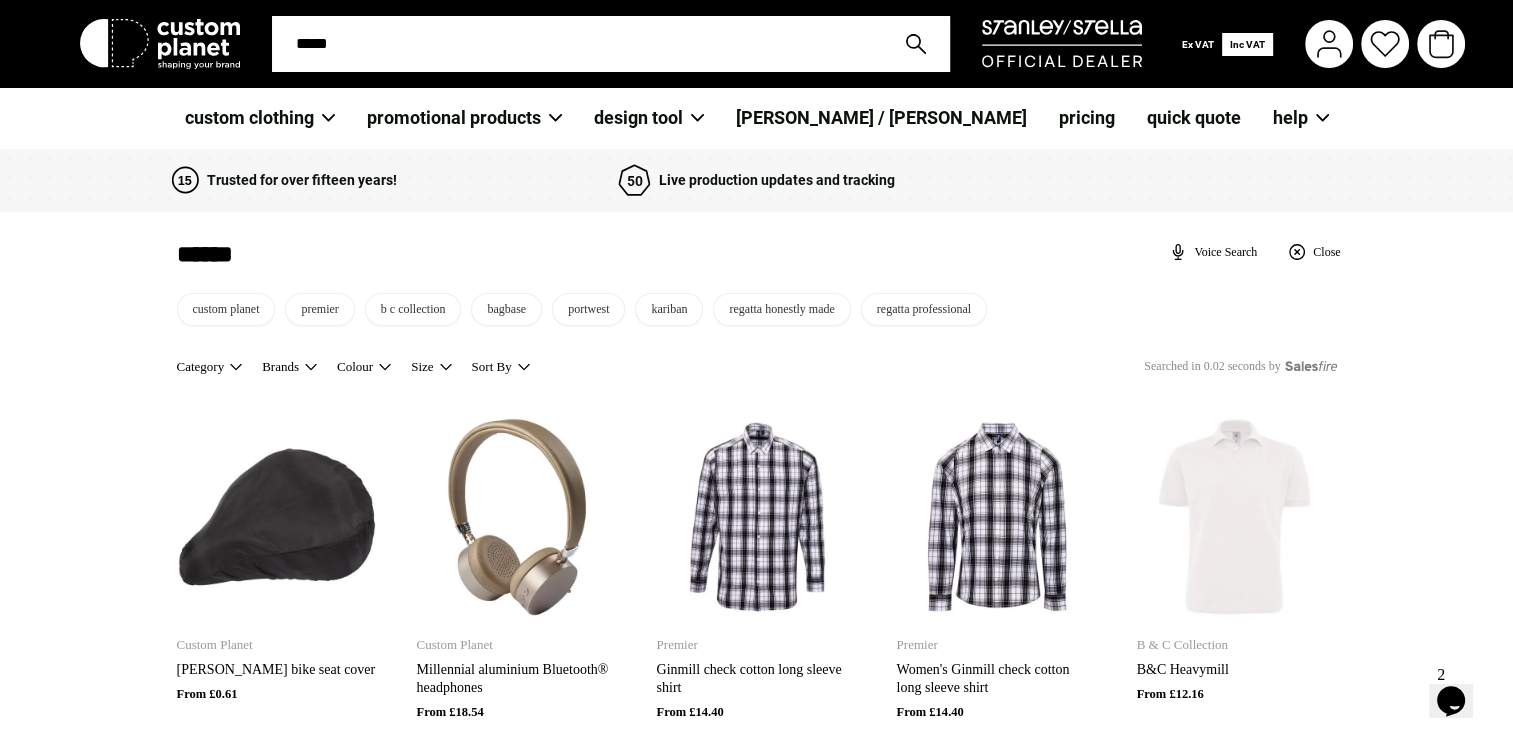 type on "******" 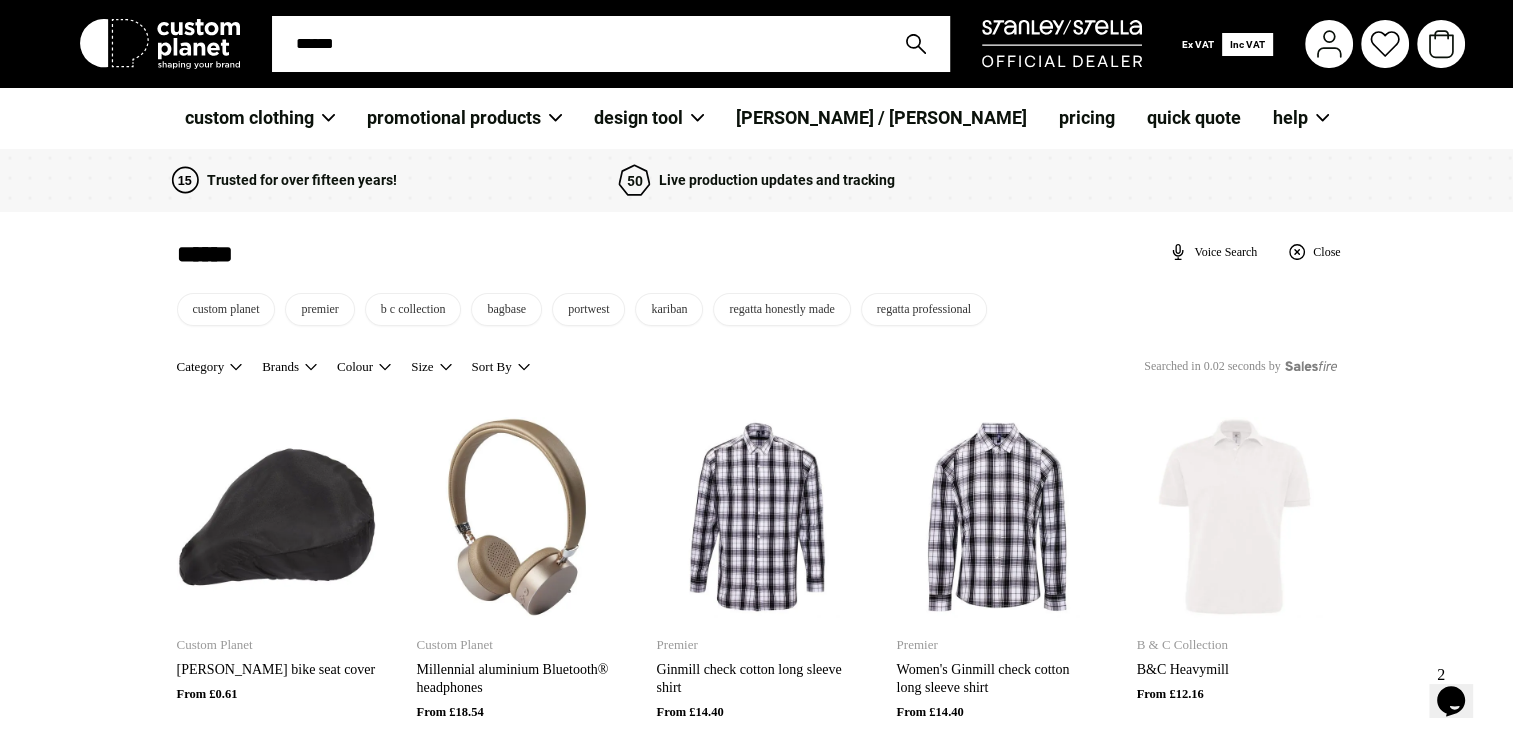type on "******" 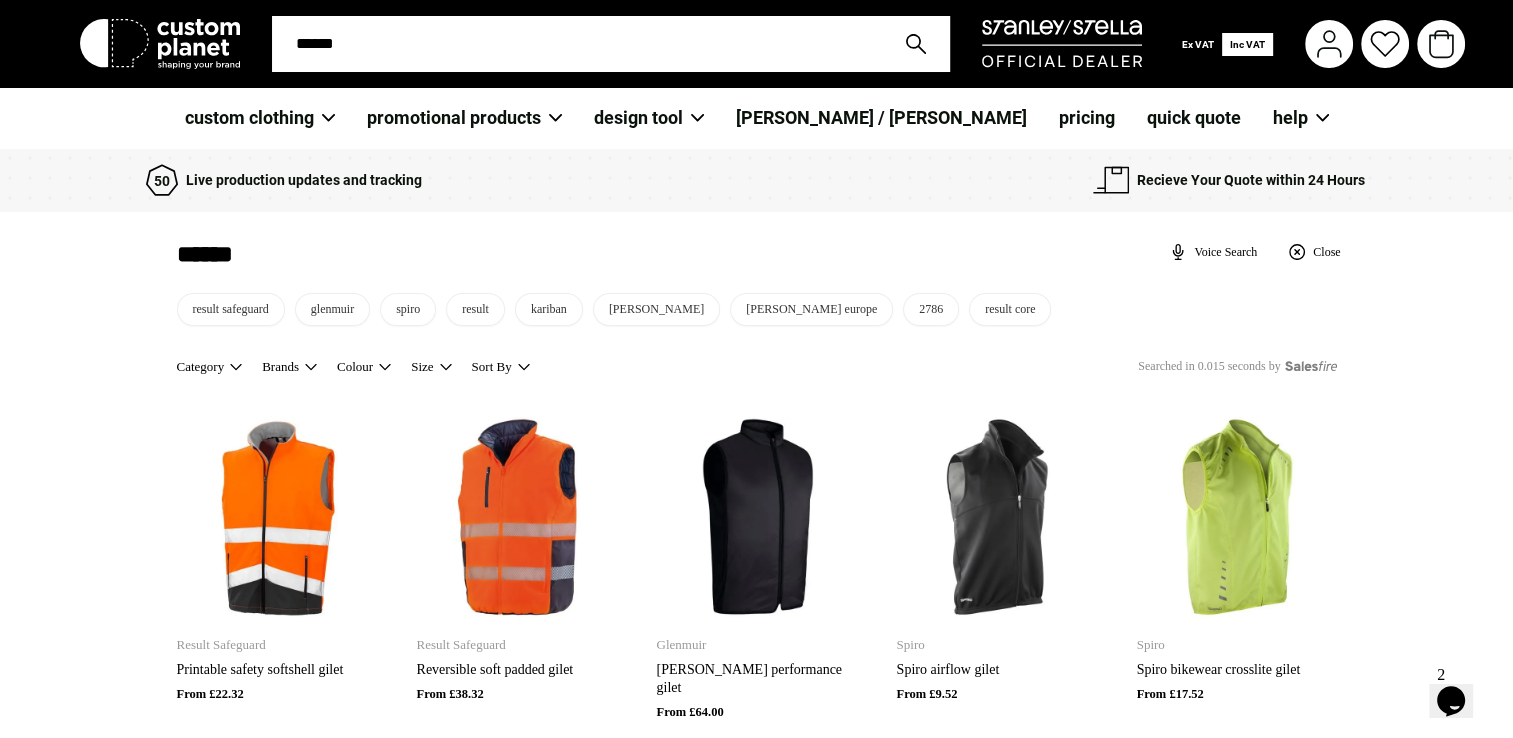 scroll, scrollTop: 324, scrollLeft: 0, axis: vertical 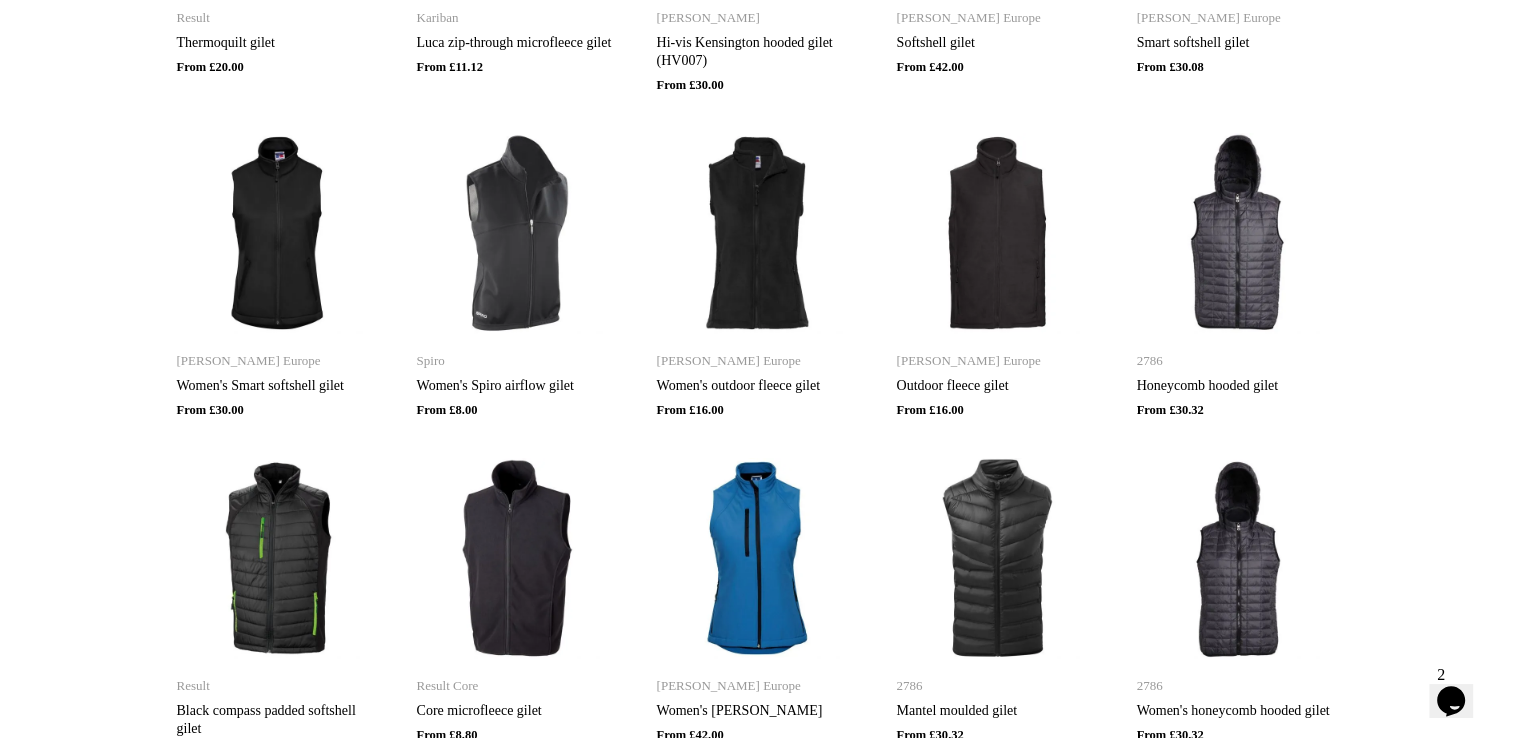 click on "******
Voice Search
Close
result safeguard
glenmuir
spiro
result
kariban
yoko
russell europe
2786
result core
Filter
Sort By
Category
Brands
Colour
Size
Sort By
Searched in 0.017 seconds by
Visual Search
Reset Crop
Replace Image
Result Safeguard
Printable safety softshell gilet   £22.32
Result Safeguard
Reversible soft padded gilet   £38.32" at bounding box center [756, 695] 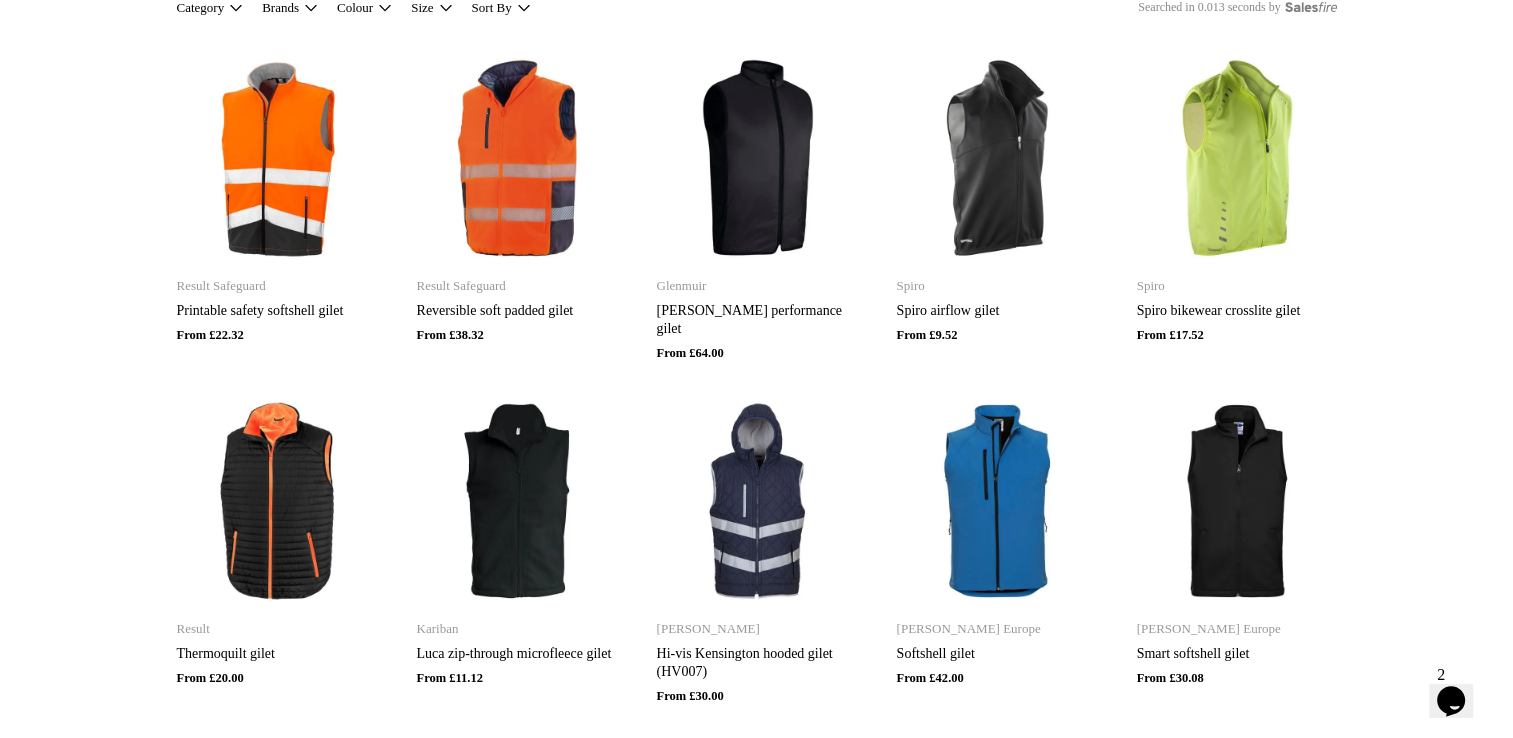 scroll, scrollTop: 0, scrollLeft: 0, axis: both 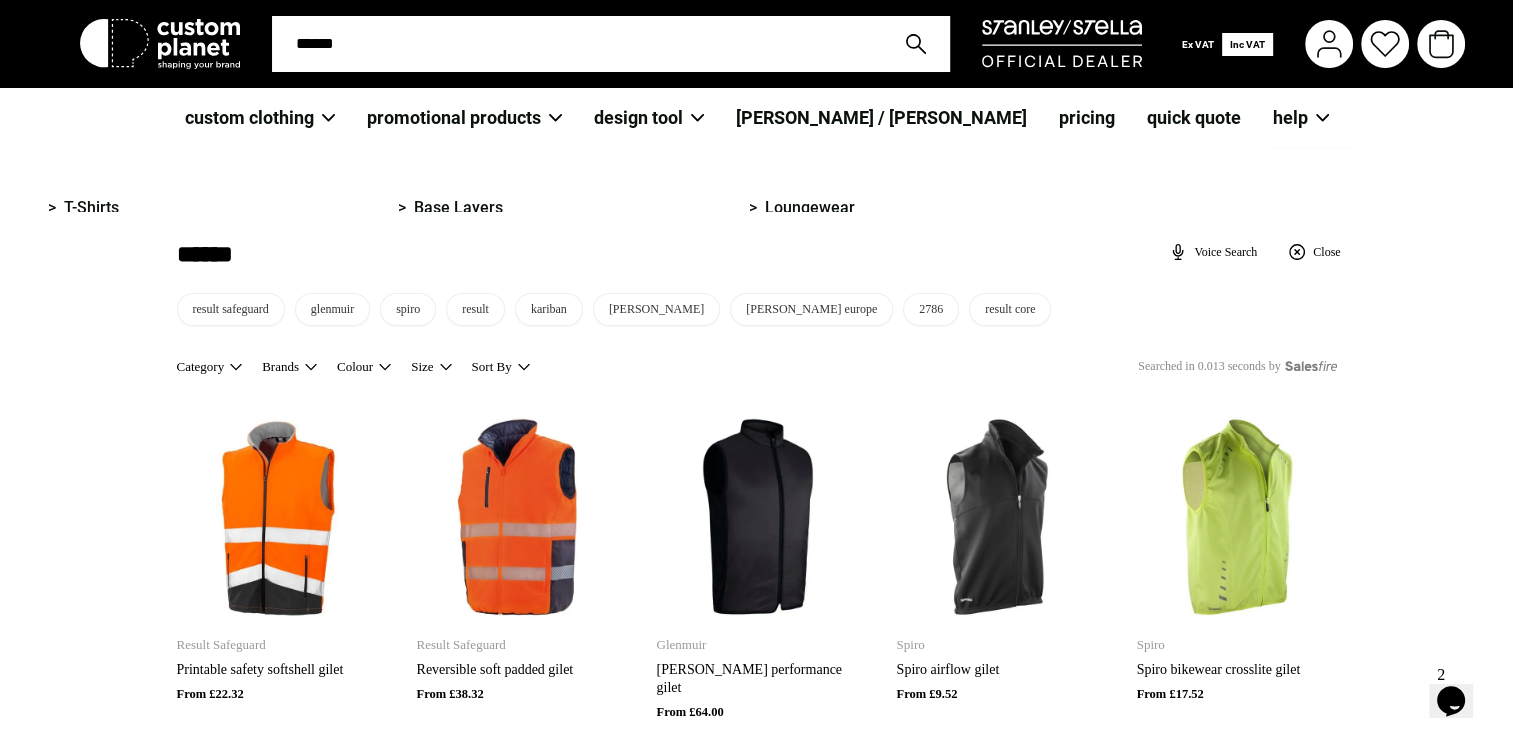 click at bounding box center (324, 118) 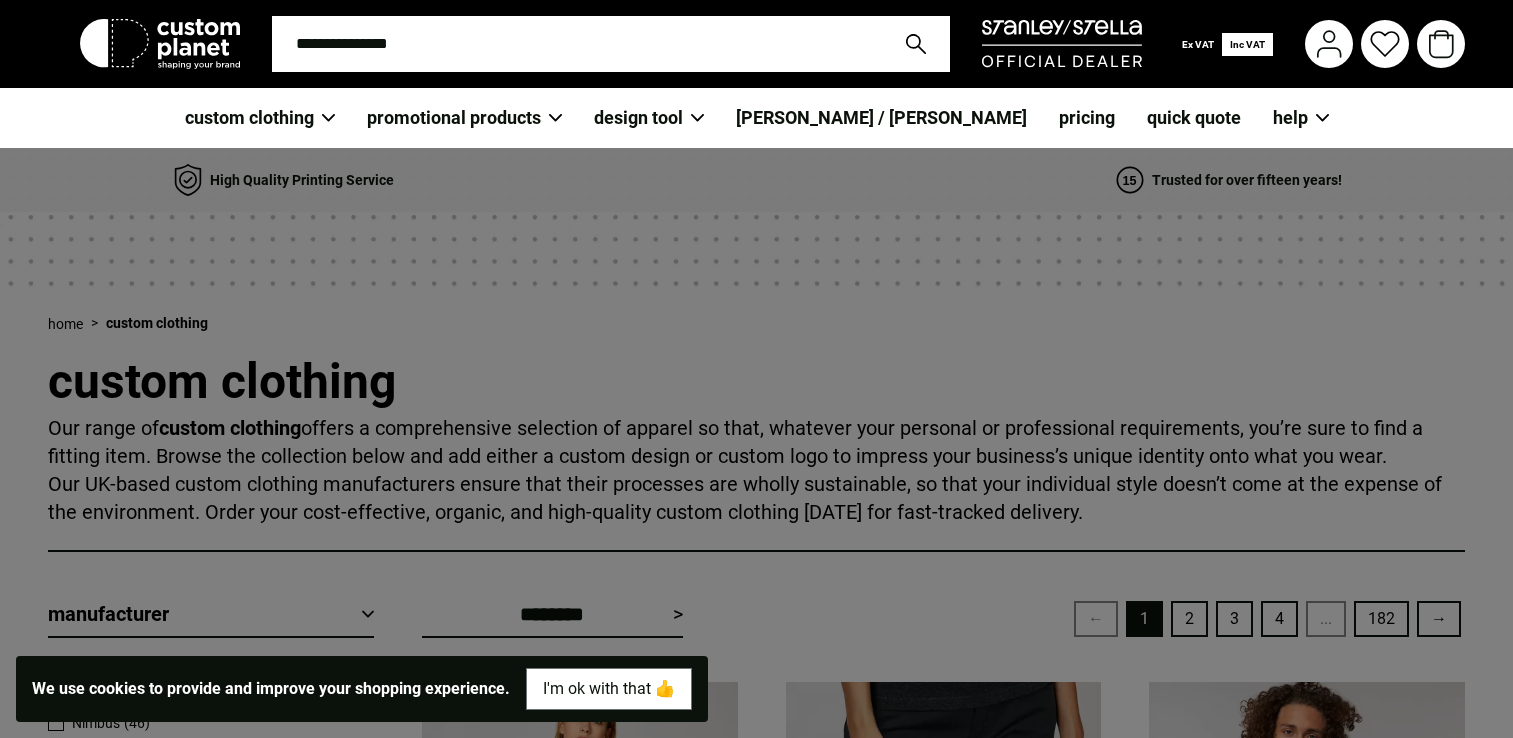 scroll, scrollTop: 0, scrollLeft: 0, axis: both 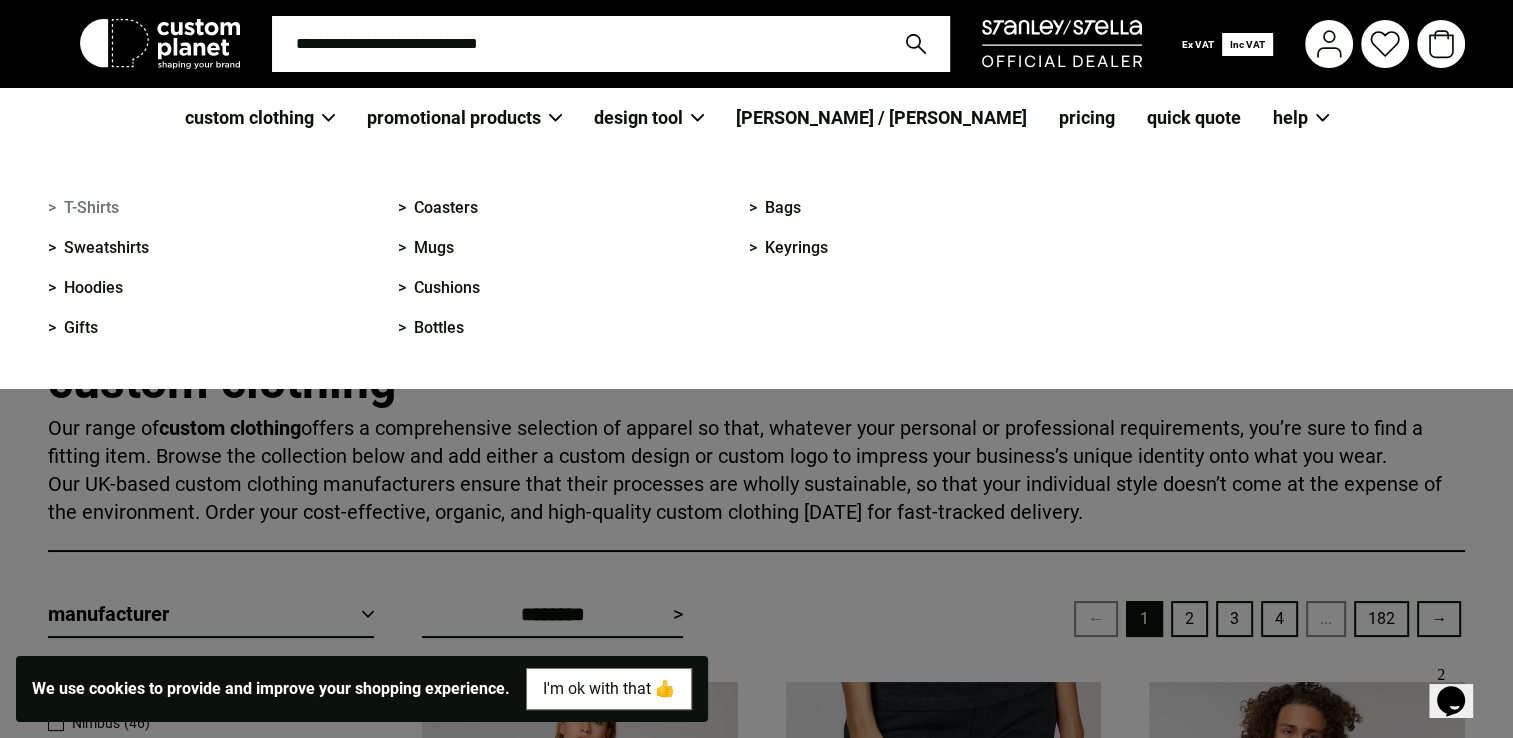 click on ">  T-Shirts" at bounding box center (83, 208) 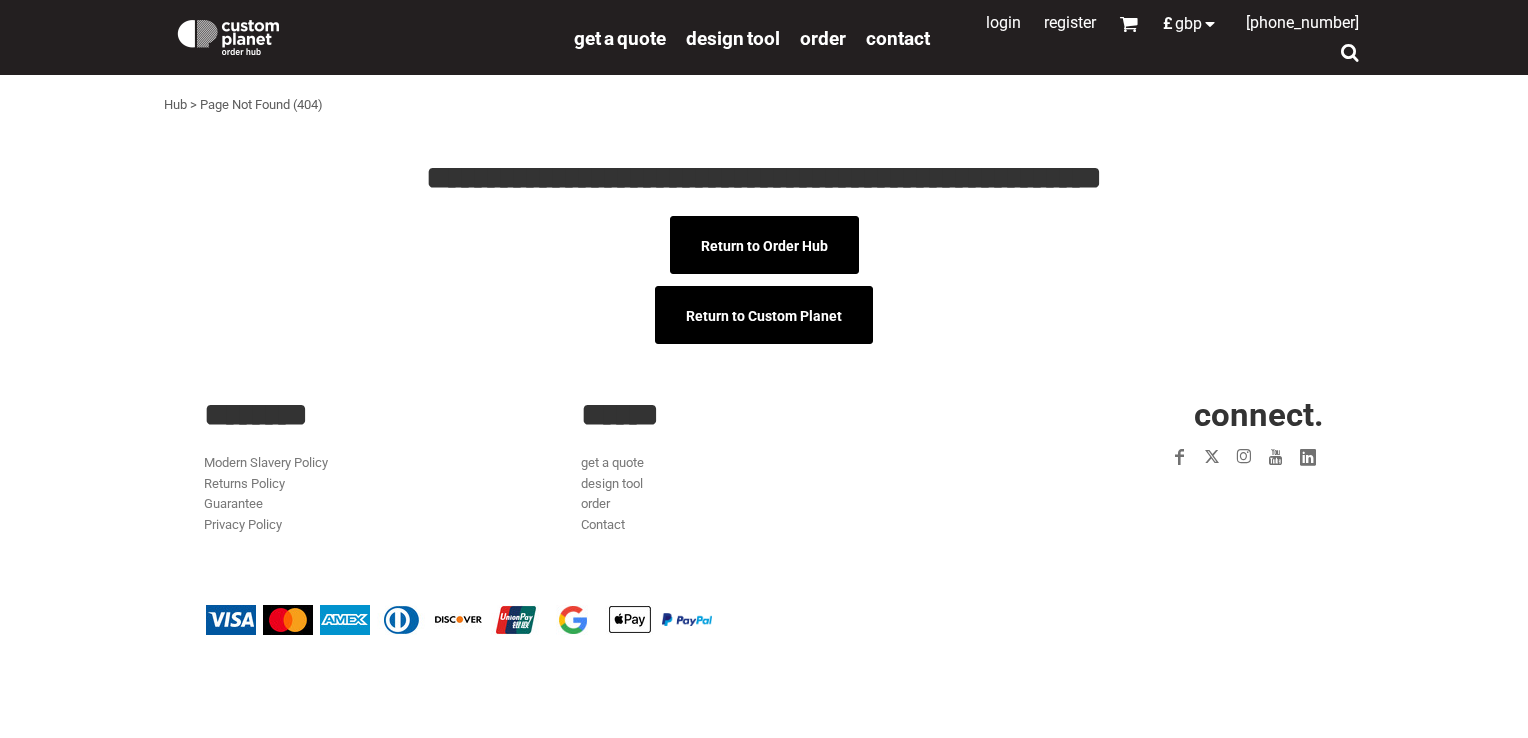scroll, scrollTop: 0, scrollLeft: 0, axis: both 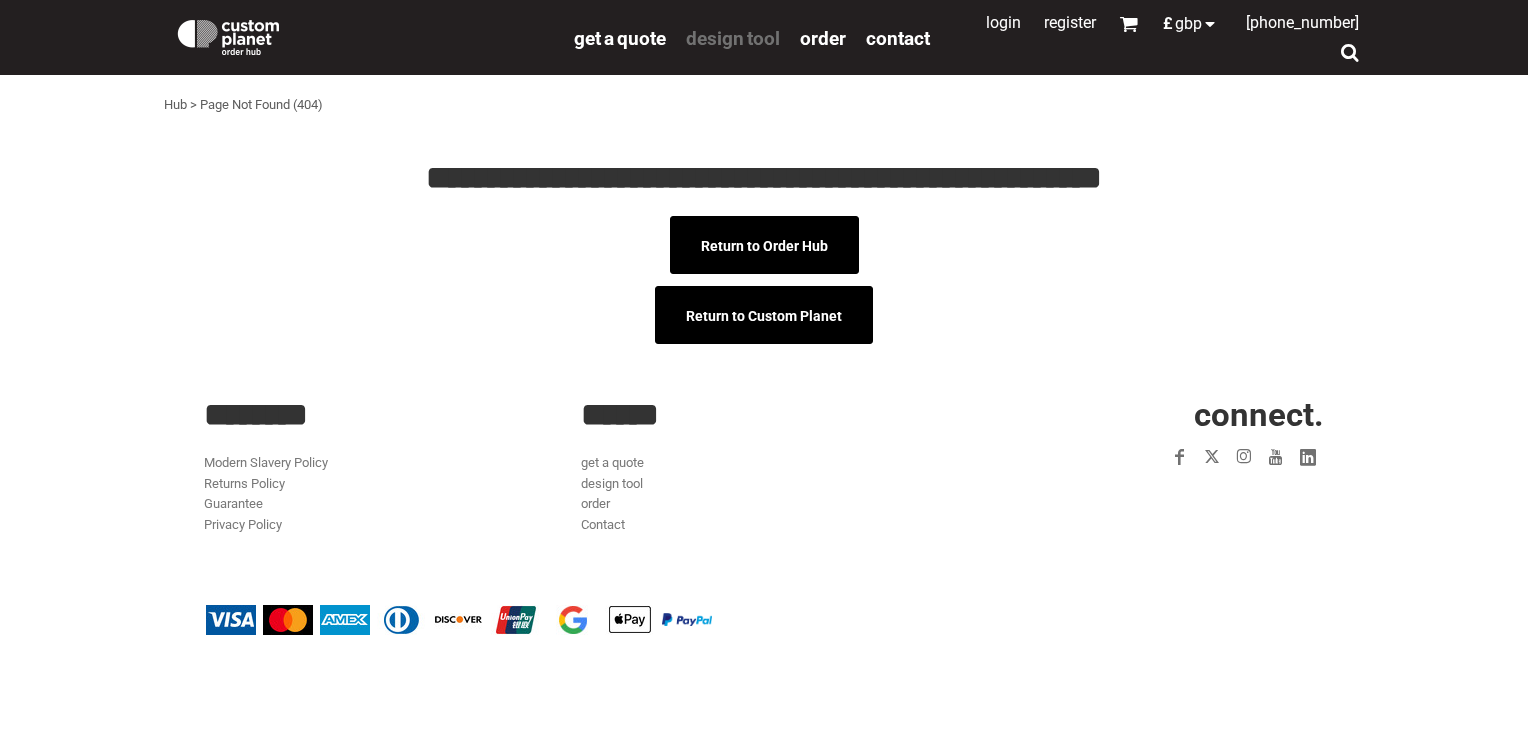 click on "design tool" at bounding box center (733, 38) 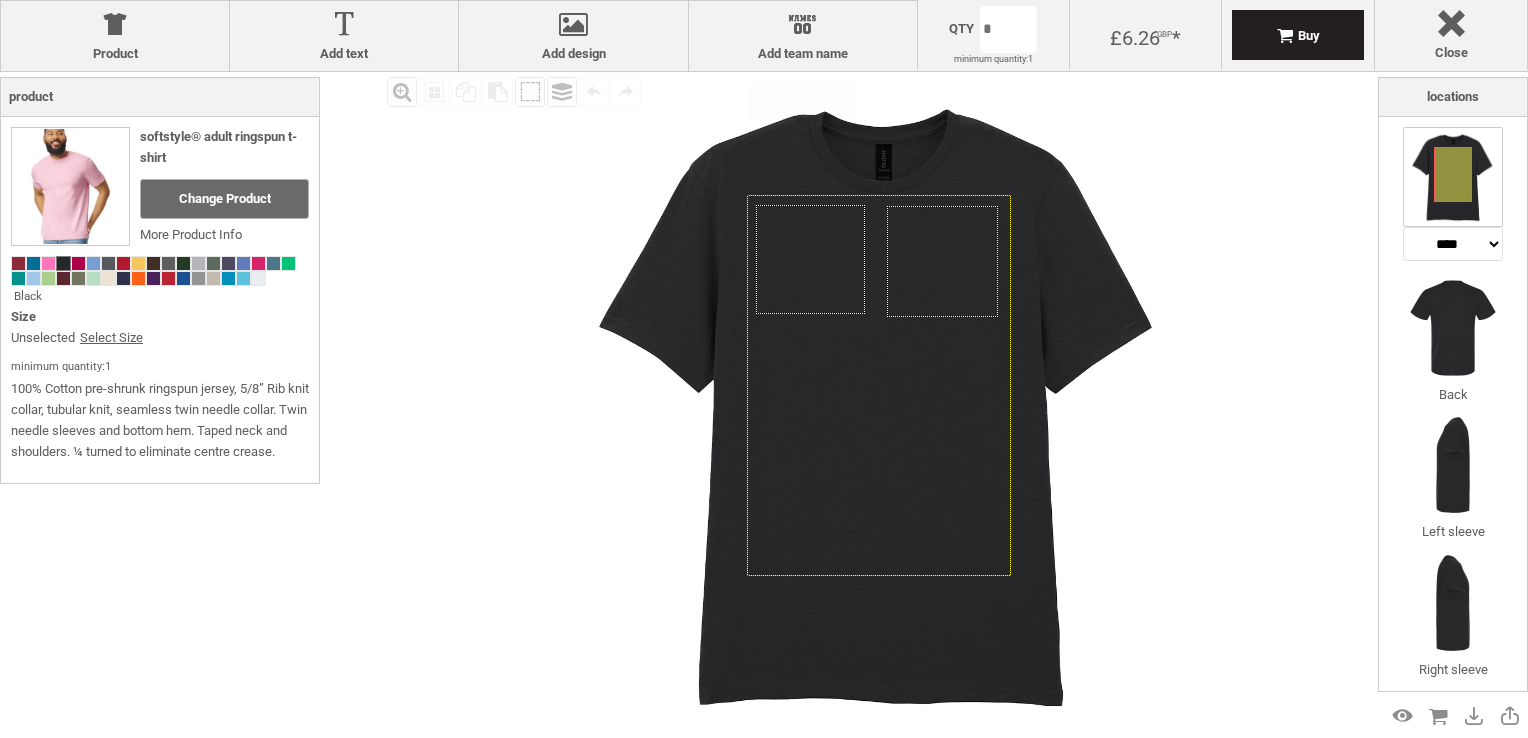 scroll, scrollTop: 0, scrollLeft: 0, axis: both 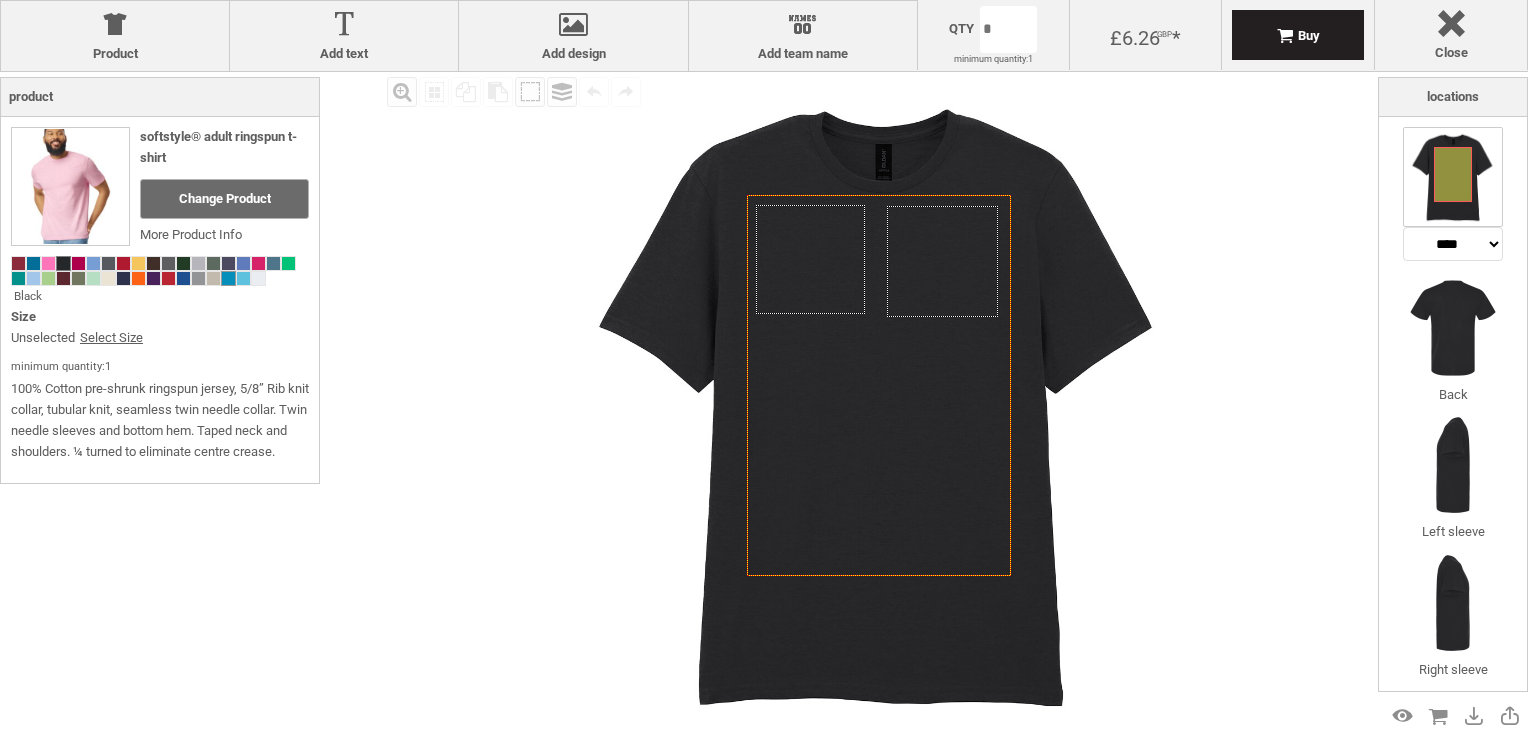 click at bounding box center (228, 278) 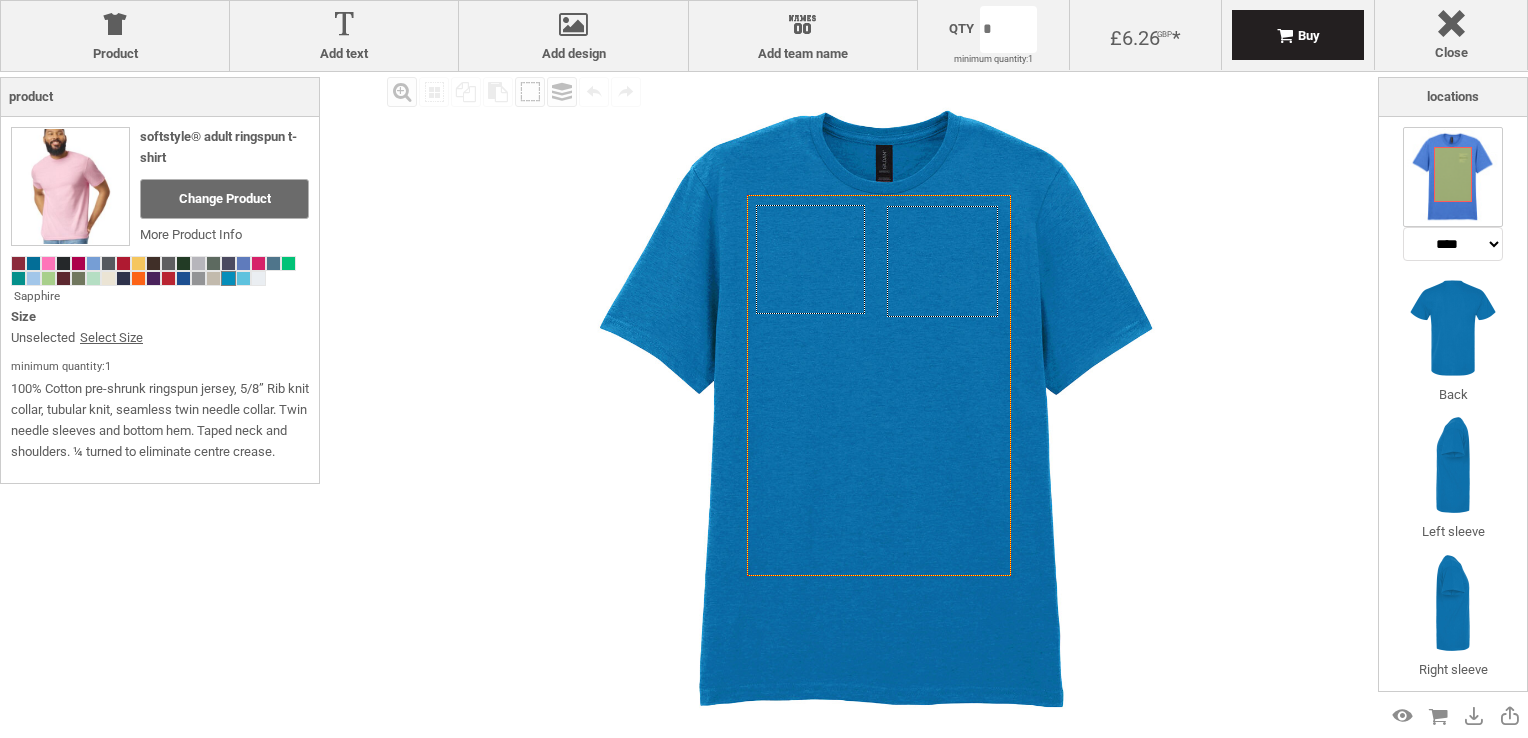 select on "*******" 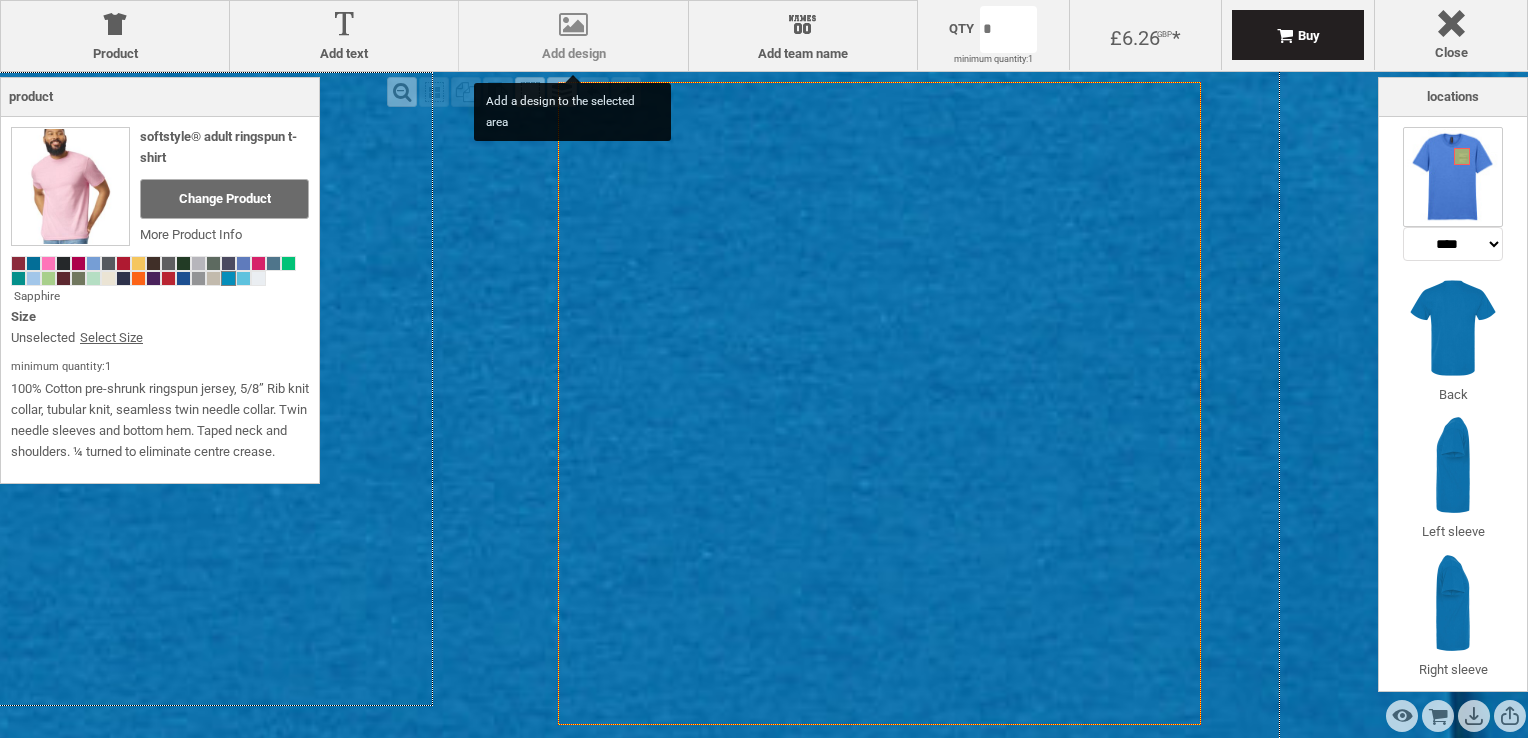 click on "Add design" at bounding box center (573, 54) 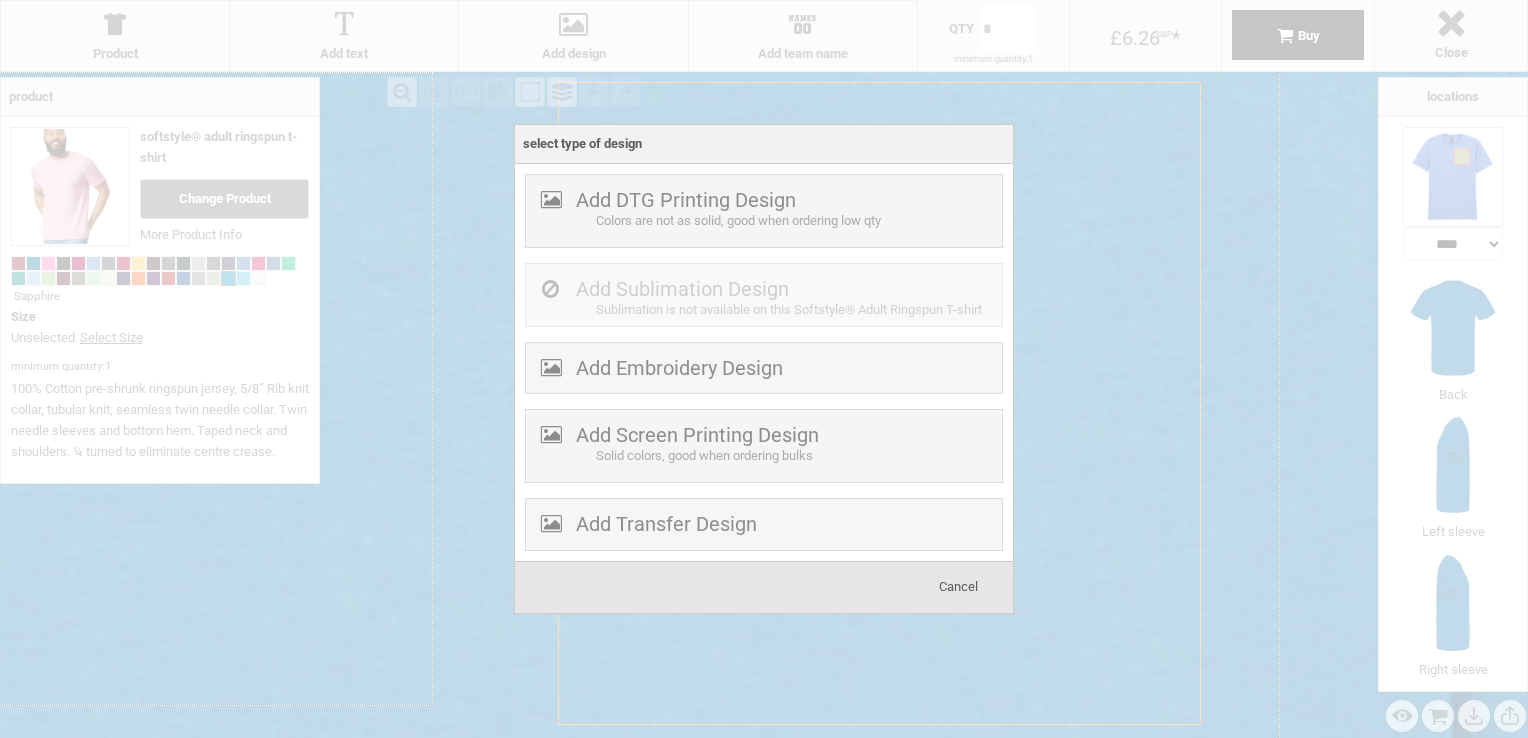 click on "Add DTG Printing Design
Colors are not as solid, good when ordering low qty
Add Sublimation Design
Sublimation is not available on this Softstyle® Adult Ringspun T-shirt
Colors are not as solid, good when ordering low qty
Add Embroidery Design
Add Screen Printing Design" at bounding box center (764, 362) 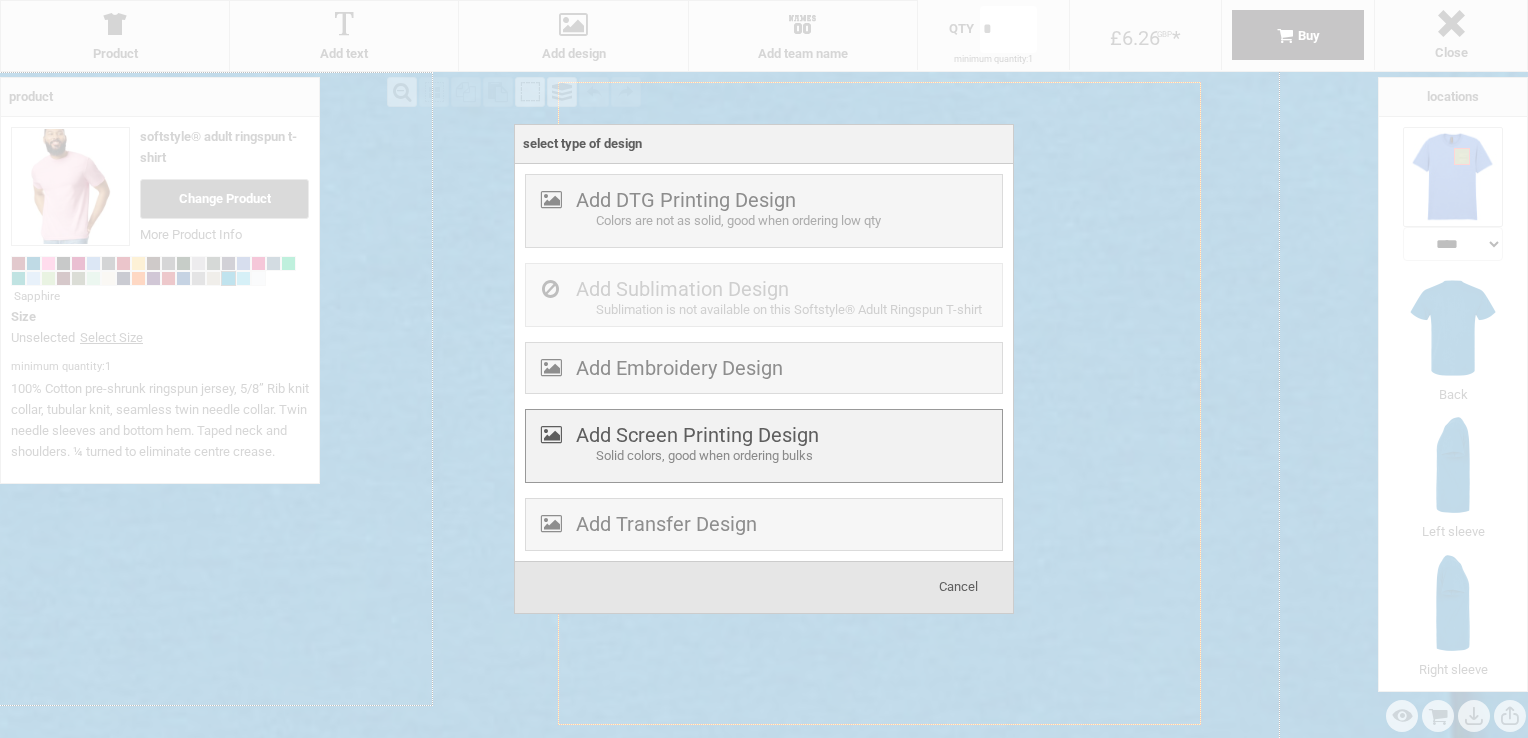 click on "Add Screen Printing Design" at bounding box center [697, 435] 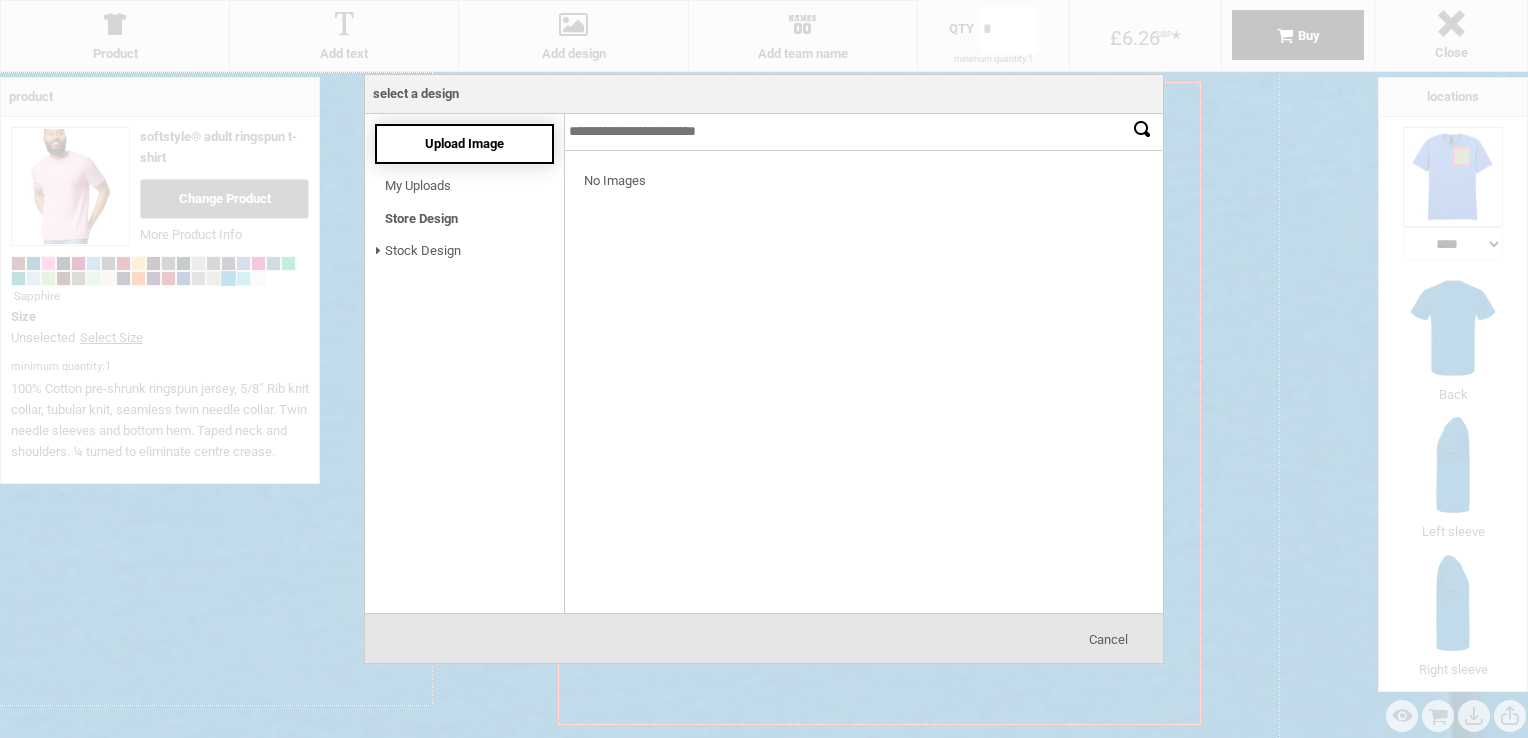 click on "Upload Image" at bounding box center (464, 143) 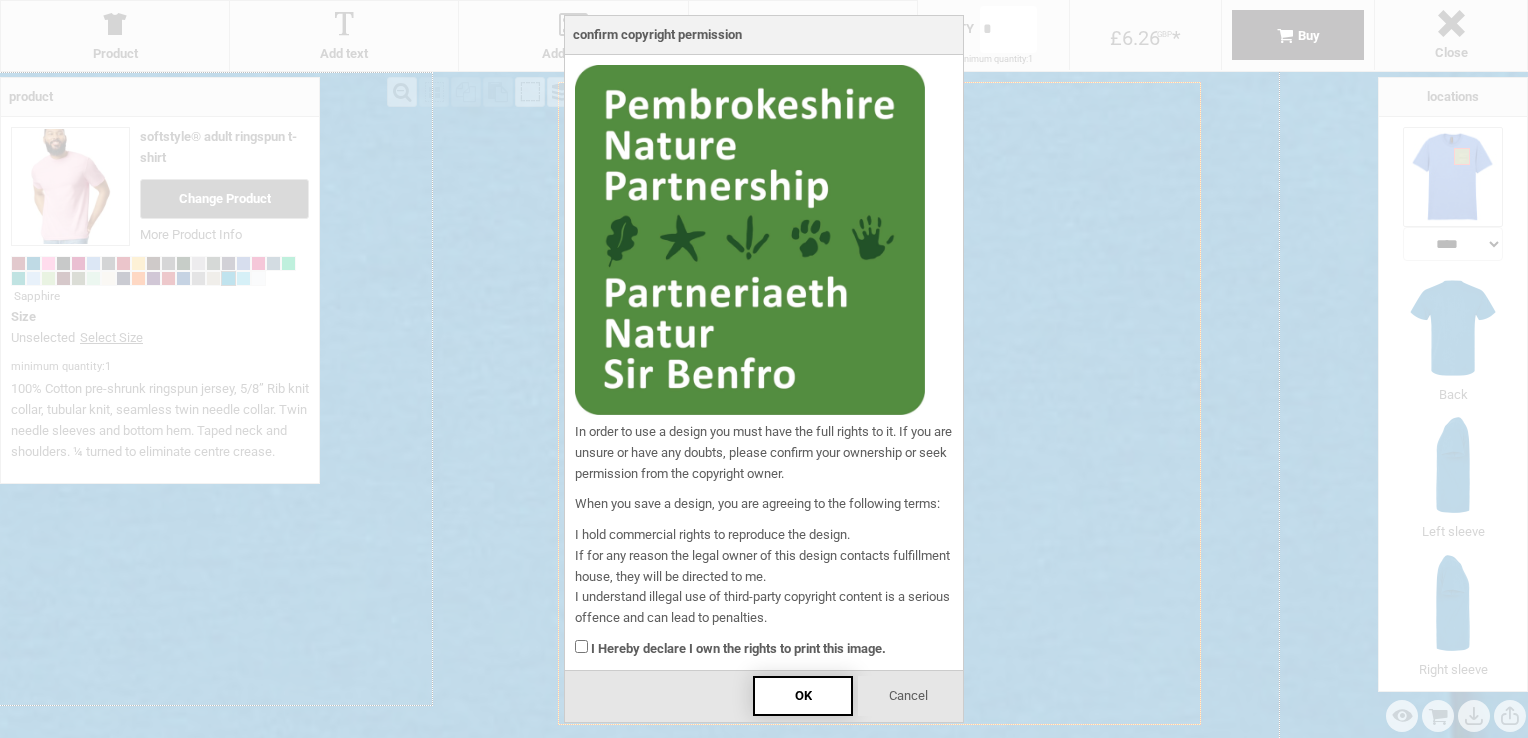 click on "OK" at bounding box center (803, 696) 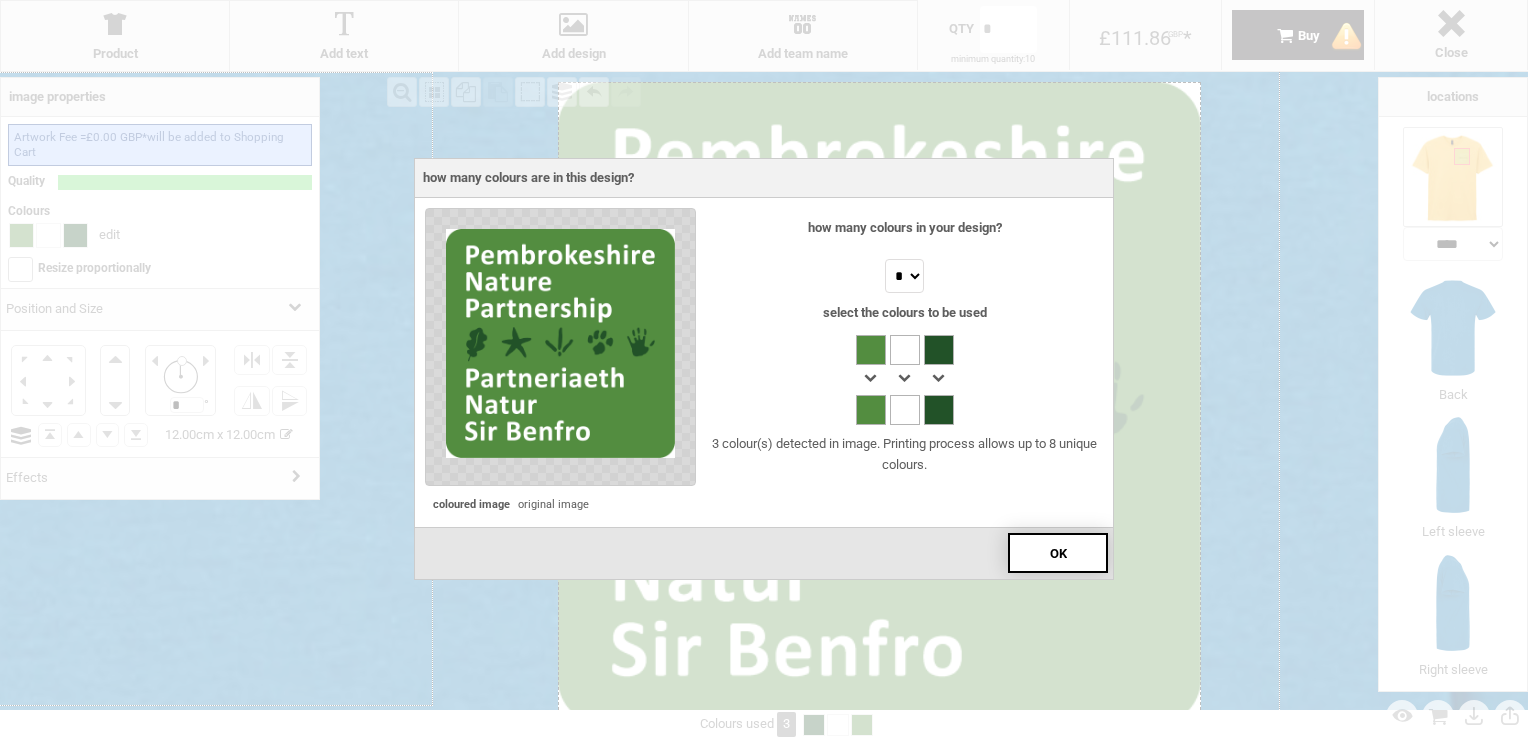 click on "OK" at bounding box center (1058, 553) 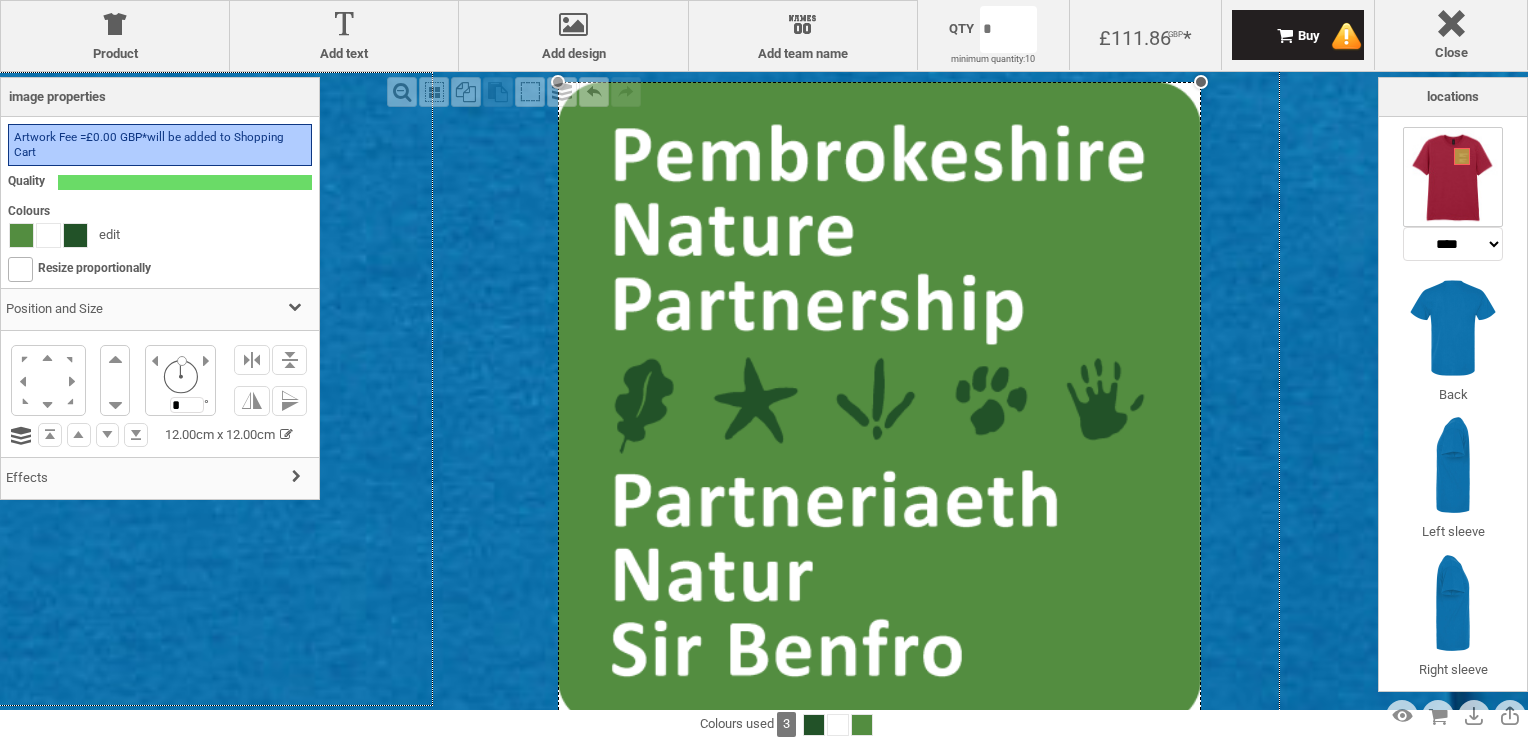 click on "Fill Background
Zoom in
Zoom out
Select All
Copy
All
Selected
Paste
Off
On
Group
Group
Undo
Redo
Created with Raphaël 2.1.2 Created with Raphaël 2.1.2 Created with Raphaël 2.1.2 Created with Raphaël 2.1.2 Created with Raphaël 2.1.2 Created with Raphaël 2.1.2 Created with Raphaël 2.1.2 Created with Raphaël 2.1.2         settings 12.00cm x 12.00cm Created with Raphaël 2.1.2 Created with Raphaël 2.1.2 Created with Raphaël 2.1.2 Created with Raphaël 2.1.2" at bounding box center (880, 391) 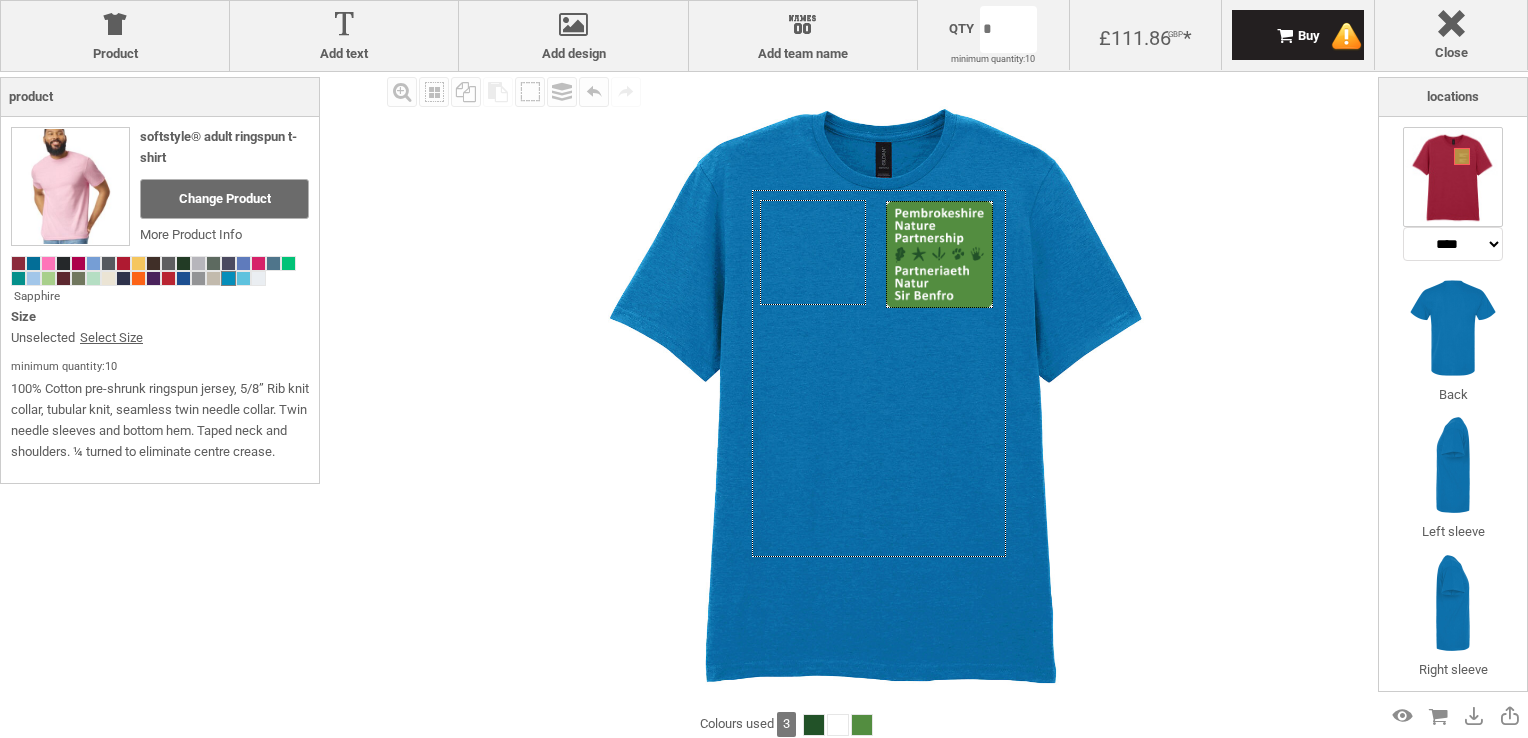 click at bounding box center [939, 254] 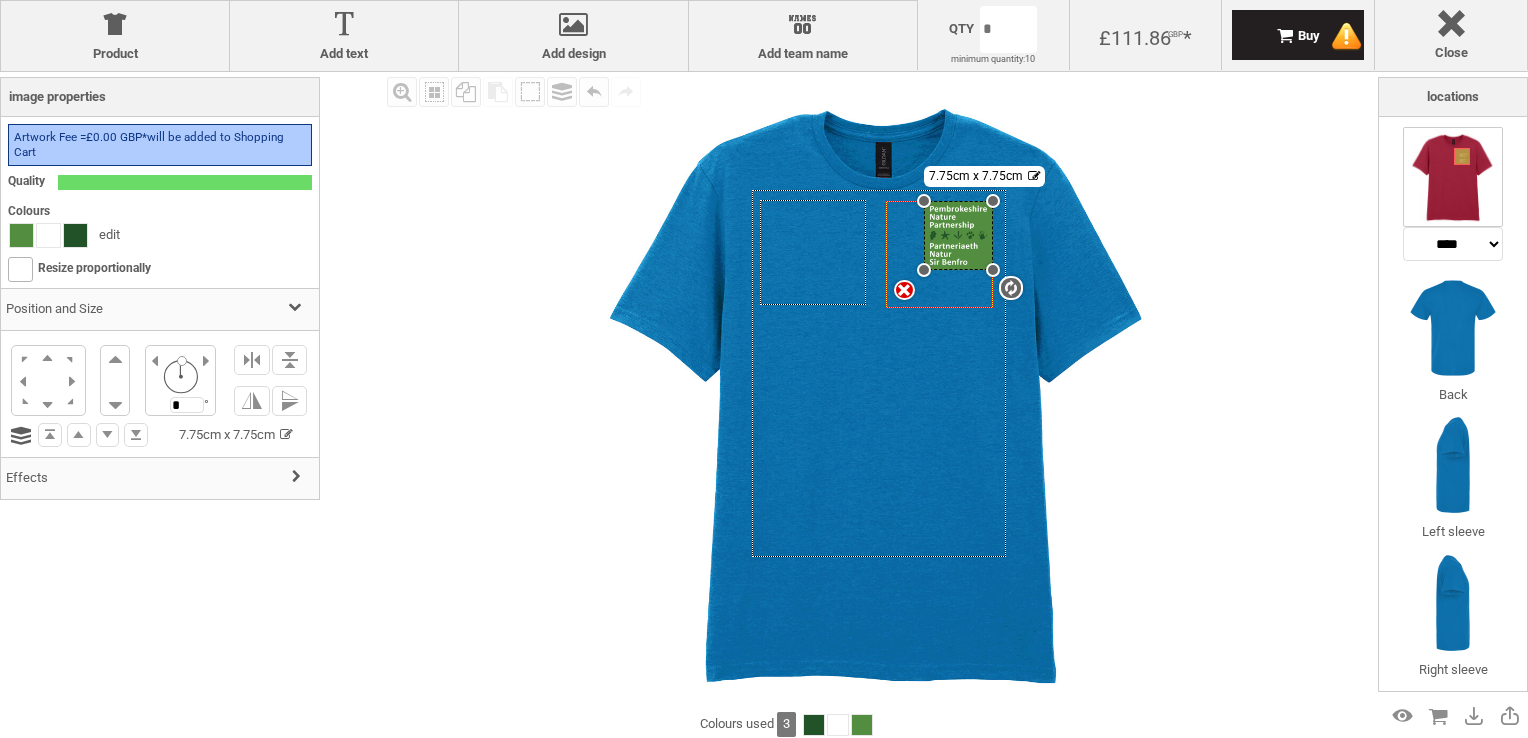 drag, startPoint x: 882, startPoint y: 306, endPoint x: 945, endPoint y: 270, distance: 72.56032 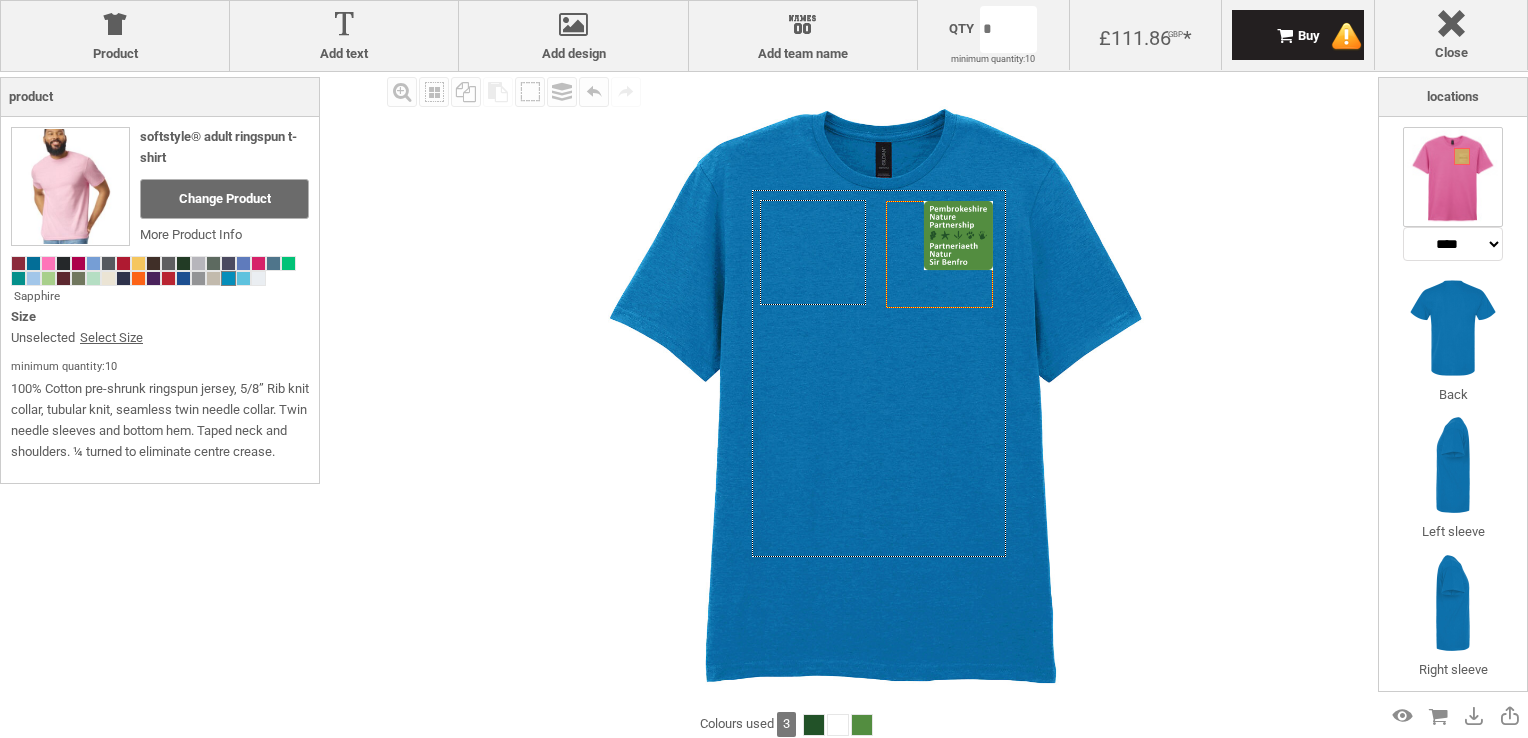 click at bounding box center [880, 391] 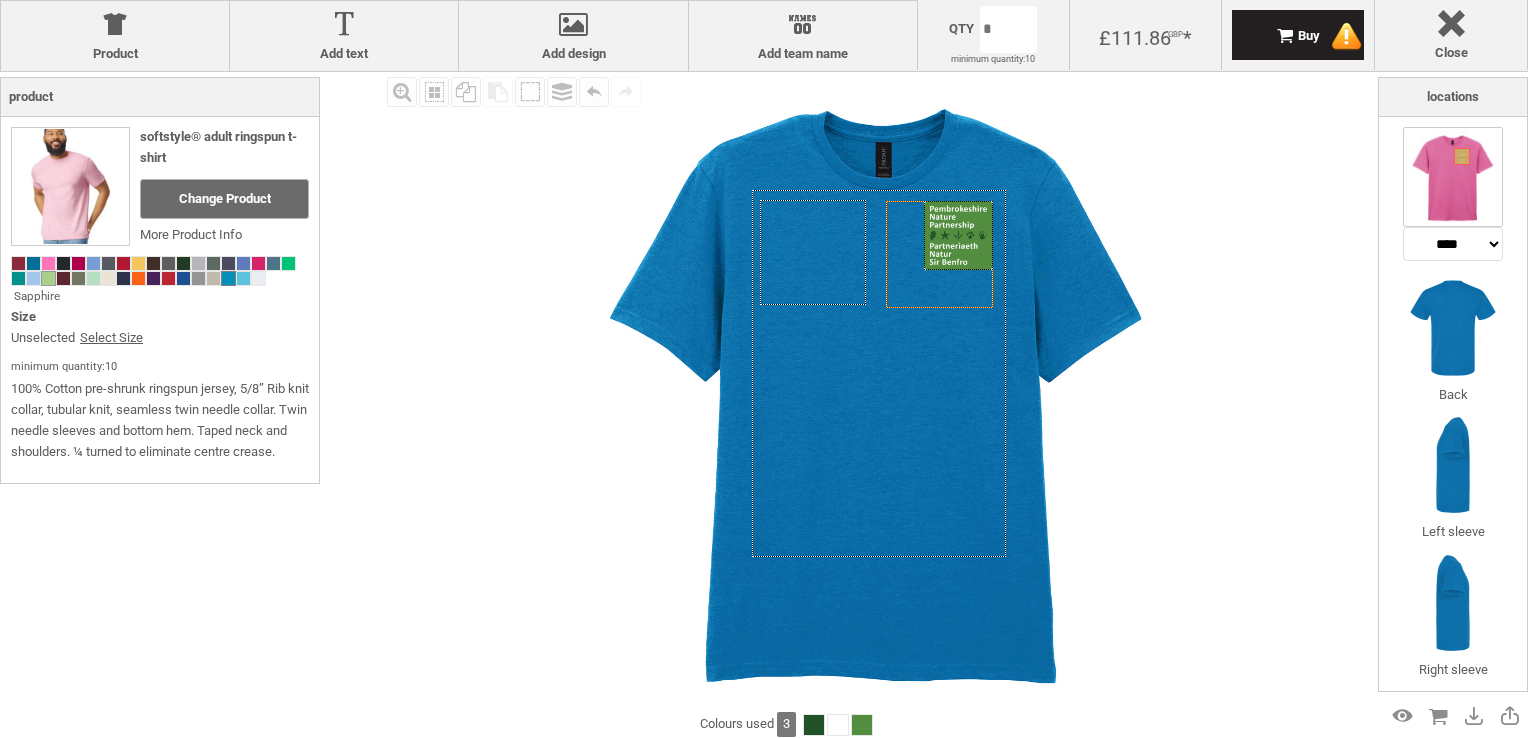 click at bounding box center [48, 278] 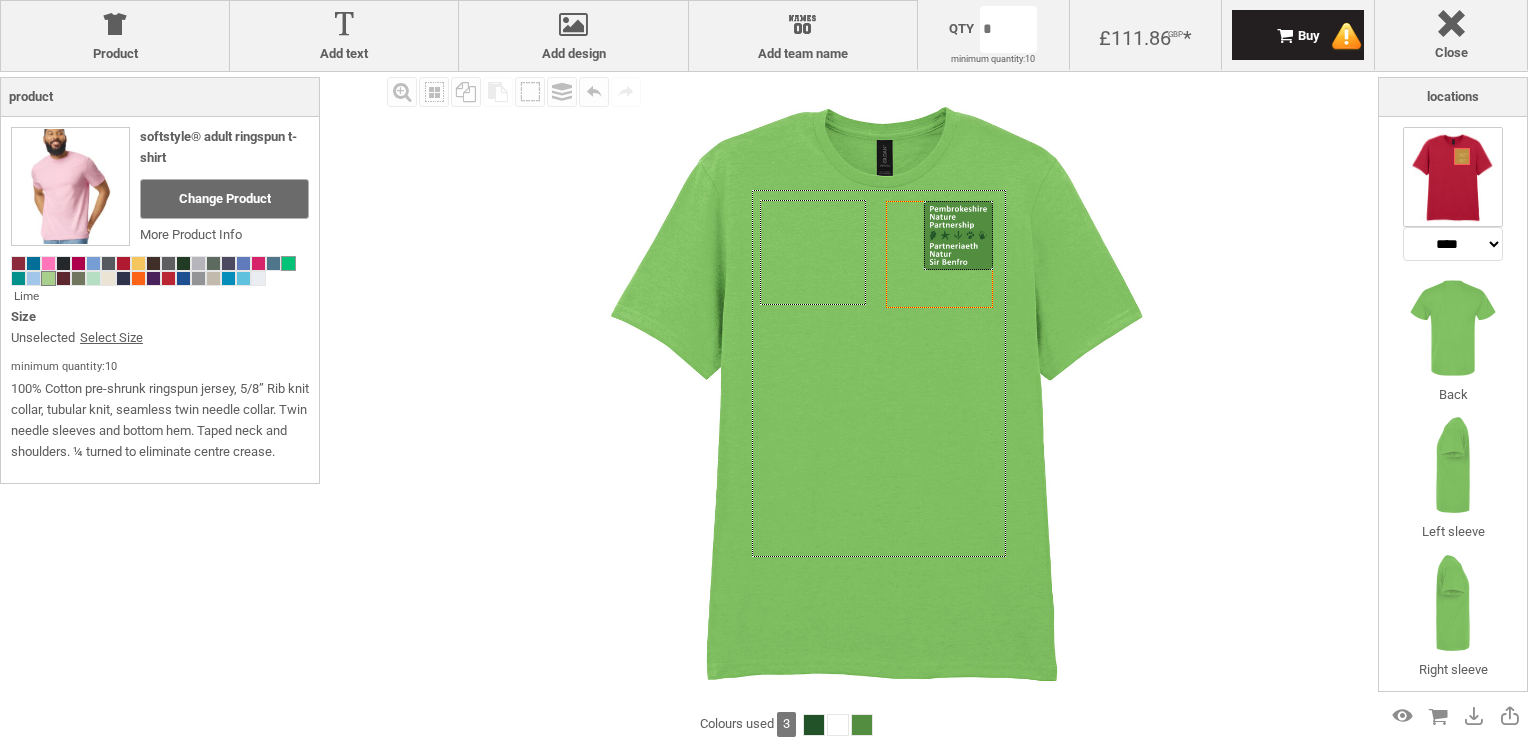 click at bounding box center [288, 263] 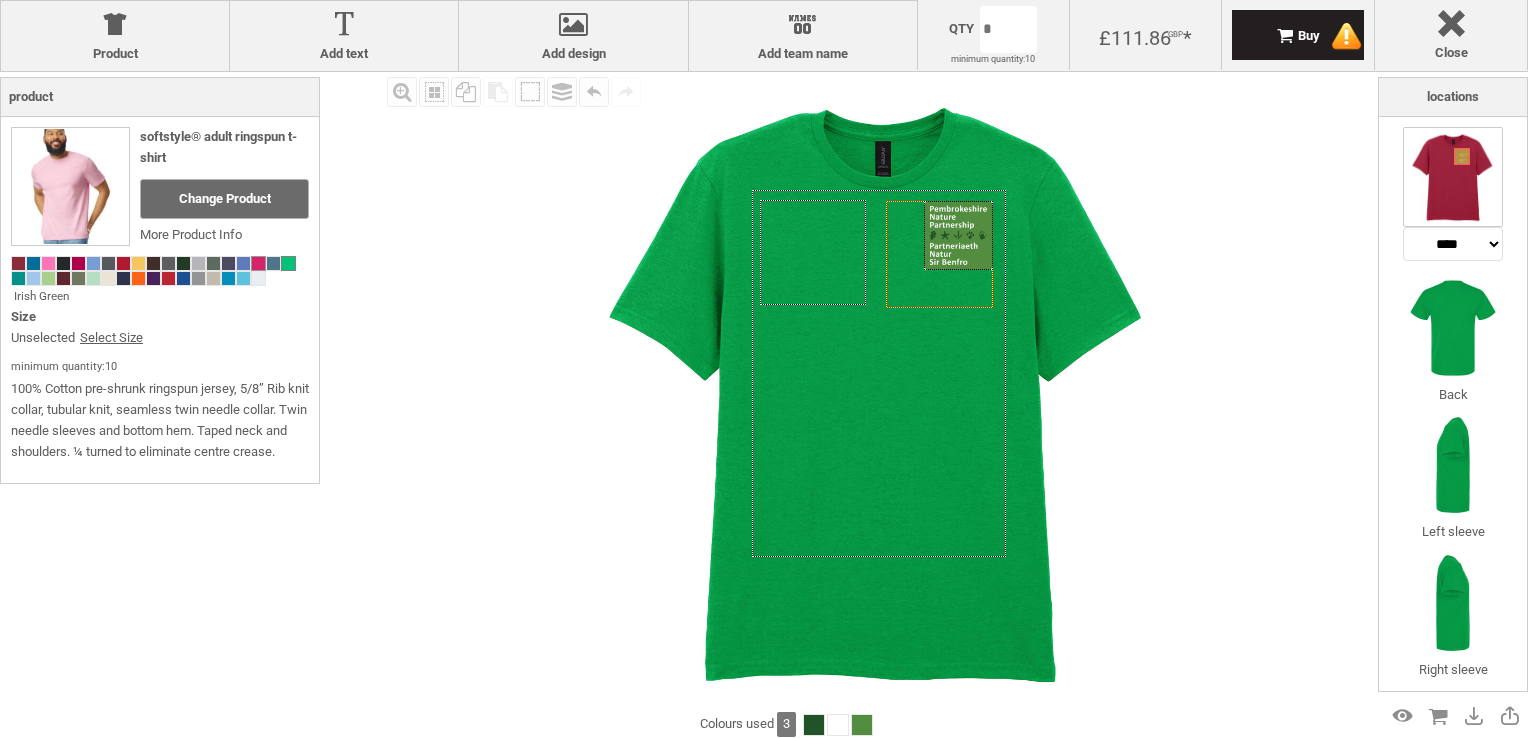 click at bounding box center (258, 263) 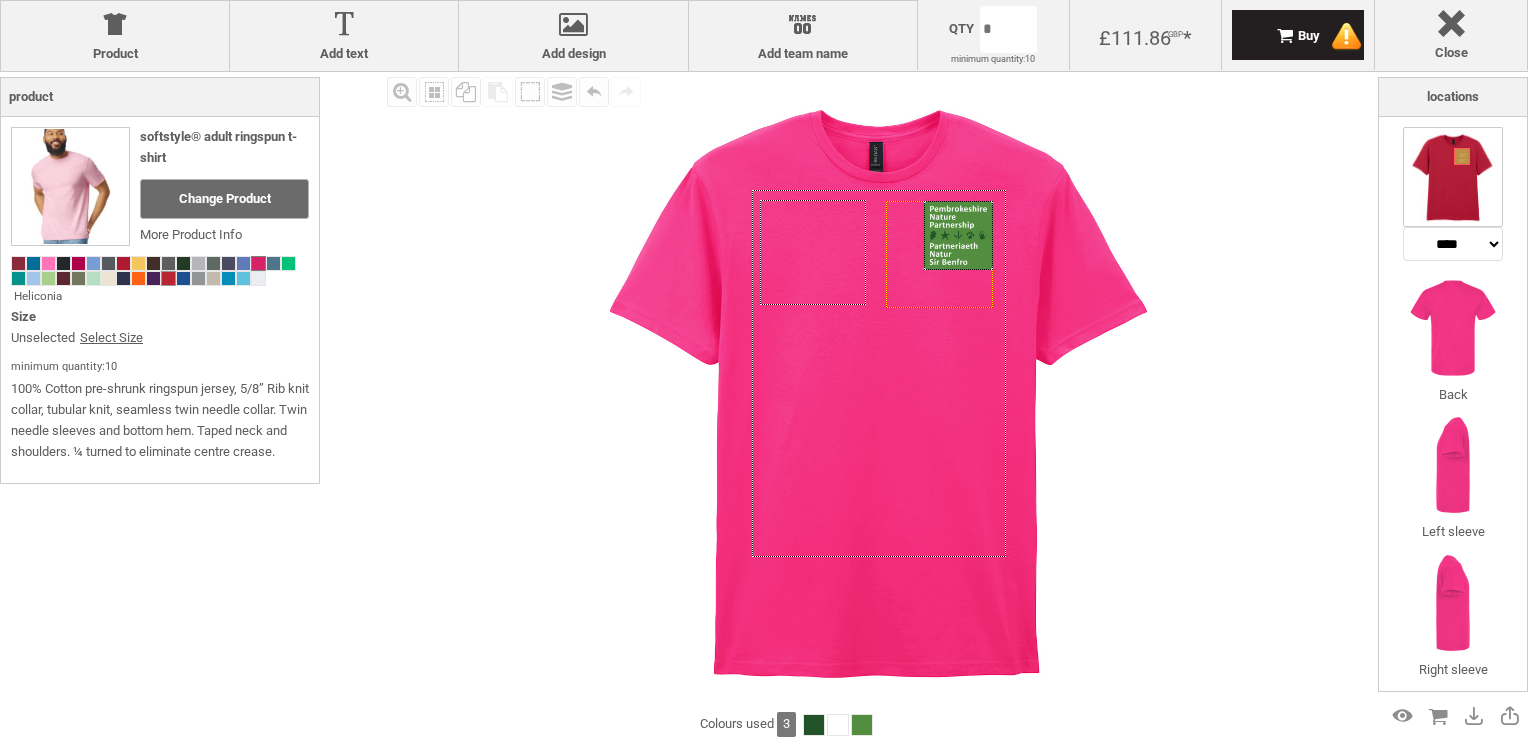 click at bounding box center [168, 278] 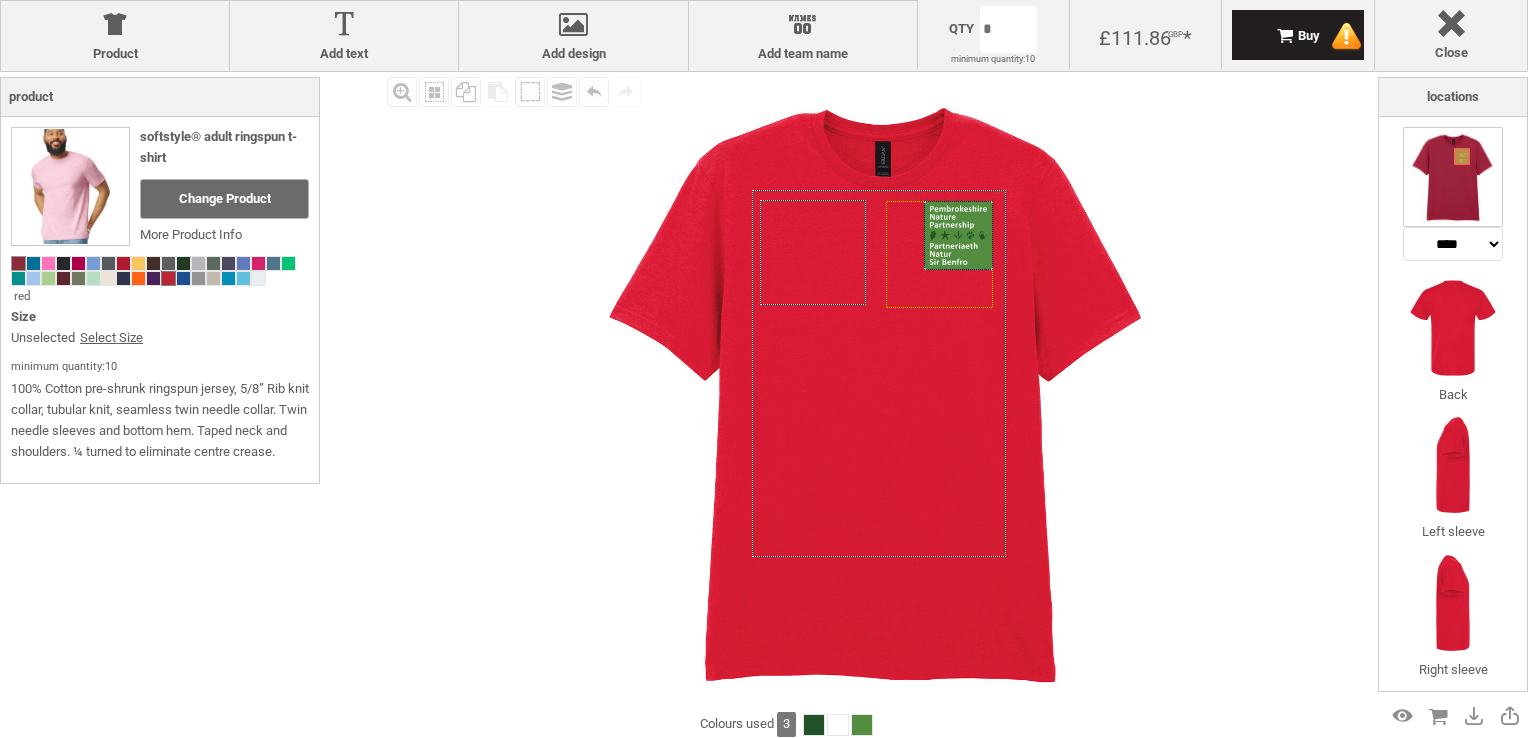 click at bounding box center (18, 263) 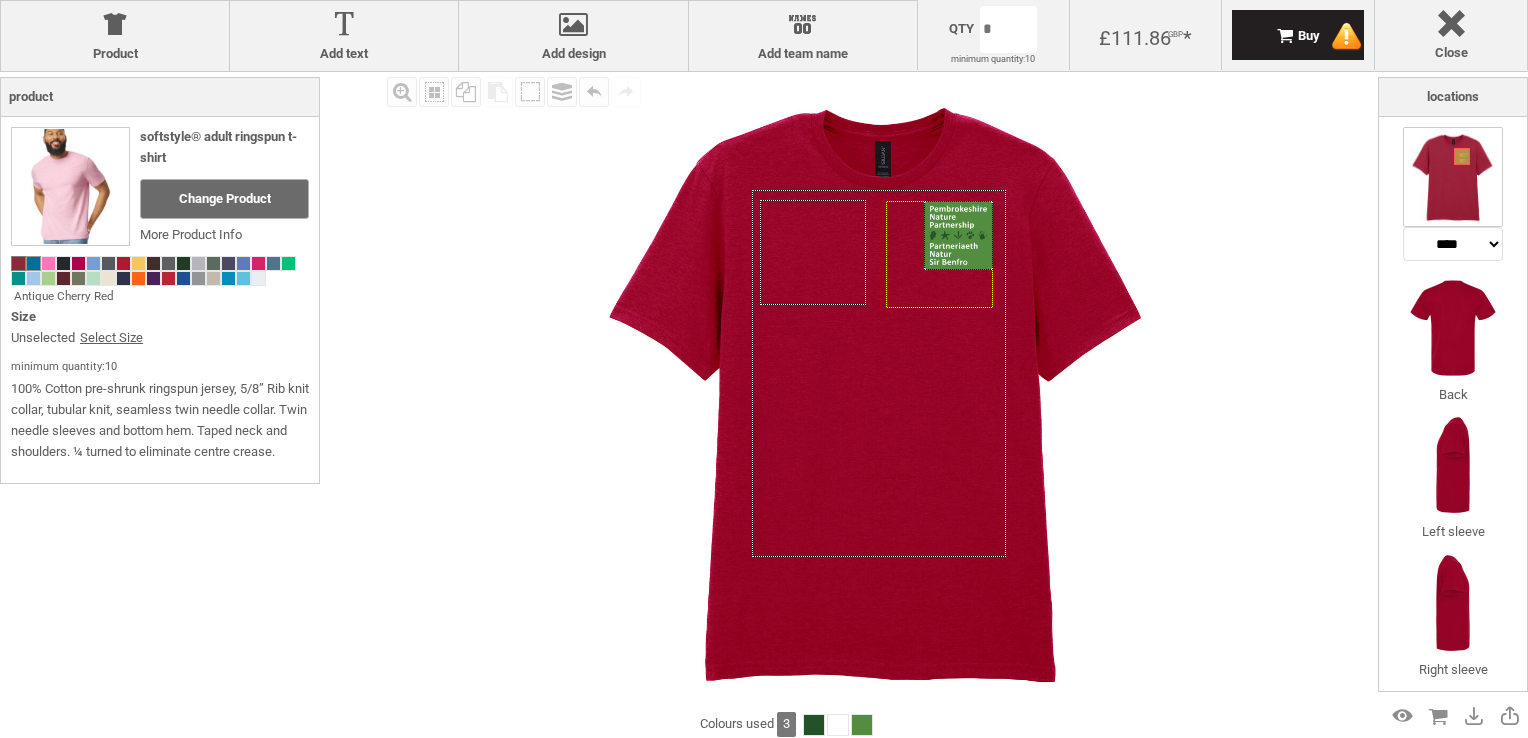 click at bounding box center [33, 263] 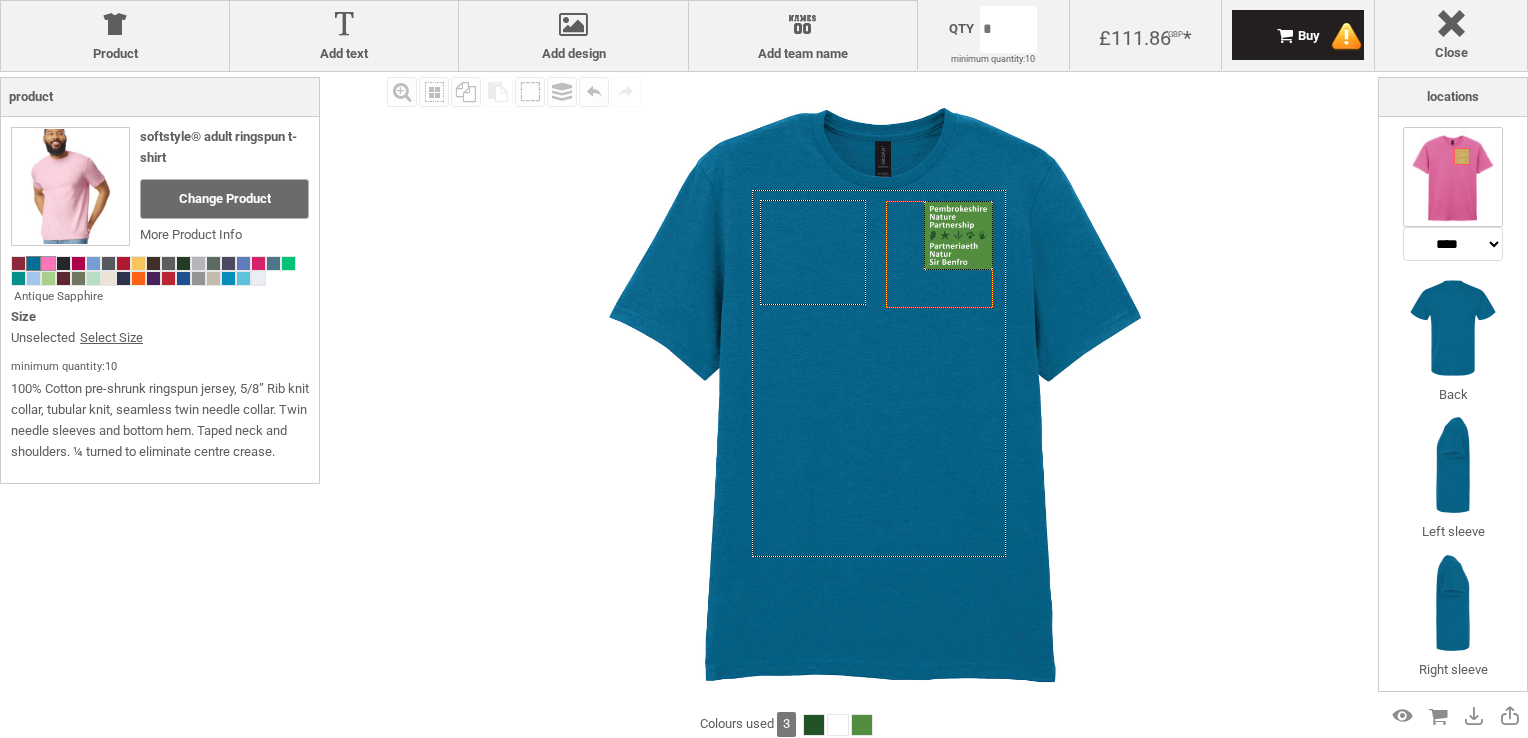 click at bounding box center [48, 263] 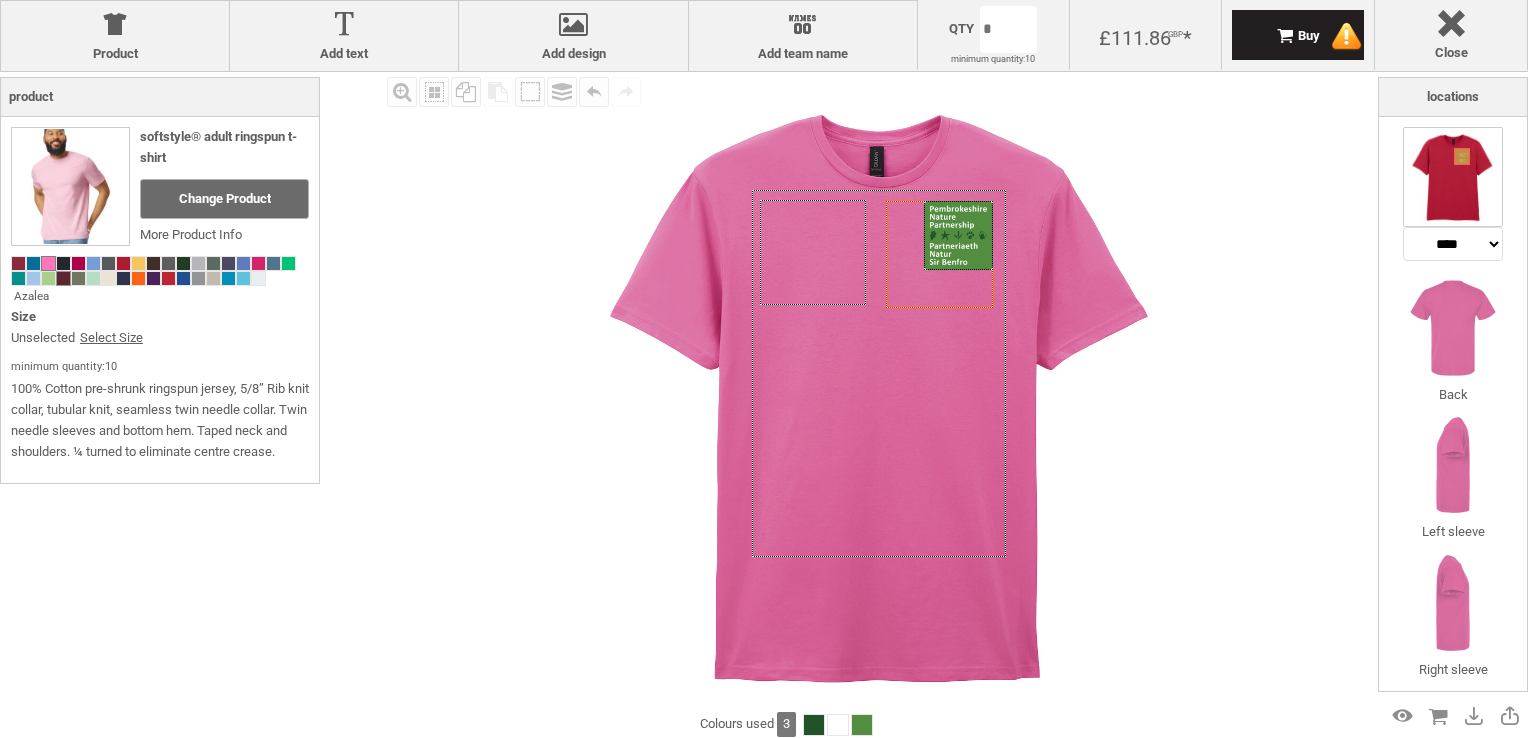 click at bounding box center (63, 278) 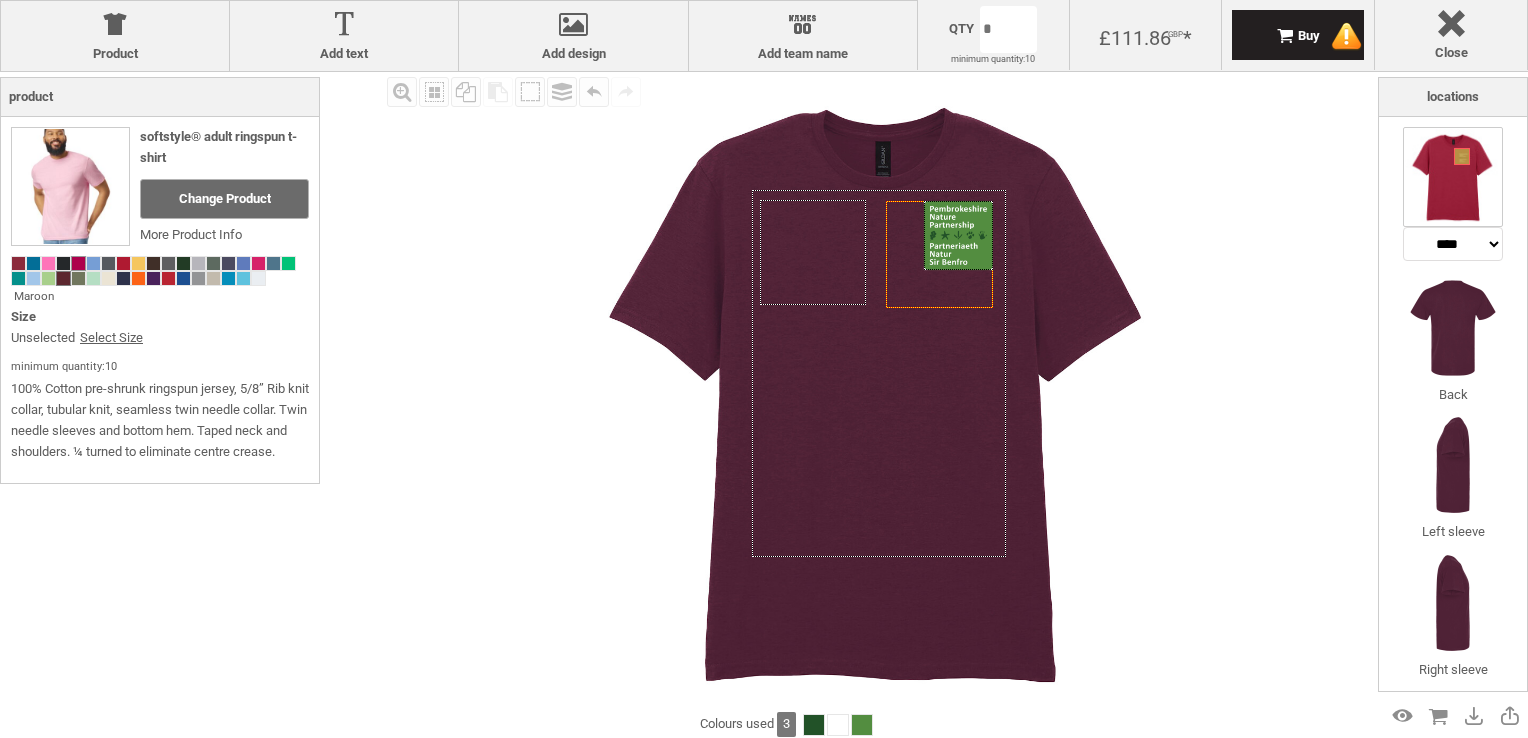 click at bounding box center [78, 263] 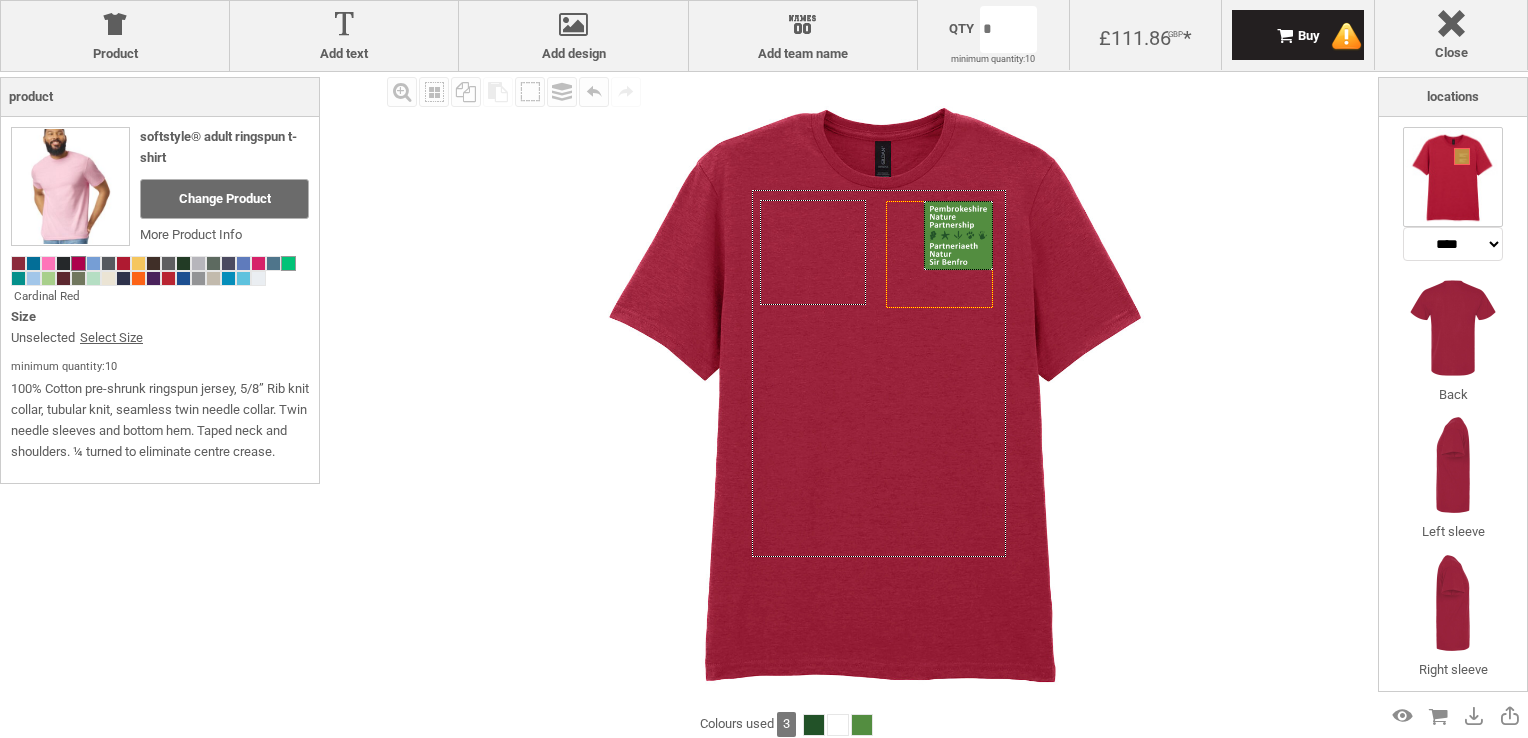 click at bounding box center (288, 263) 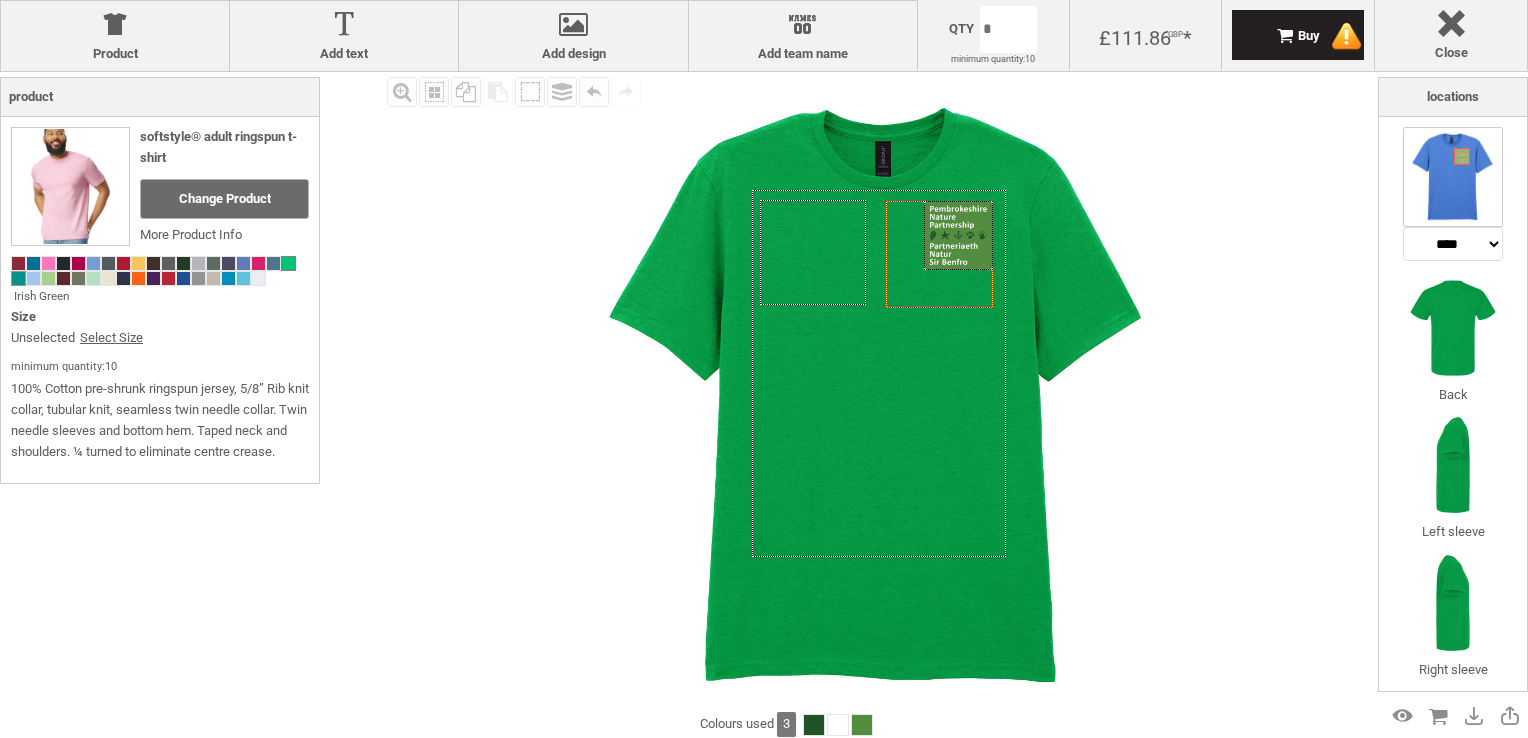 click at bounding box center [18, 278] 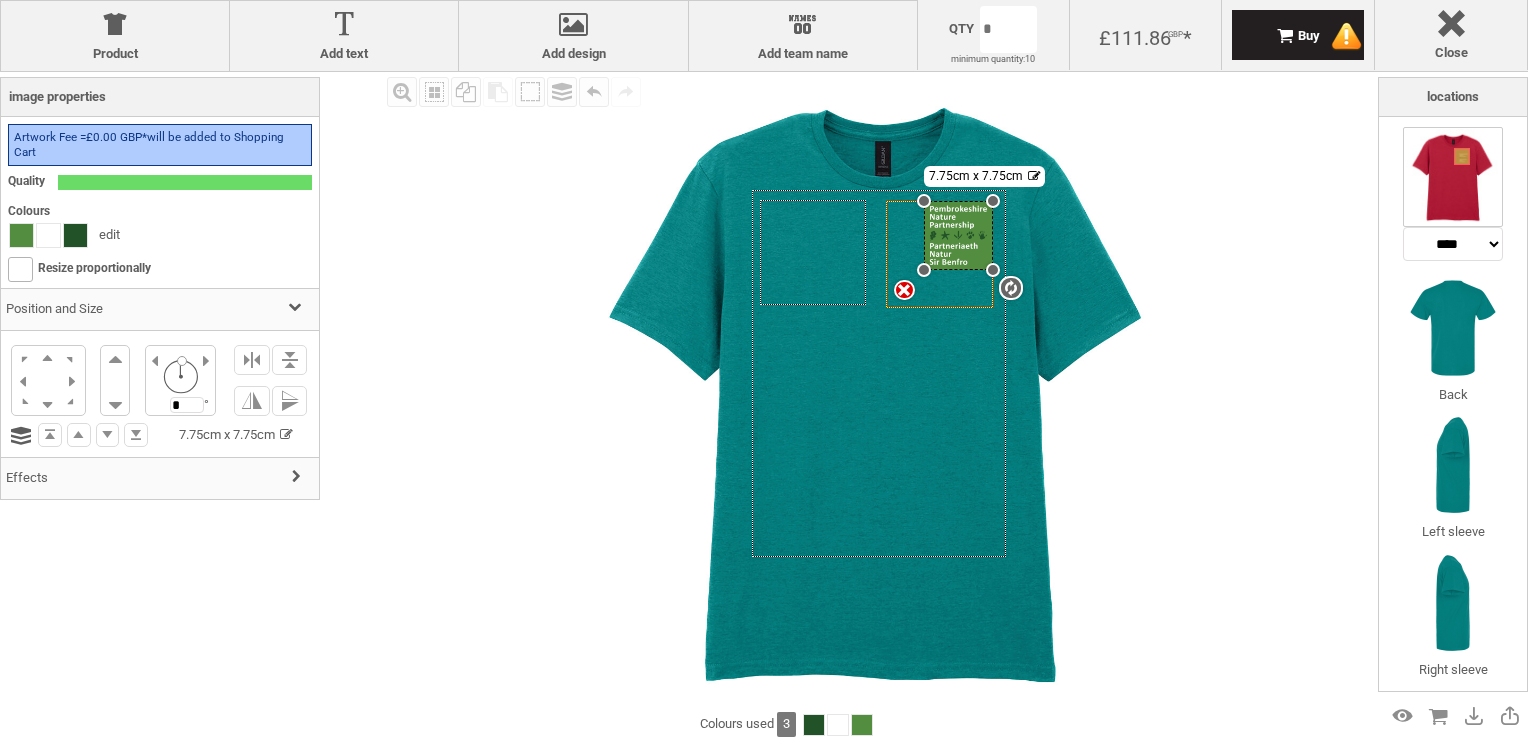 click on "settings 7.75cm x 7.75cm" at bounding box center [958, 235] 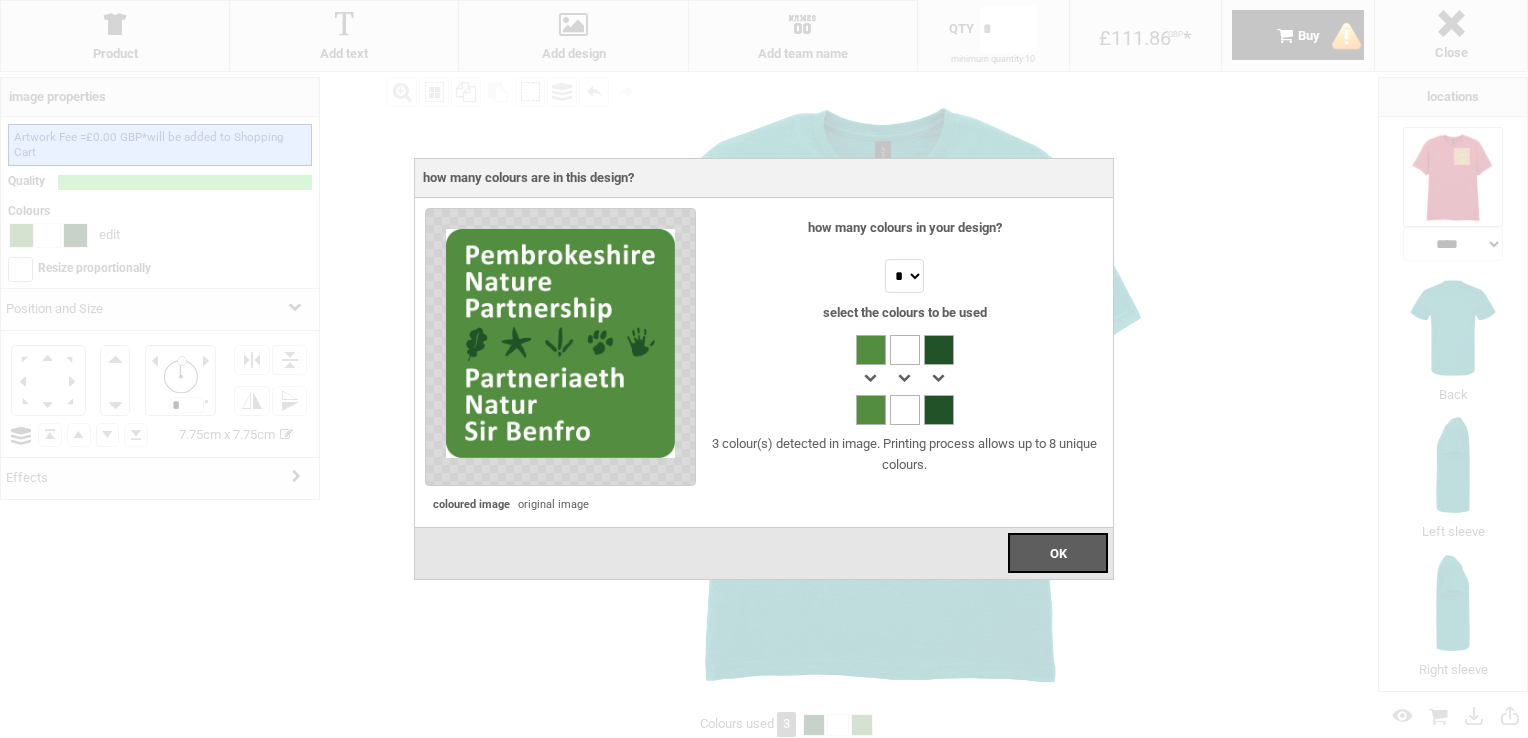 click at bounding box center [871, 350] 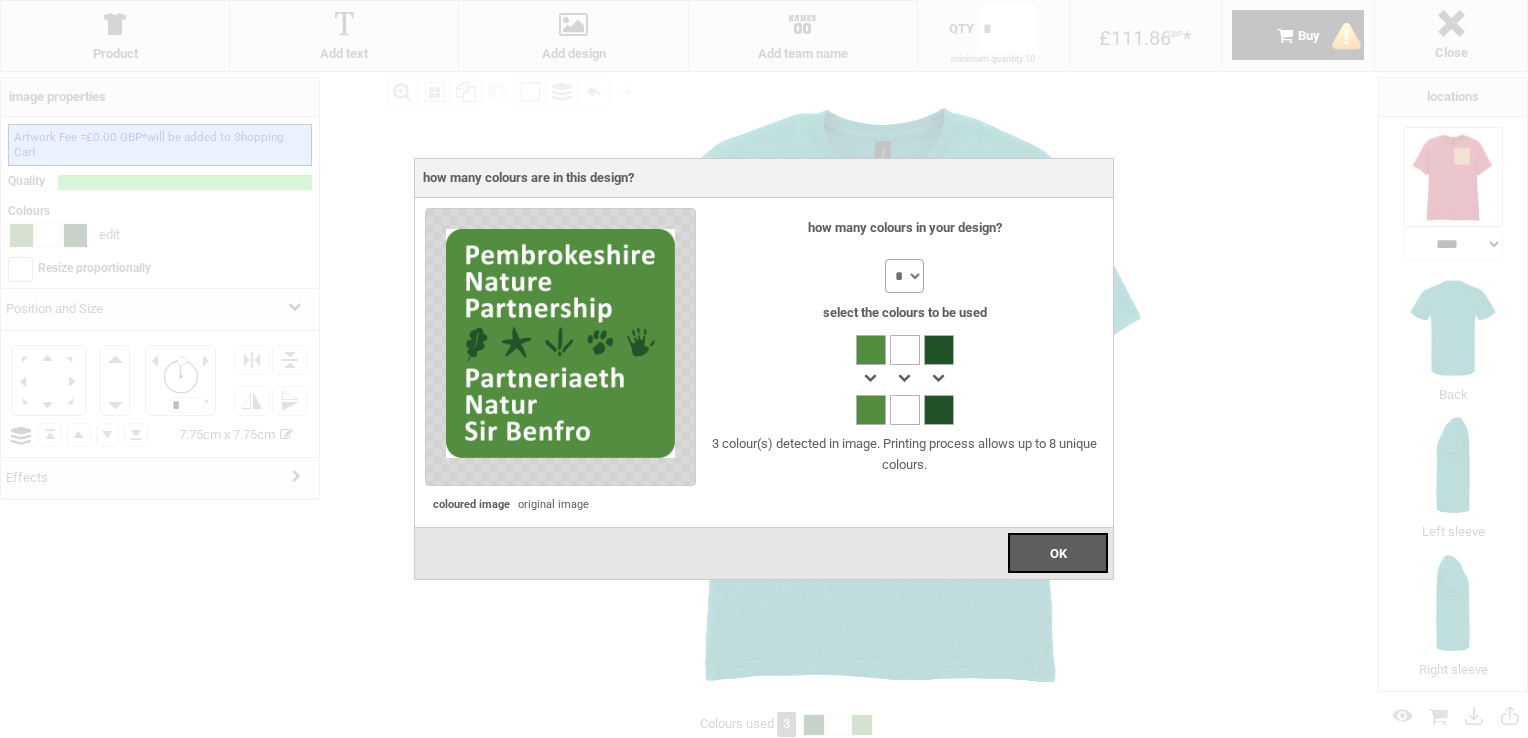 click on "* * * * * * * *" at bounding box center [905, 276] 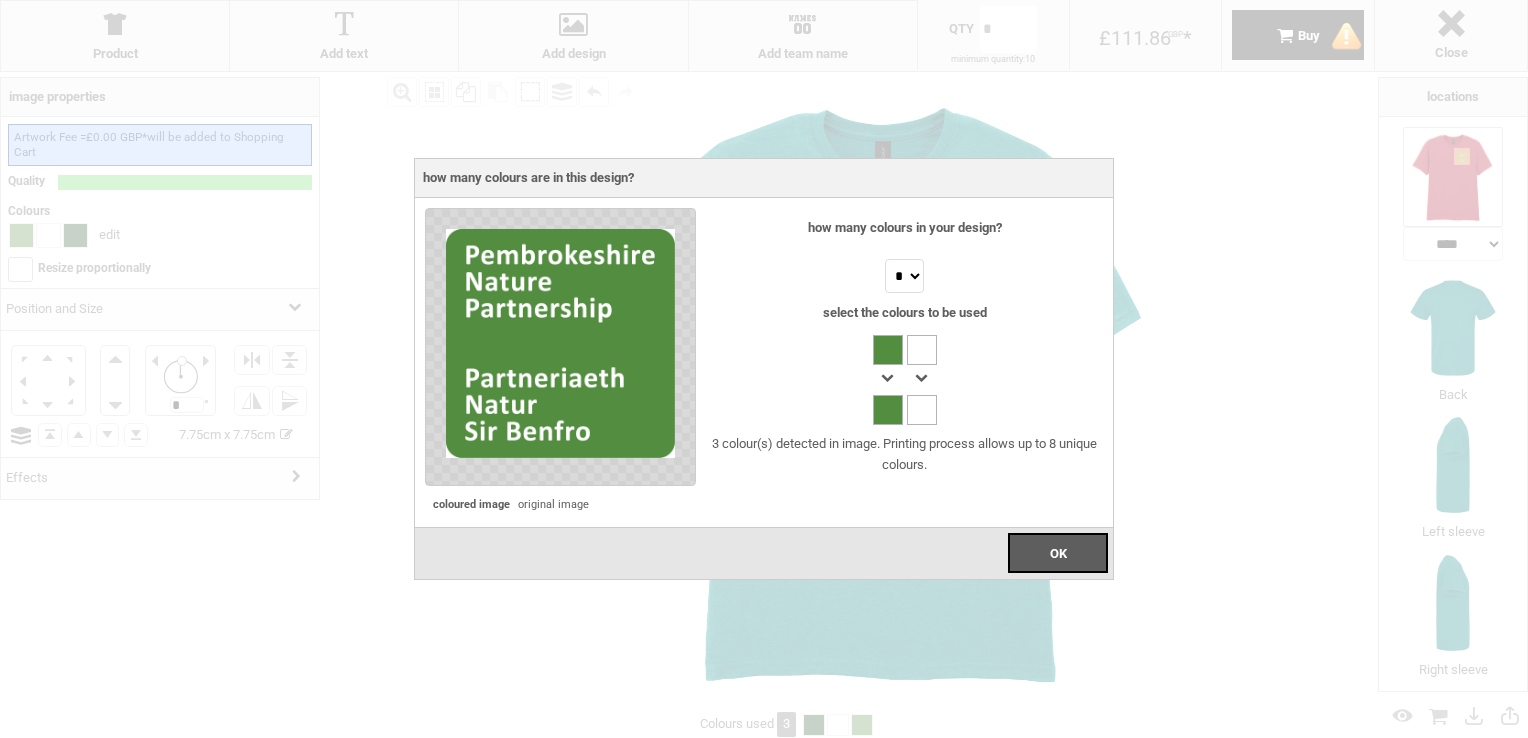 click at bounding box center (888, 380) 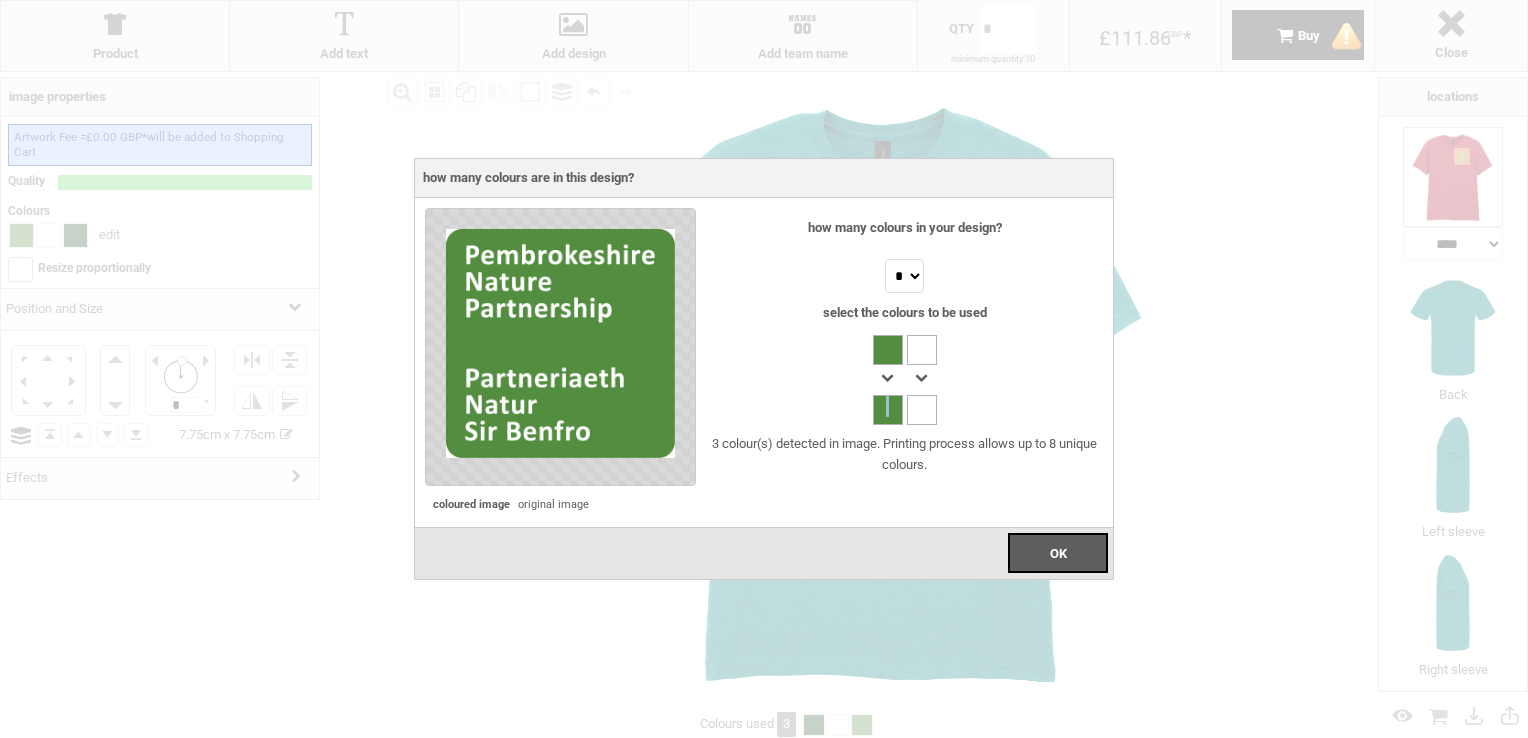 click at bounding box center (888, 380) 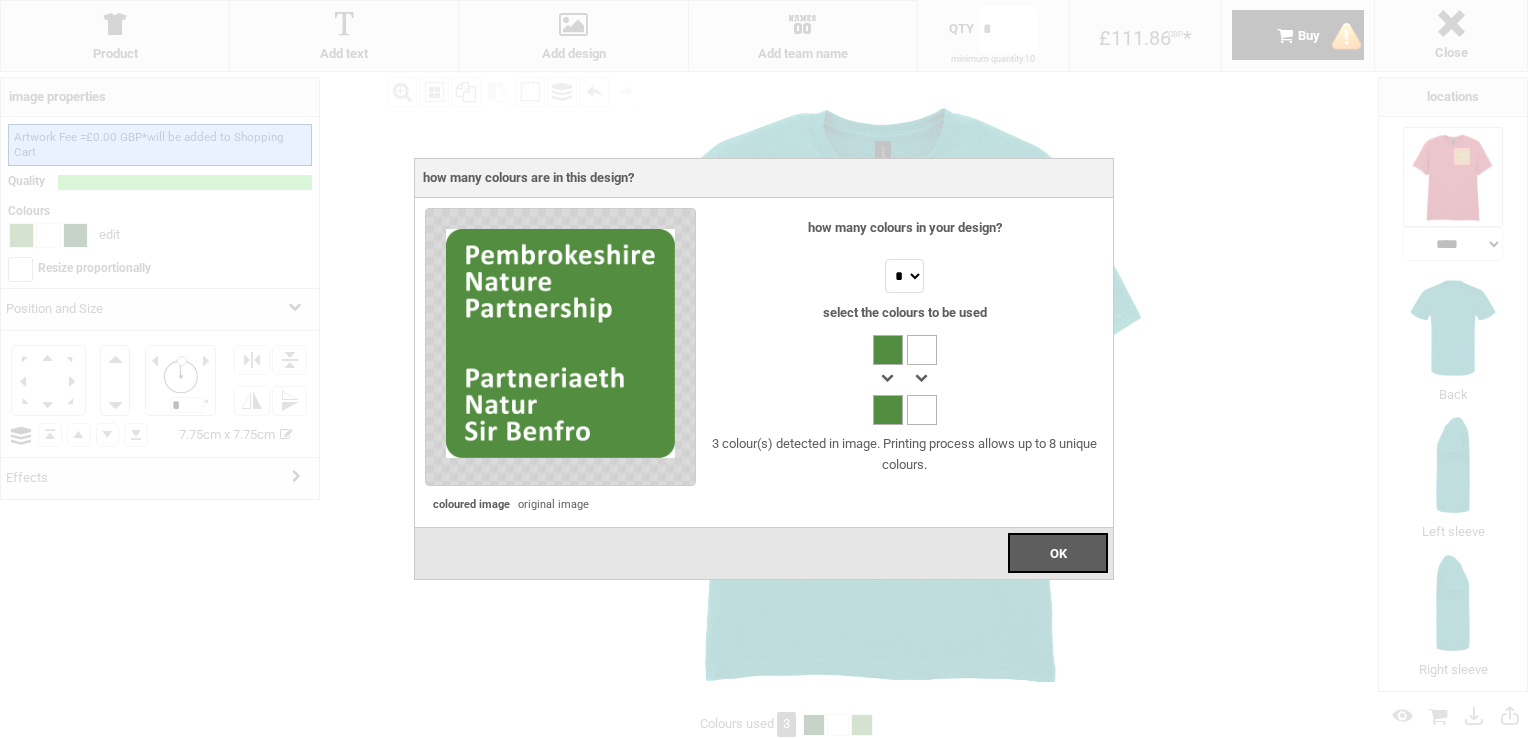 click at bounding box center [888, 380] 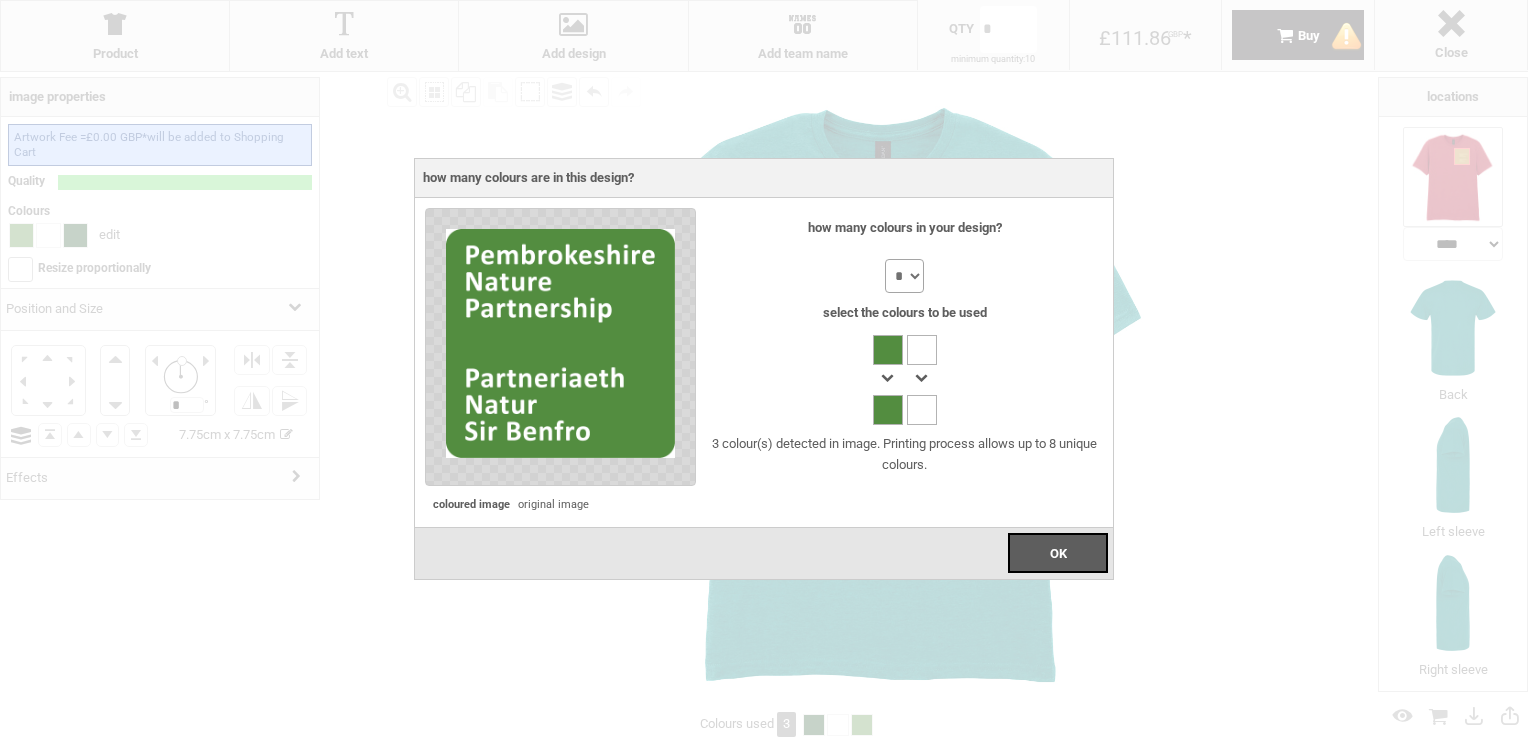 click on "* * * * * * * *" at bounding box center [905, 276] 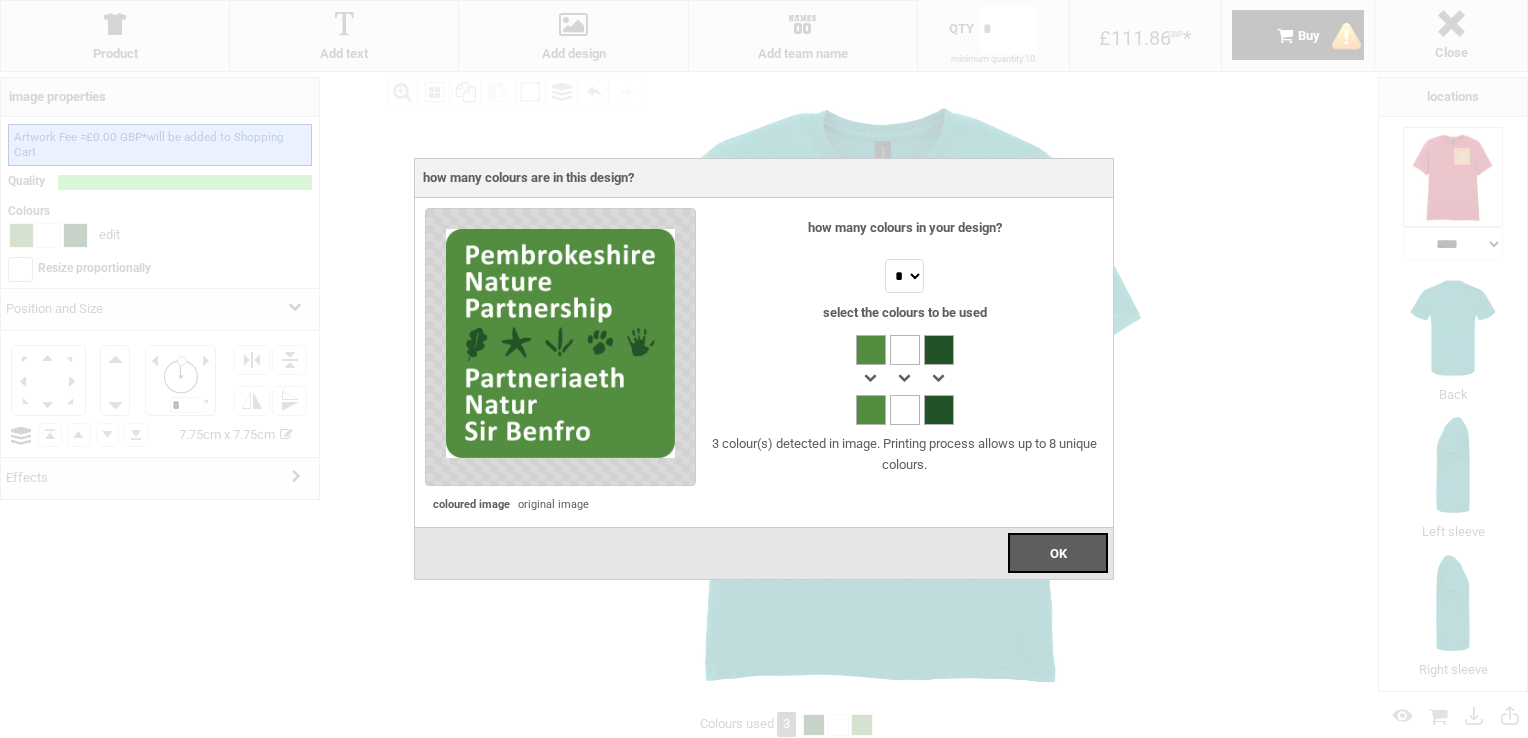 click at bounding box center (871, 410) 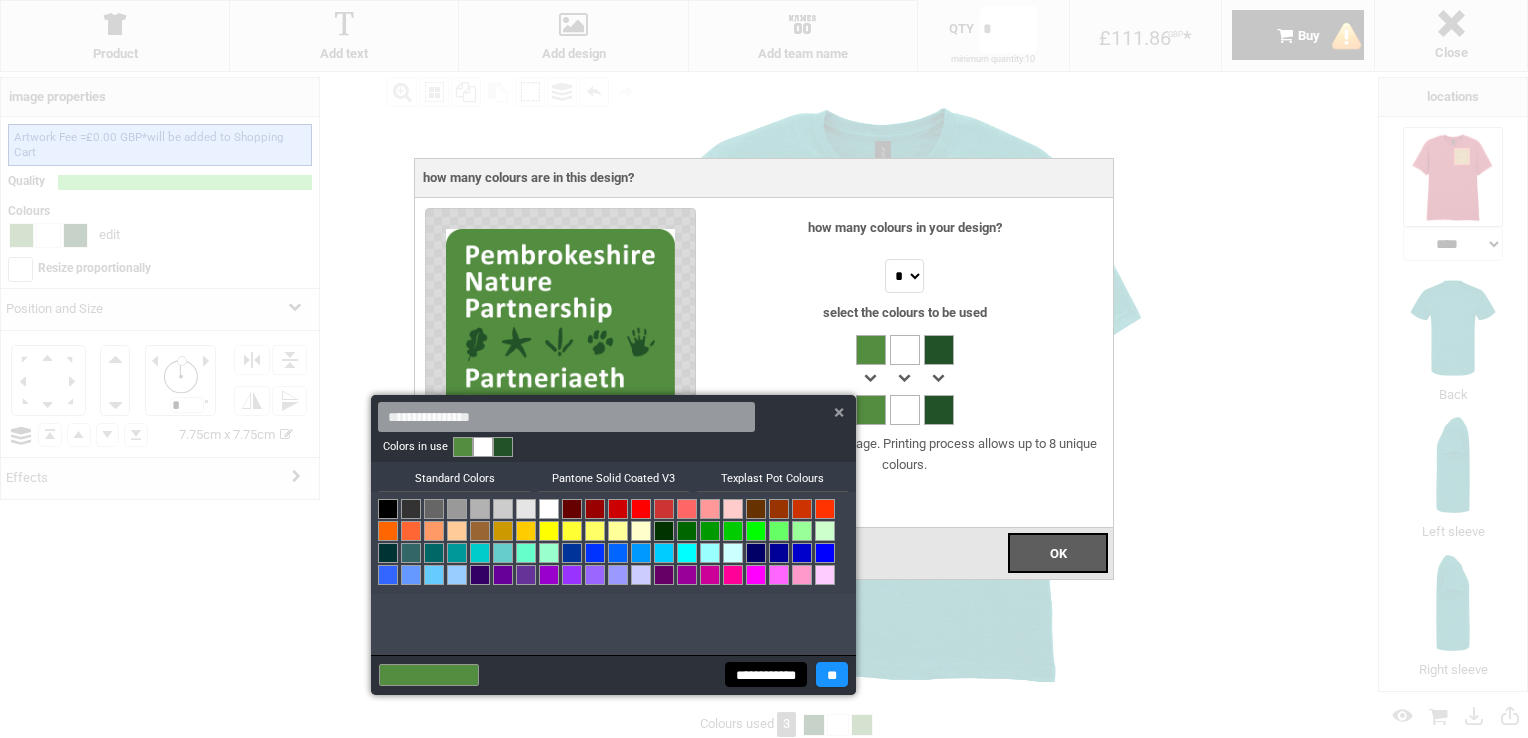 click on "**********" at bounding box center (766, 674) 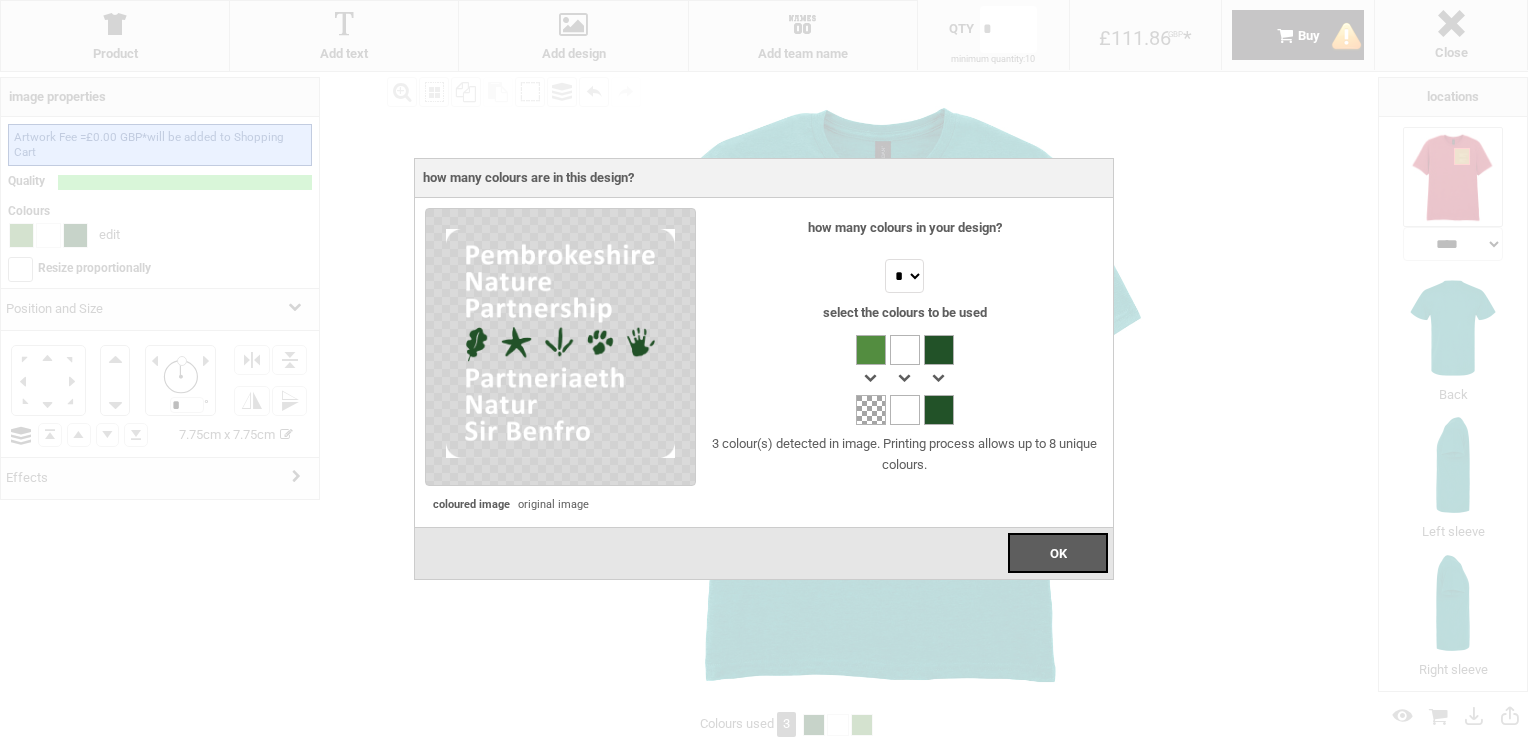 click at bounding box center [939, 410] 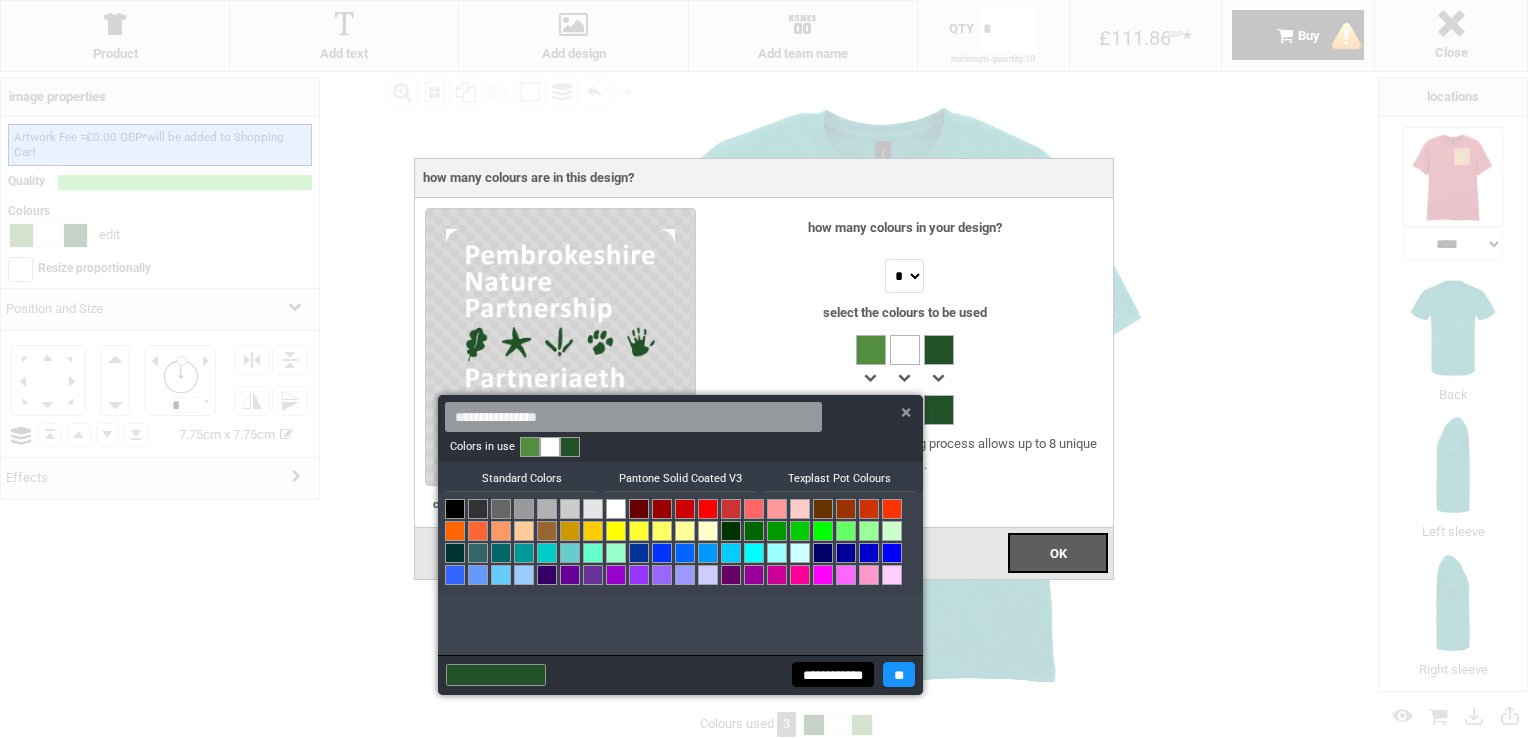 click at bounding box center (455, 509) 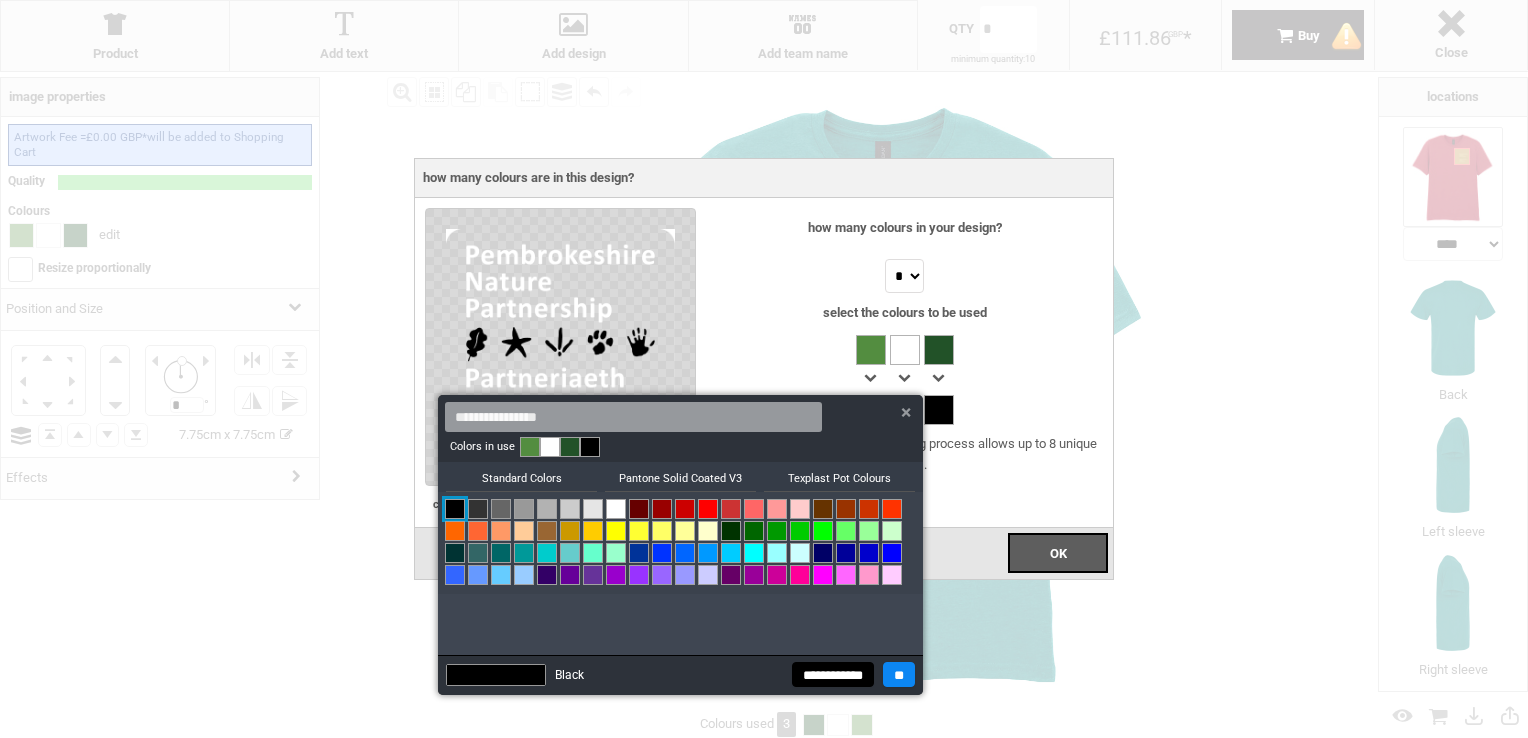 click on "**" at bounding box center (899, 674) 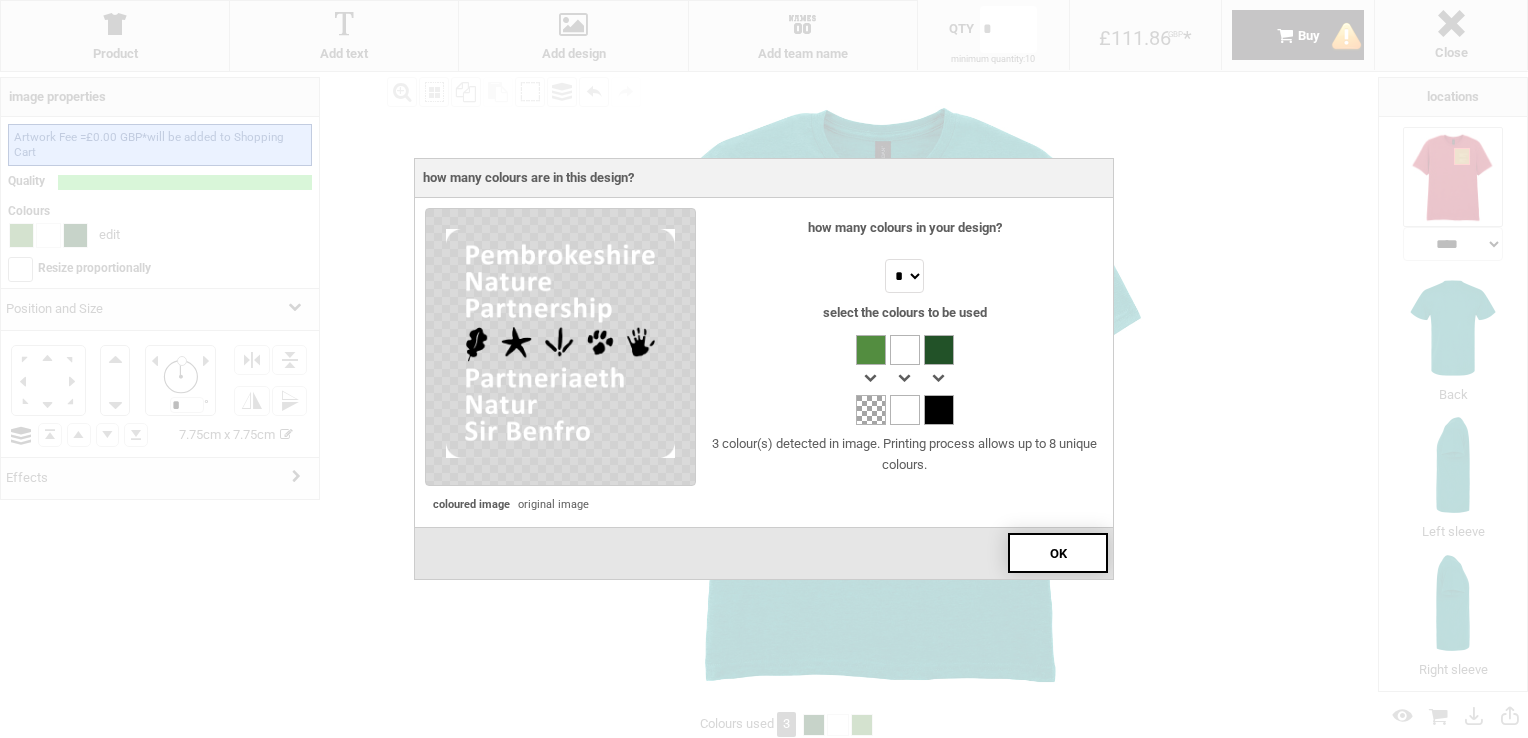 click on "OK" at bounding box center [1058, 553] 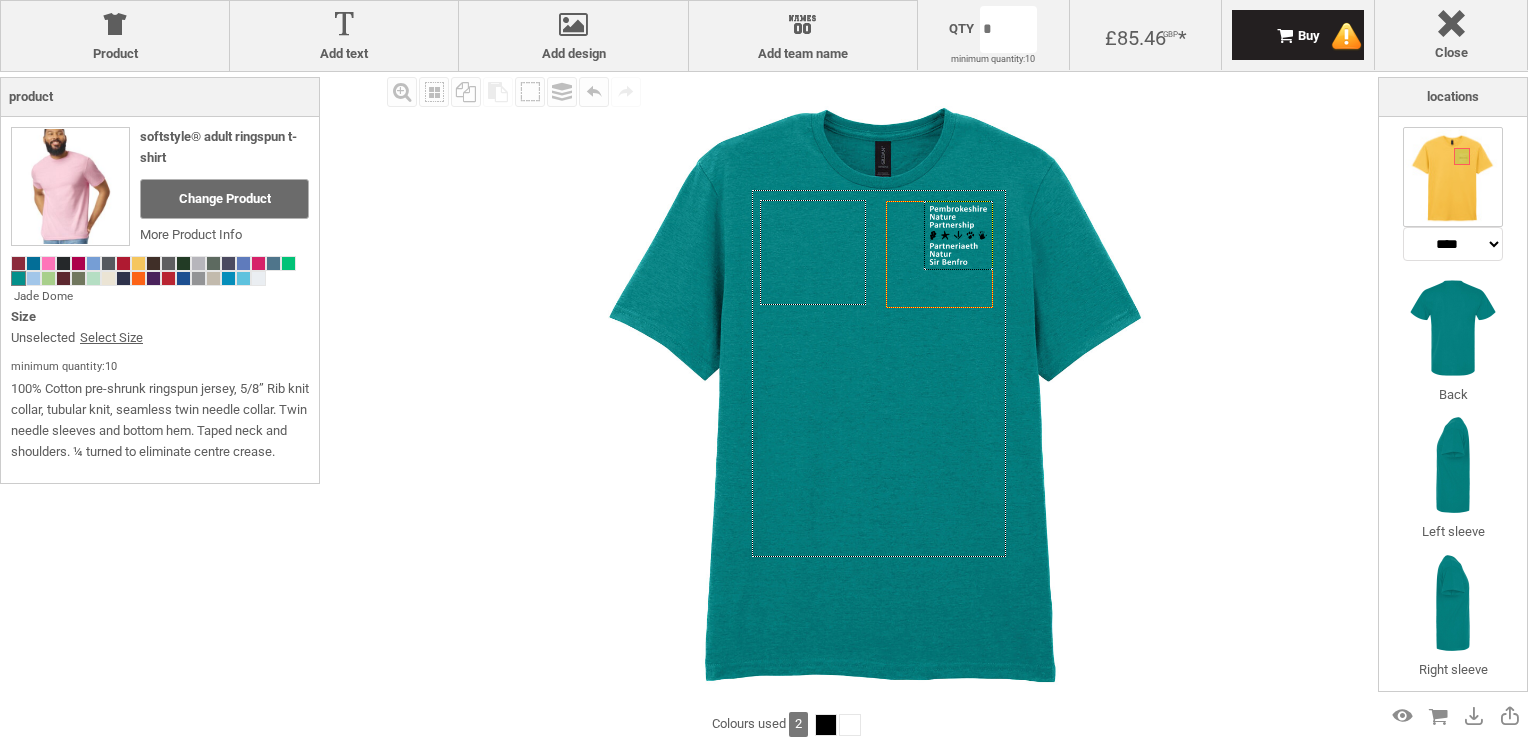 drag, startPoint x: 696, startPoint y: 236, endPoint x: 504, endPoint y: 309, distance: 205.40935 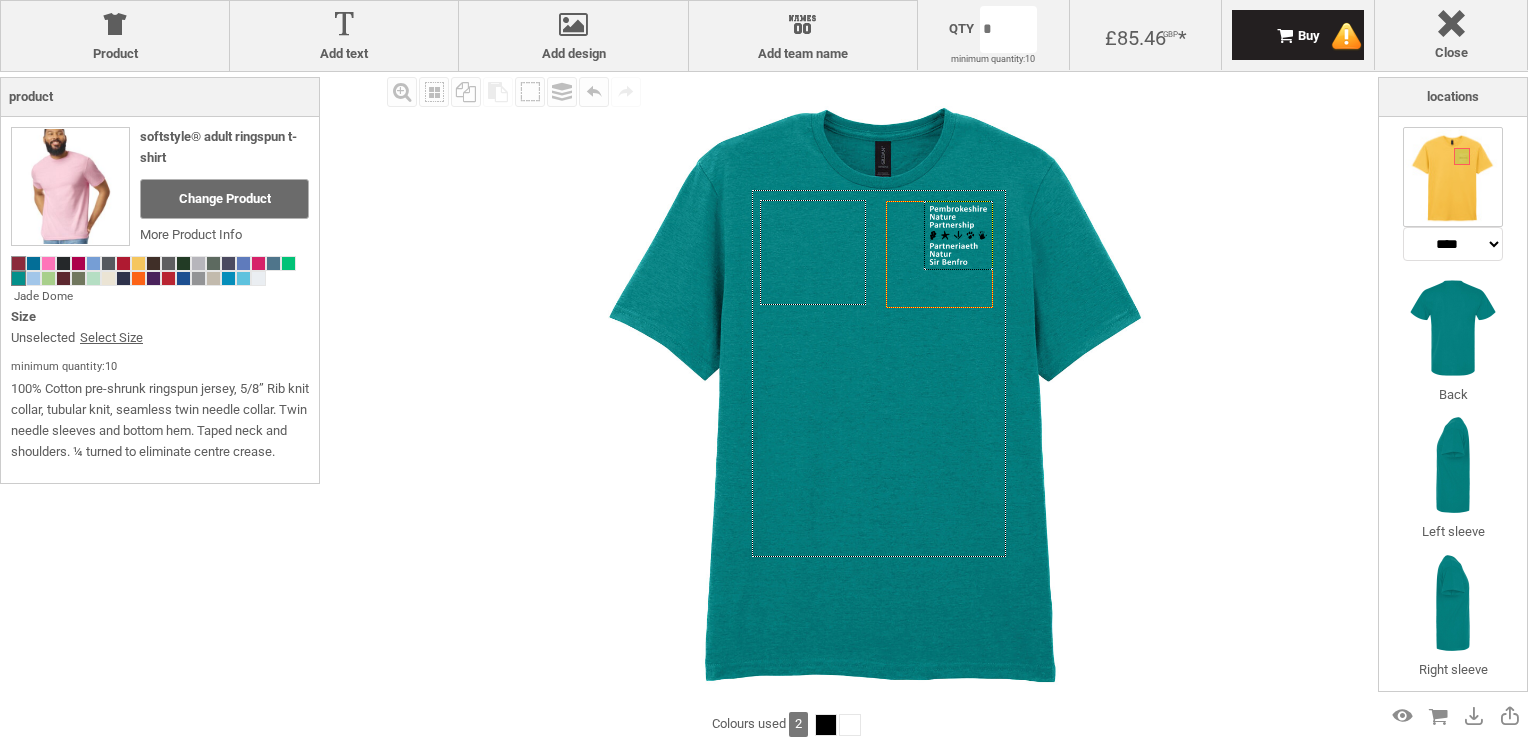 click at bounding box center (18, 263) 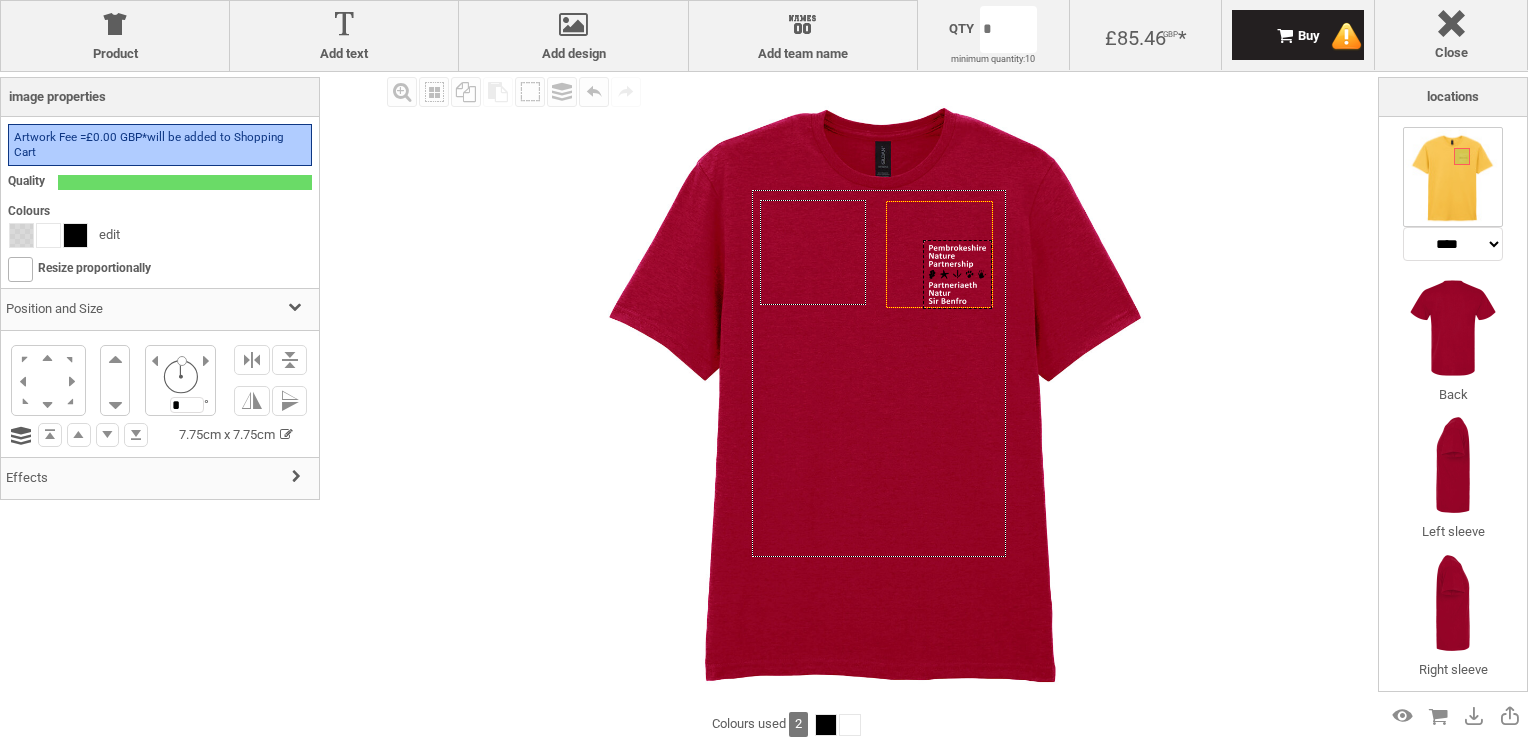 drag, startPoint x: 958, startPoint y: 238, endPoint x: 957, endPoint y: 277, distance: 39.012817 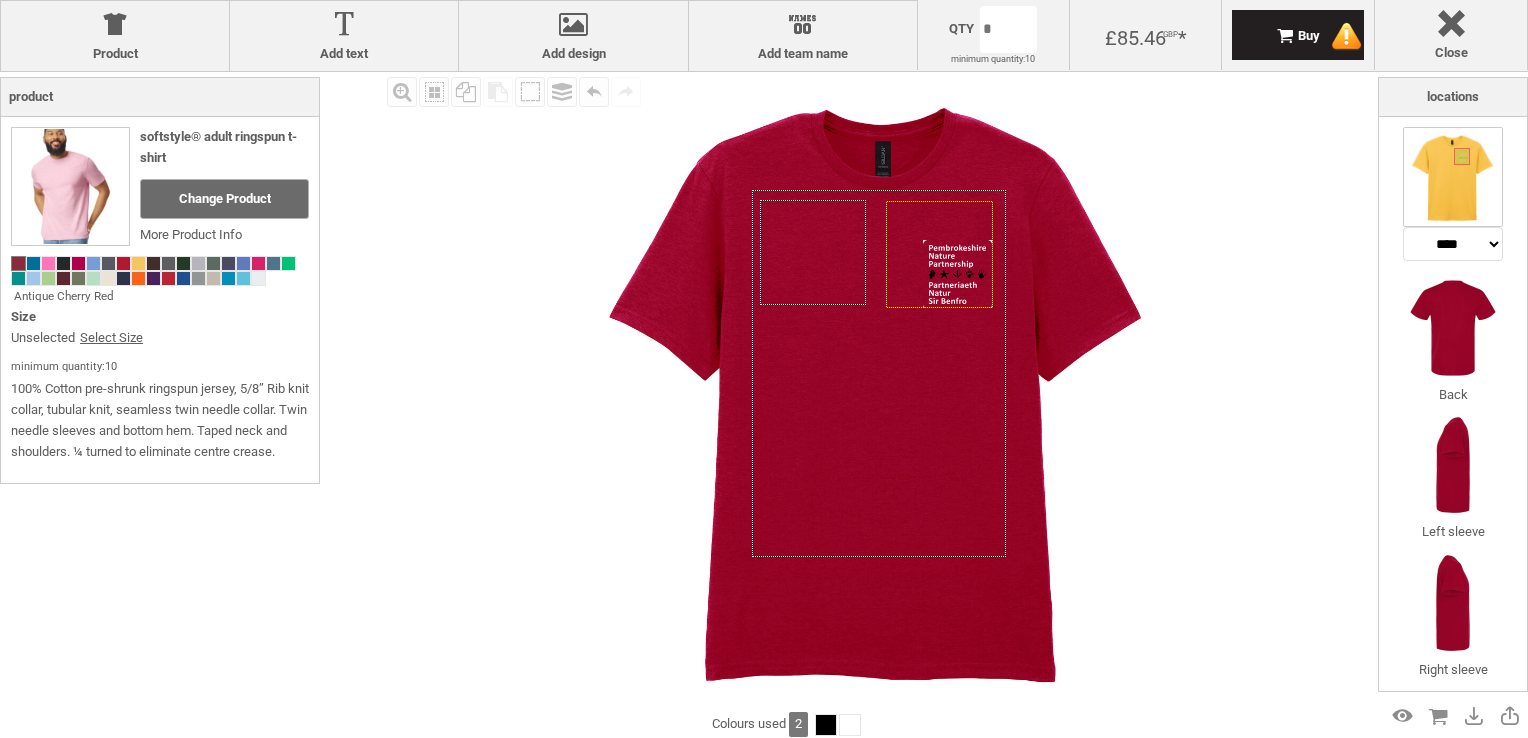 click at bounding box center [880, 391] 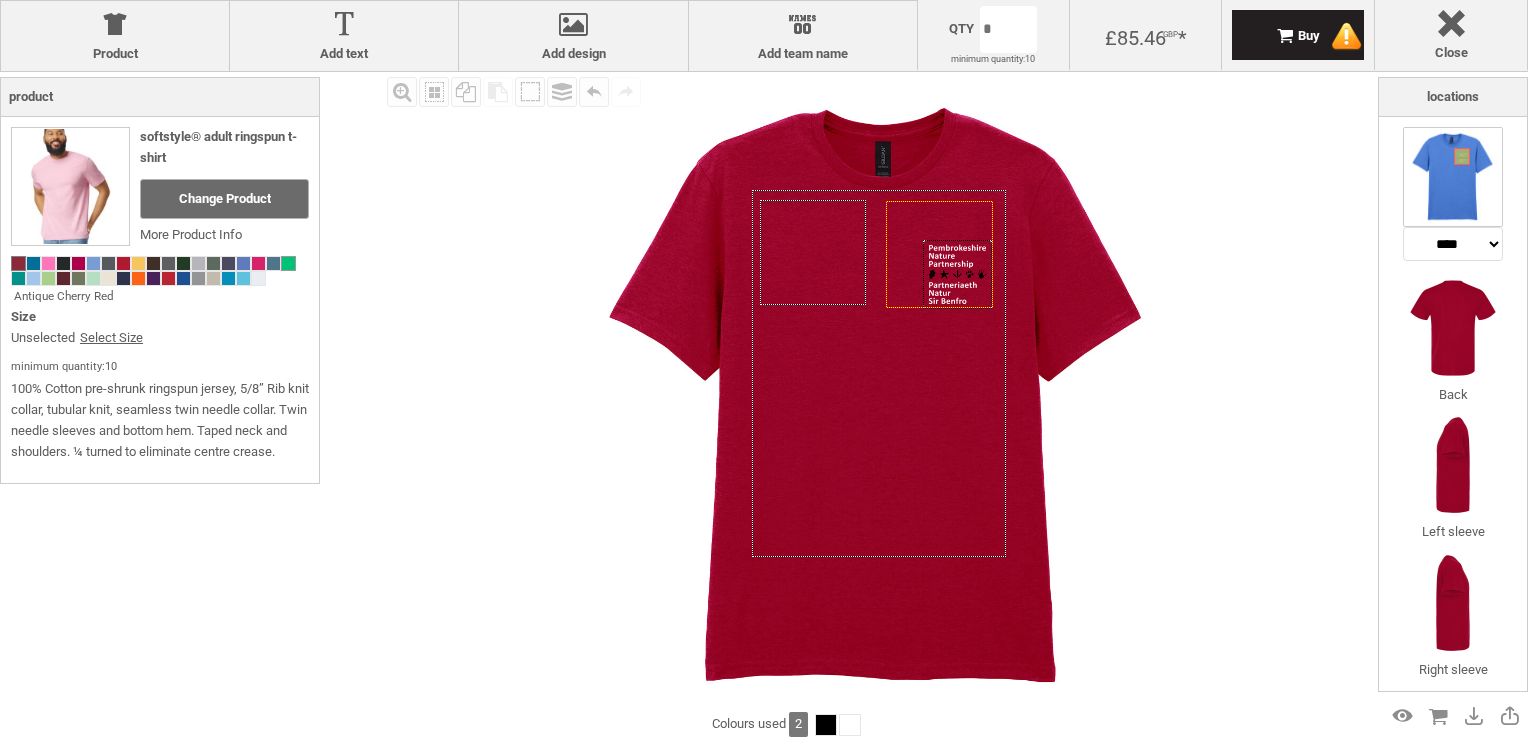 click at bounding box center (288, 263) 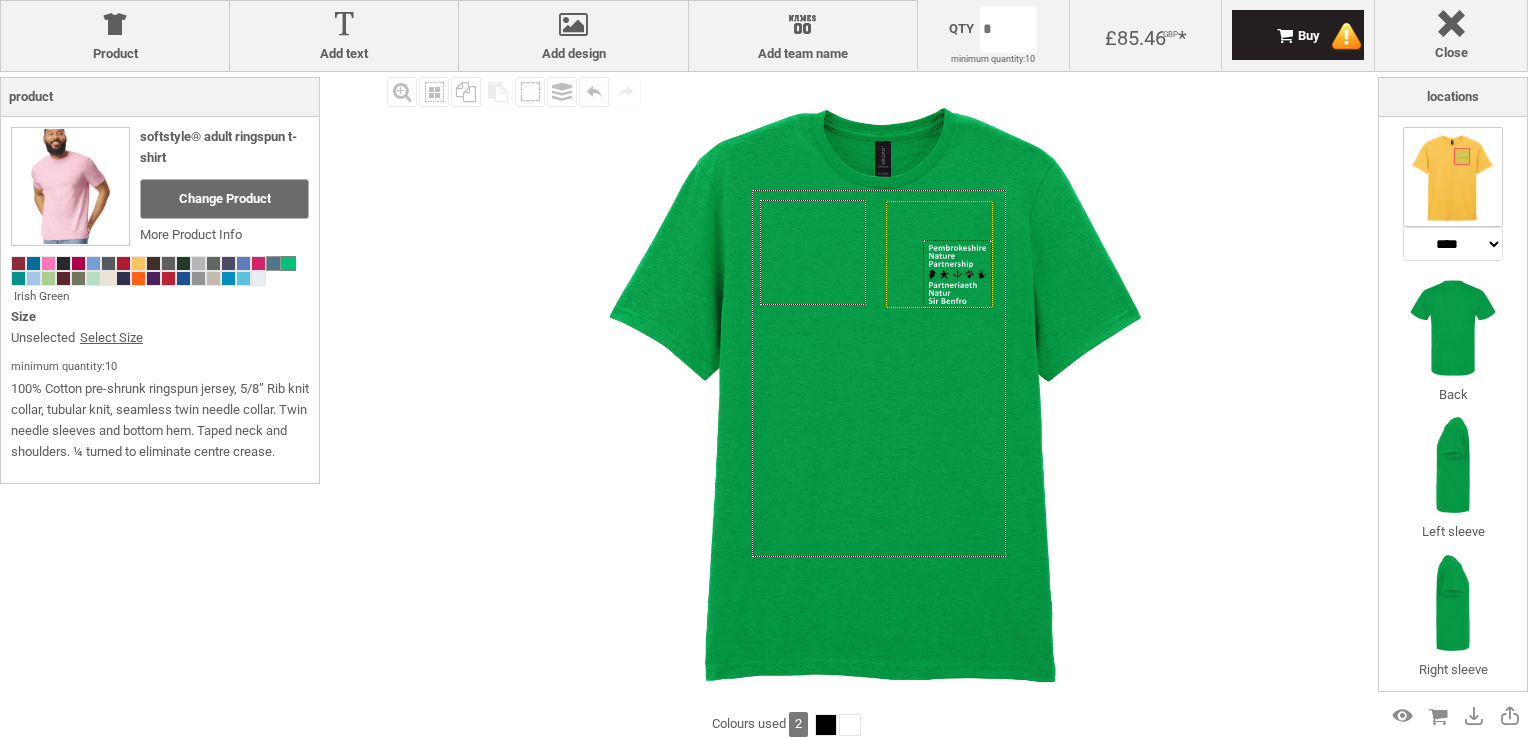 click at bounding box center (273, 263) 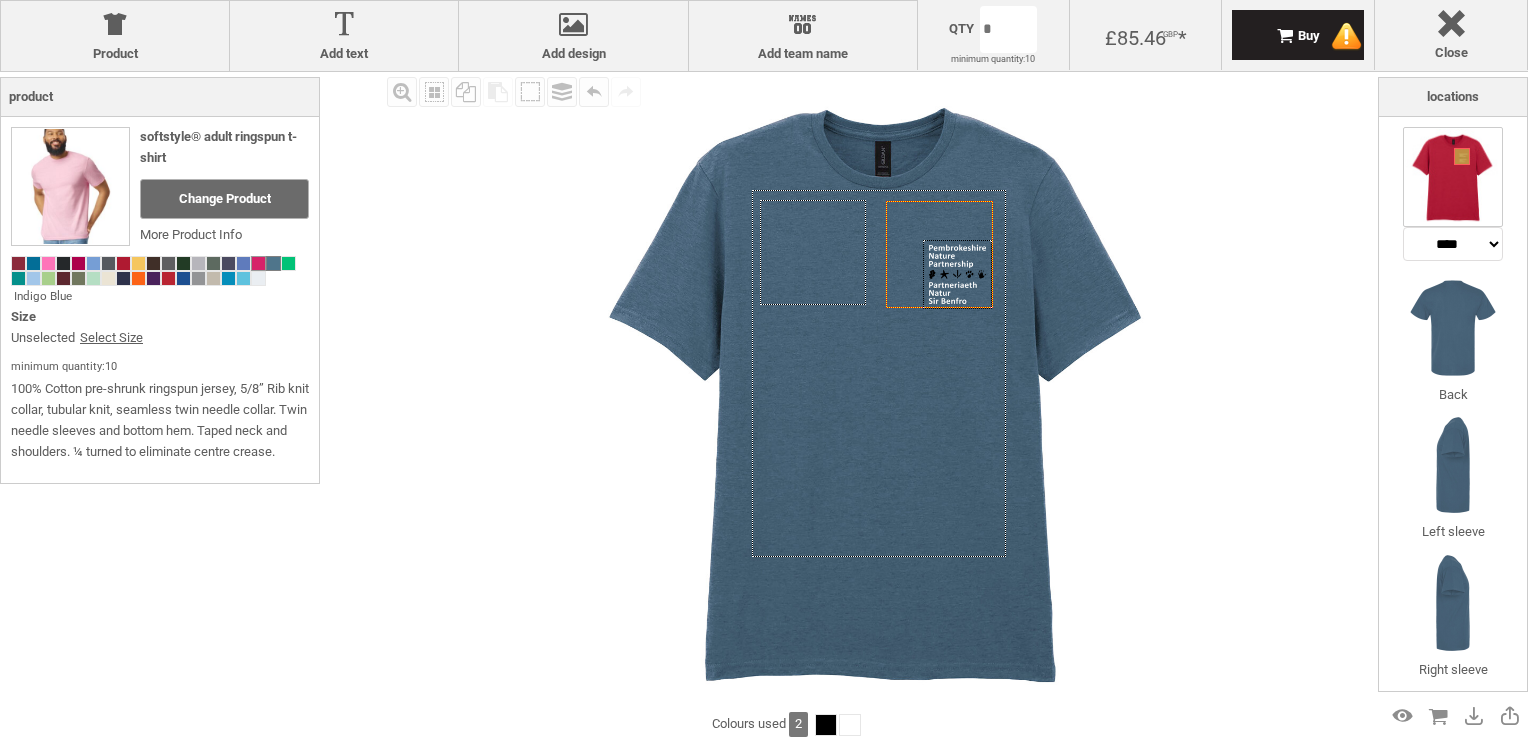 click at bounding box center (258, 263) 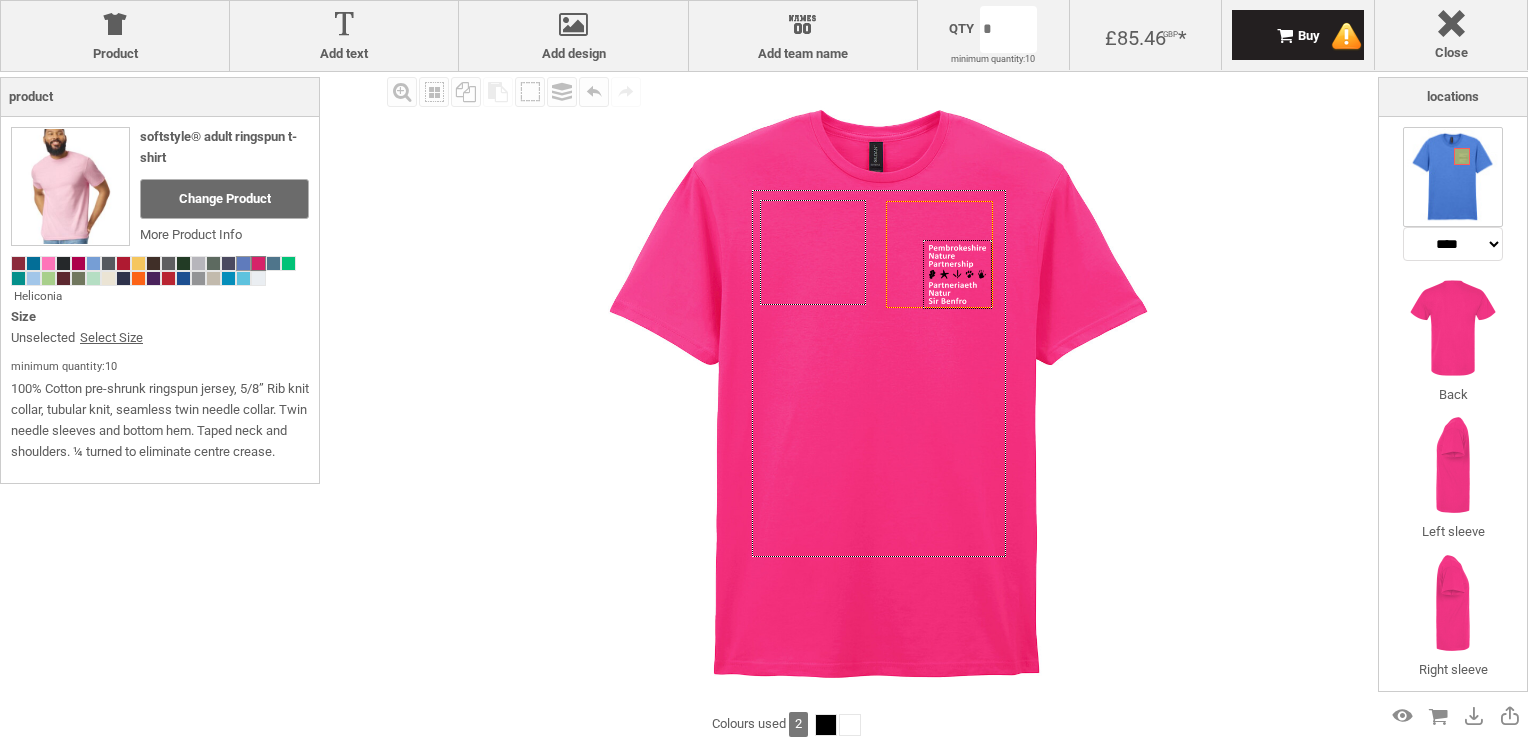 click at bounding box center [243, 263] 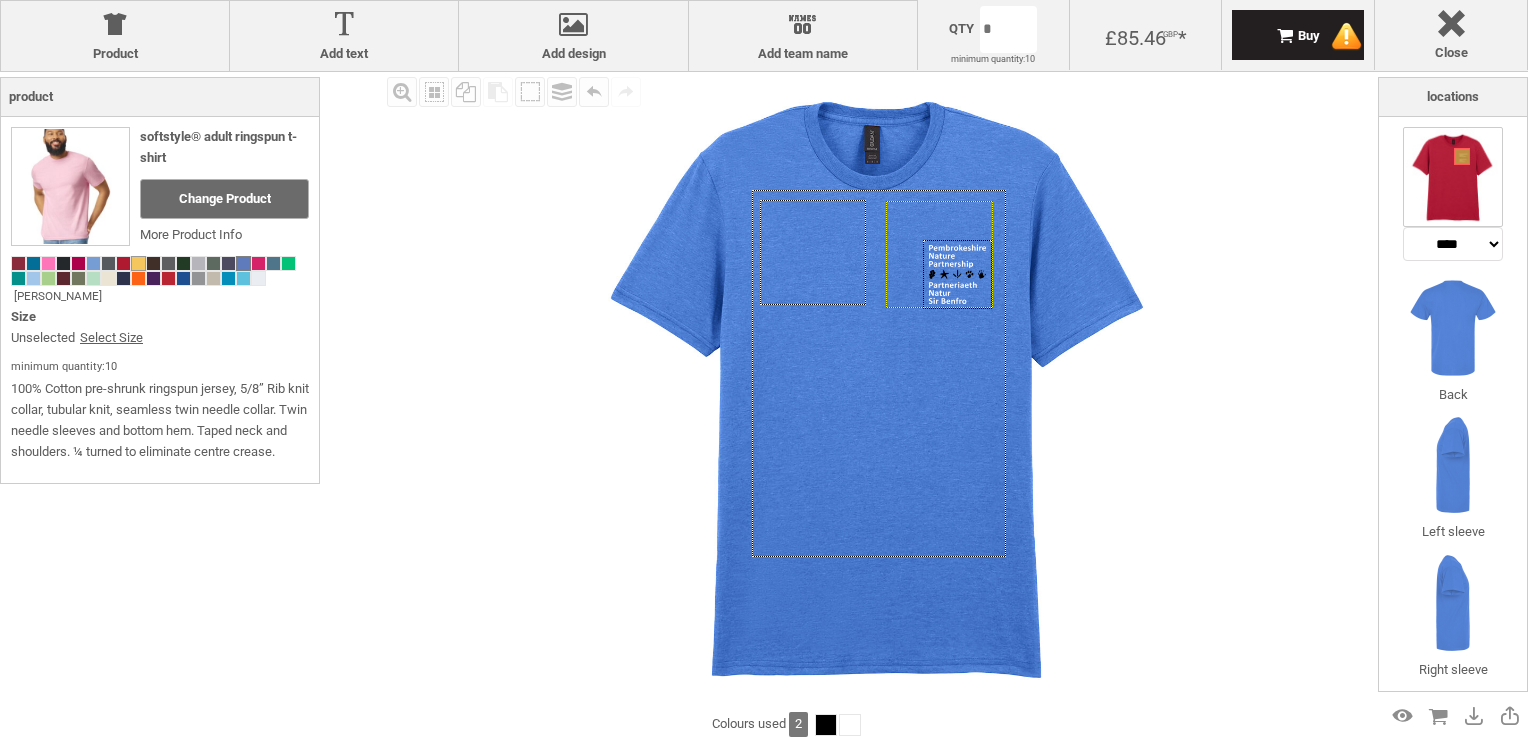 click at bounding box center (138, 263) 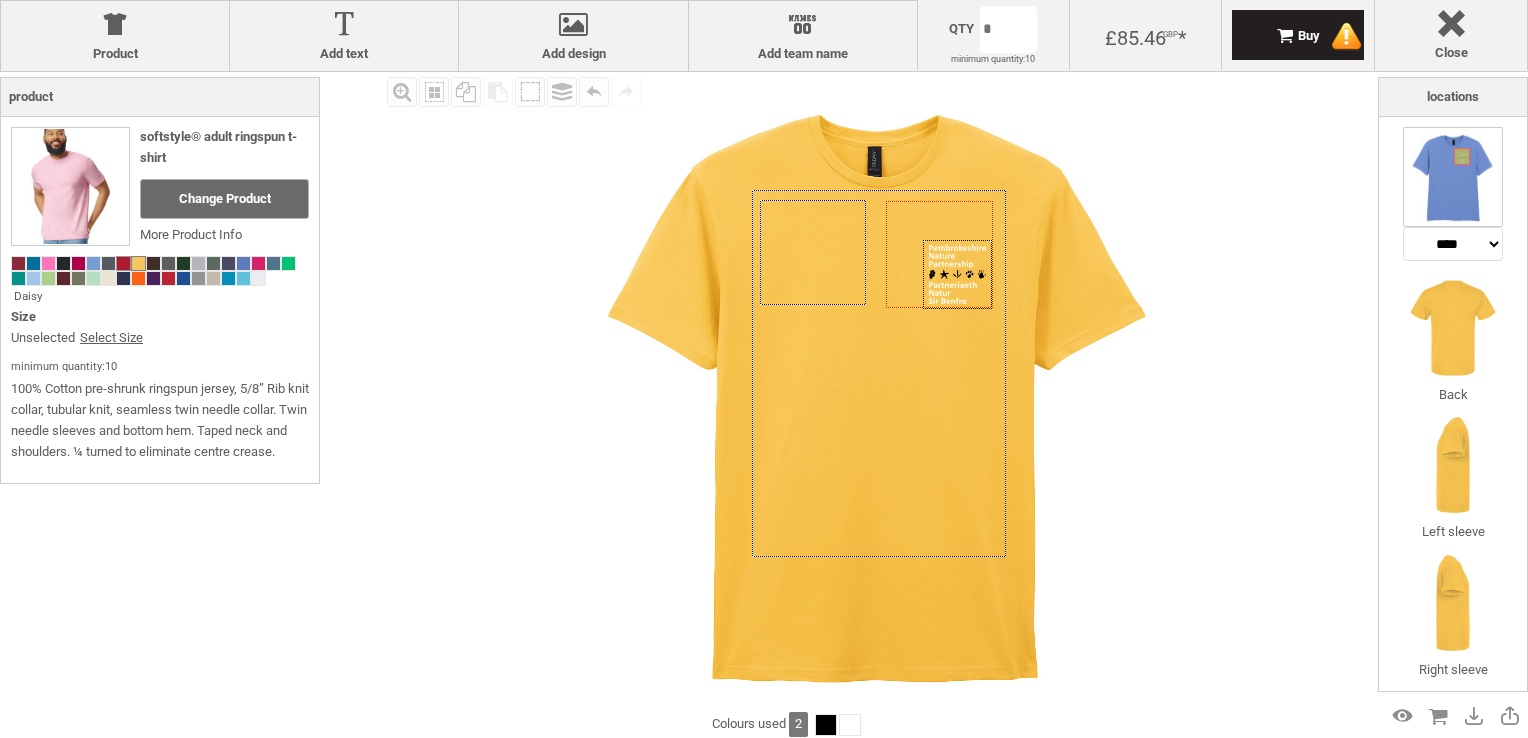 click at bounding box center [123, 263] 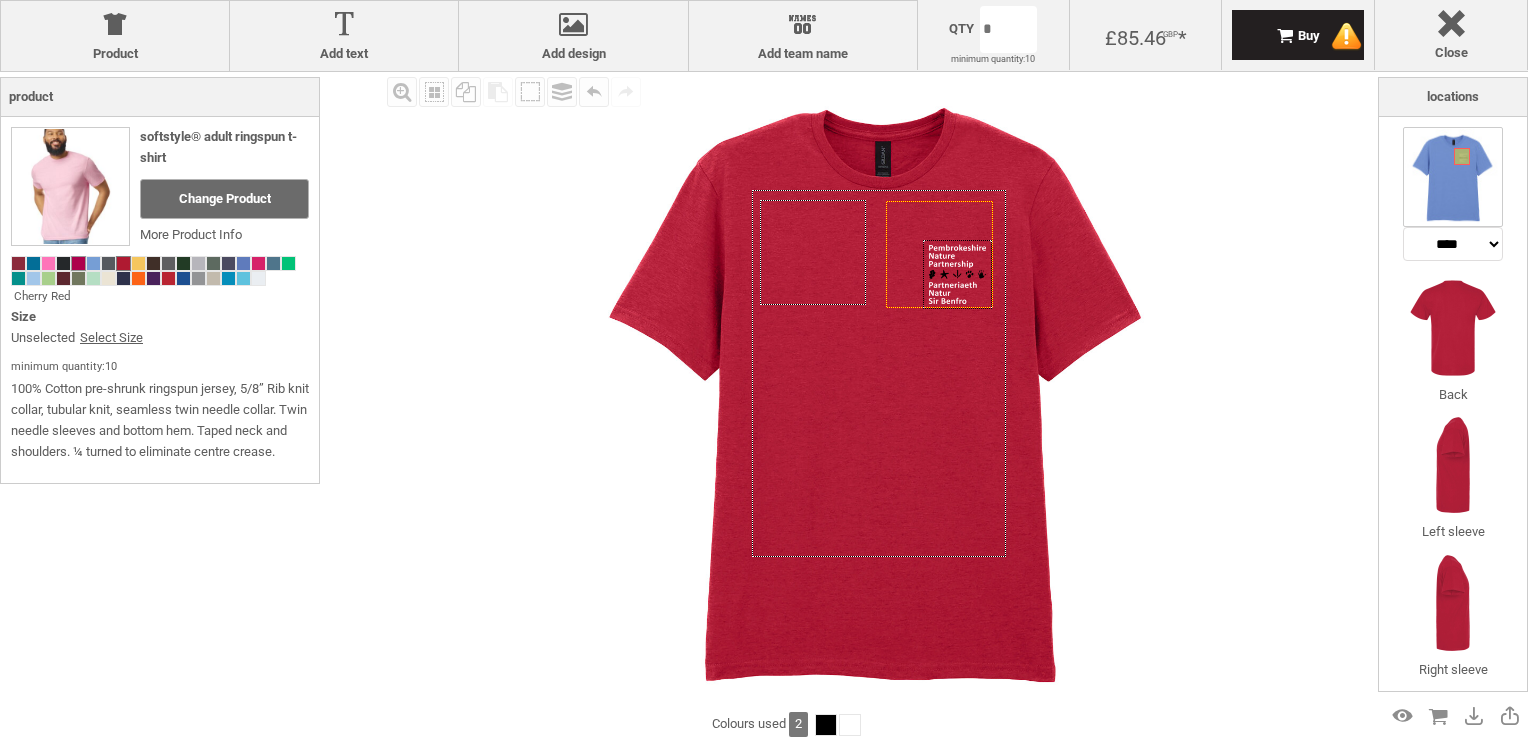 click at bounding box center (78, 263) 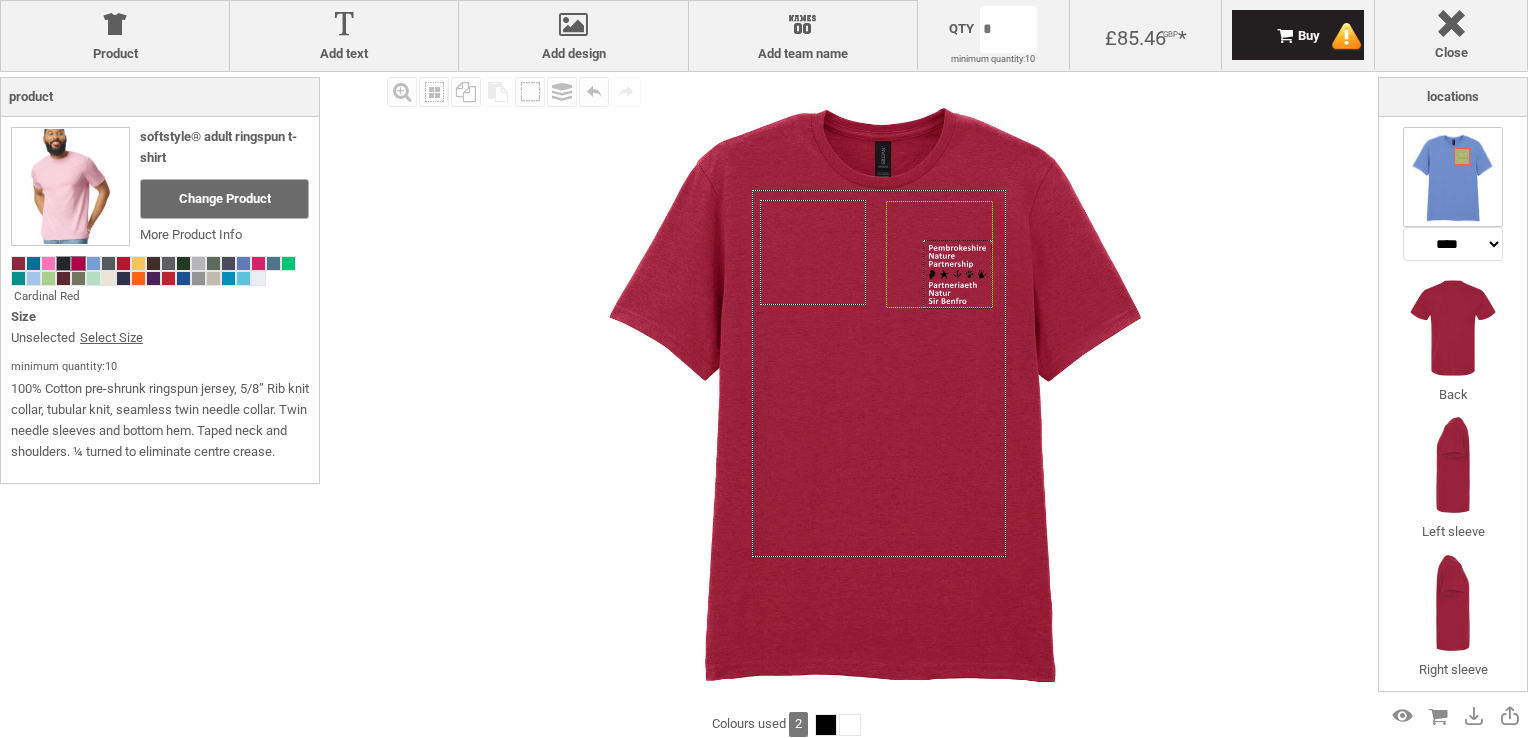 click at bounding box center [63, 263] 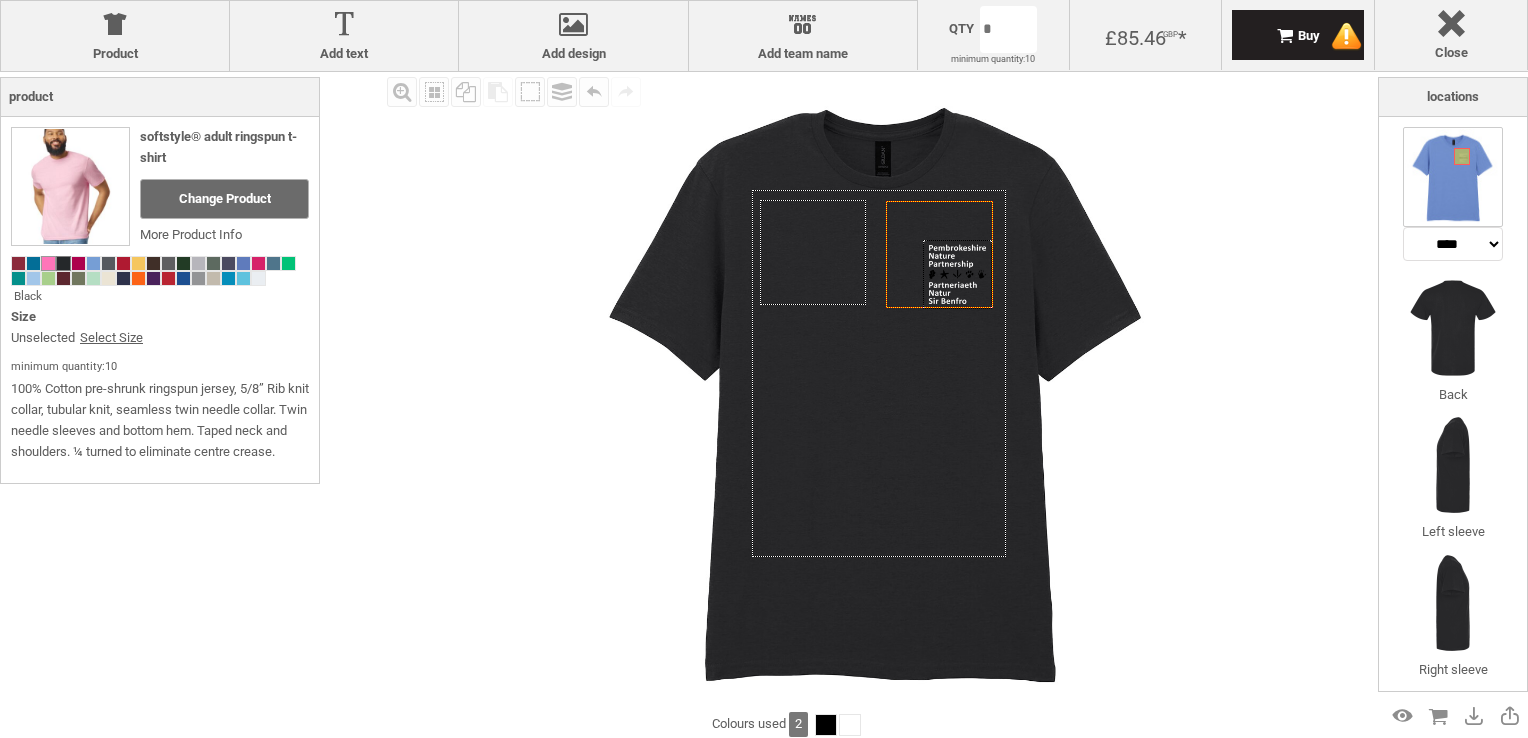 click at bounding box center [48, 263] 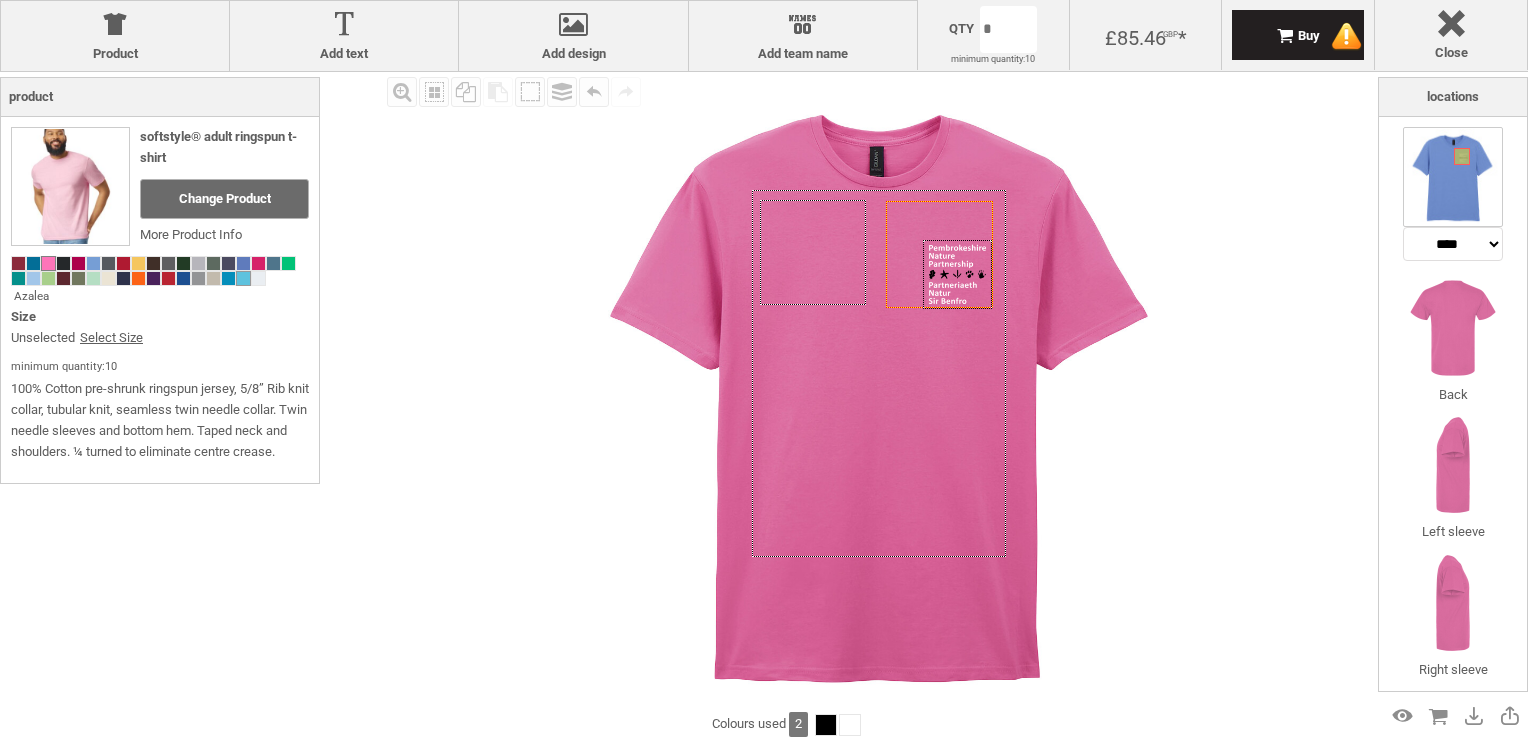 click at bounding box center (243, 278) 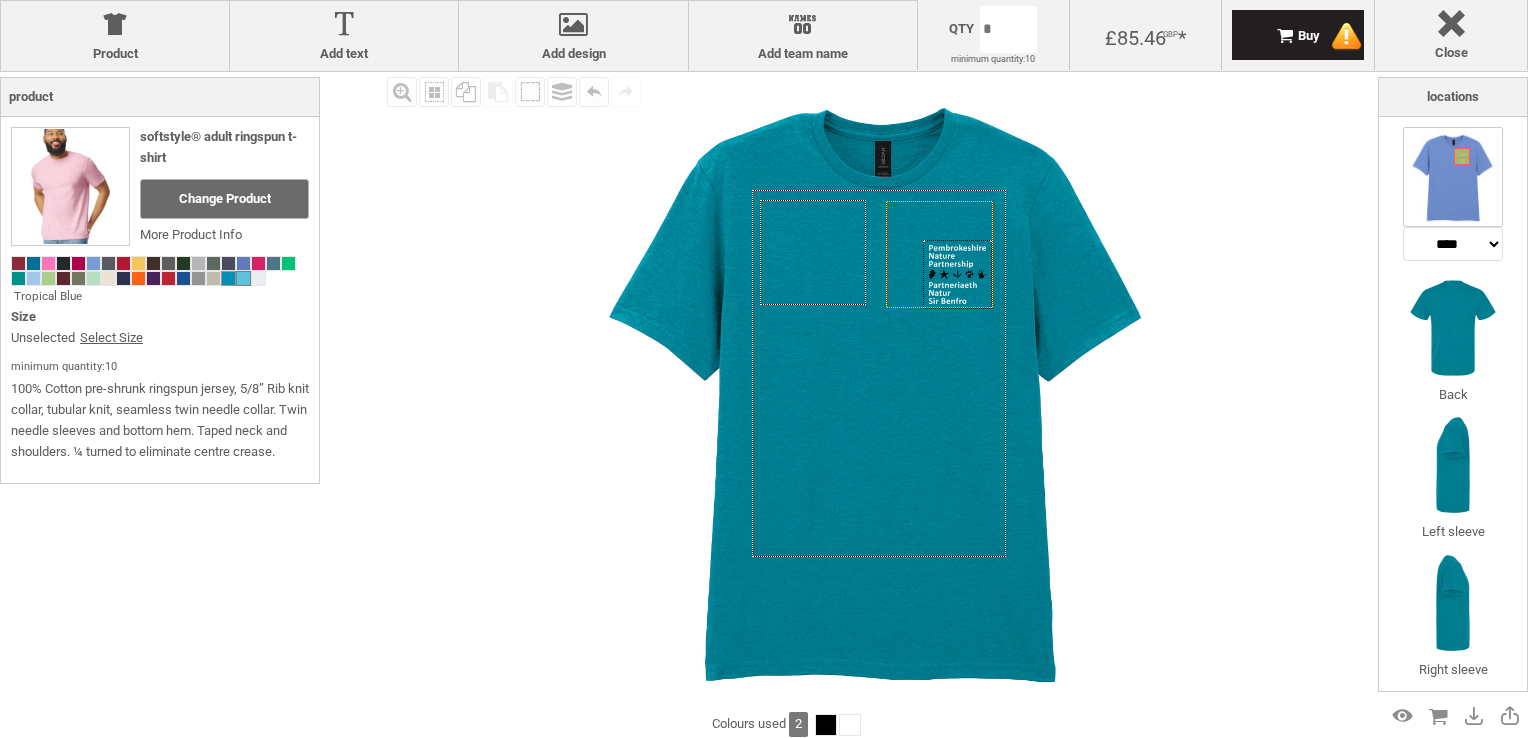 click at bounding box center (228, 278) 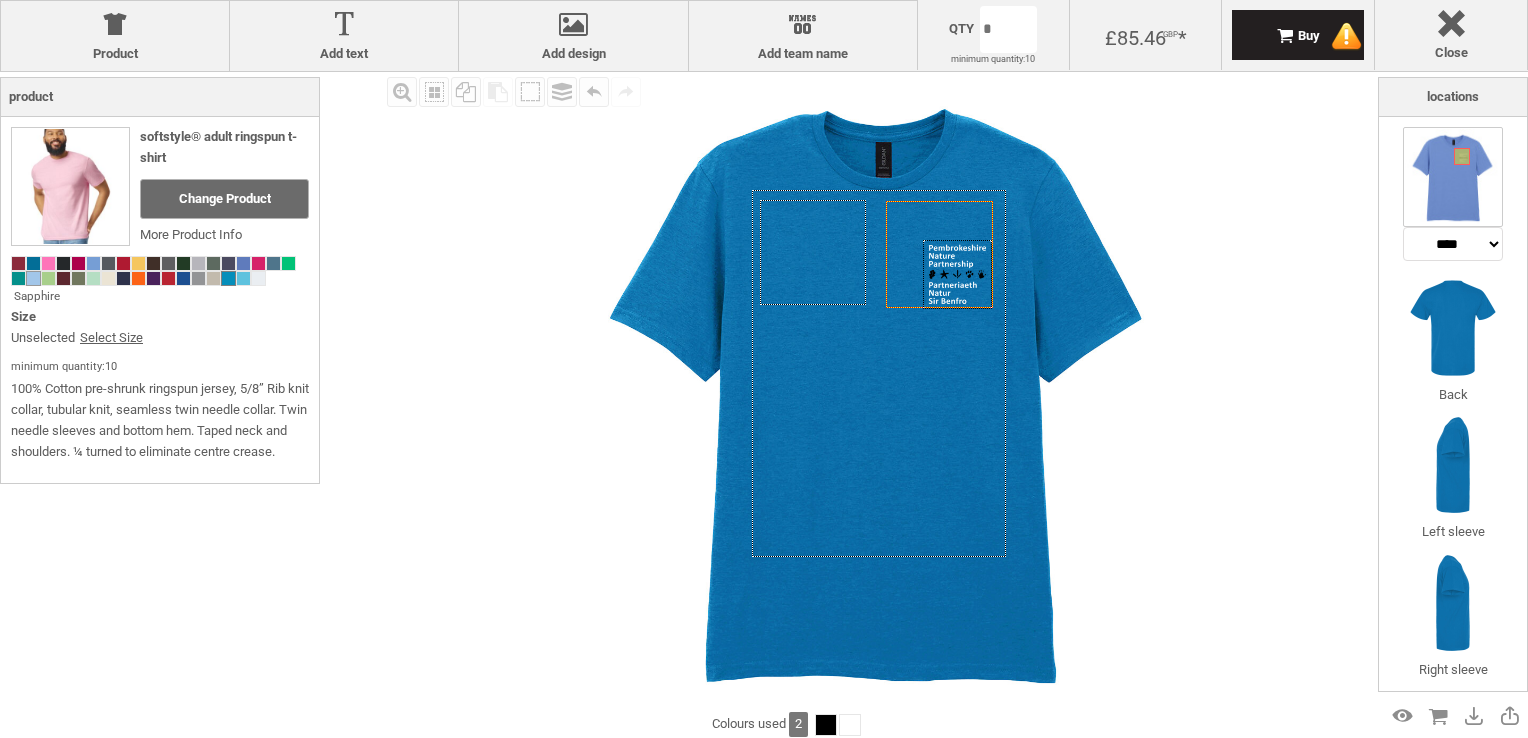 click at bounding box center [33, 278] 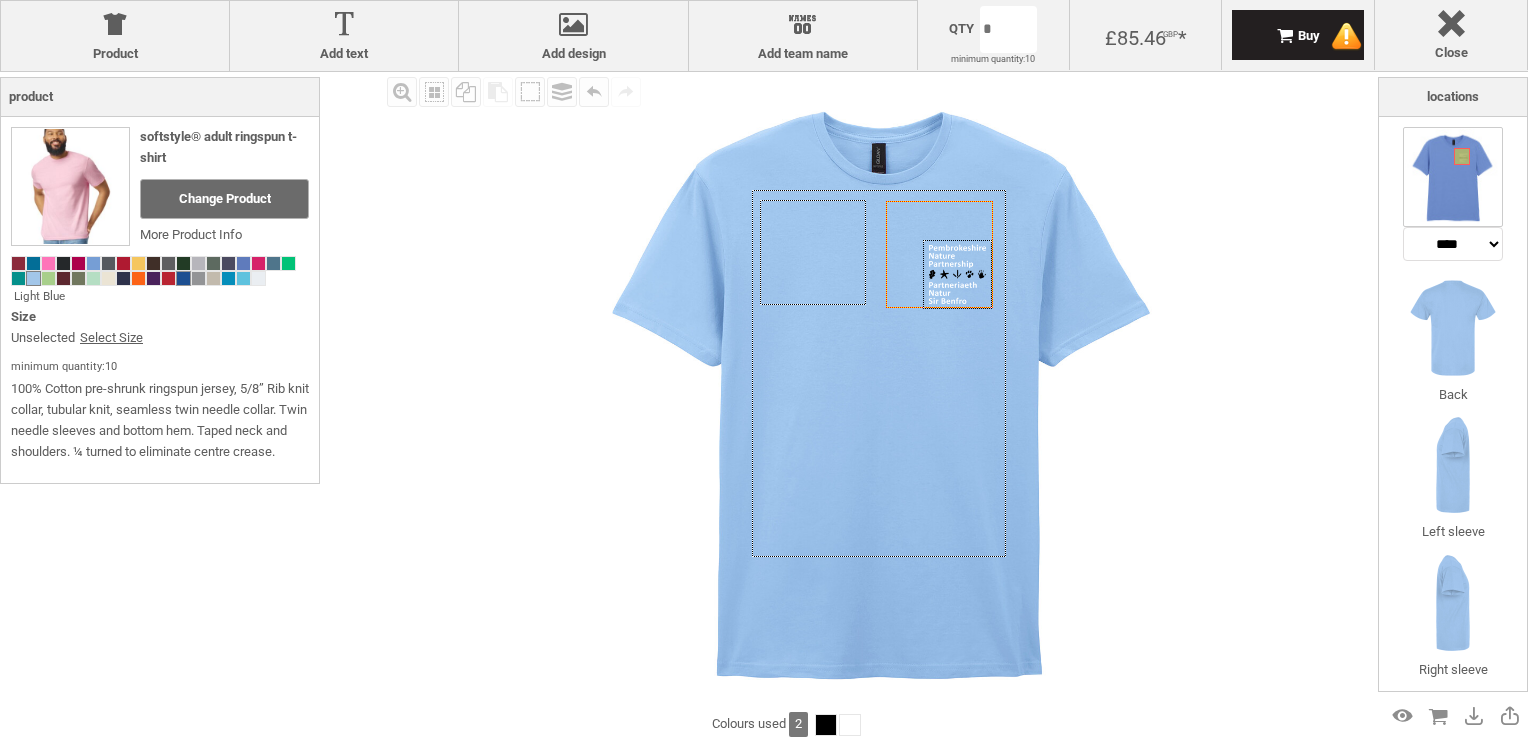 click at bounding box center (183, 278) 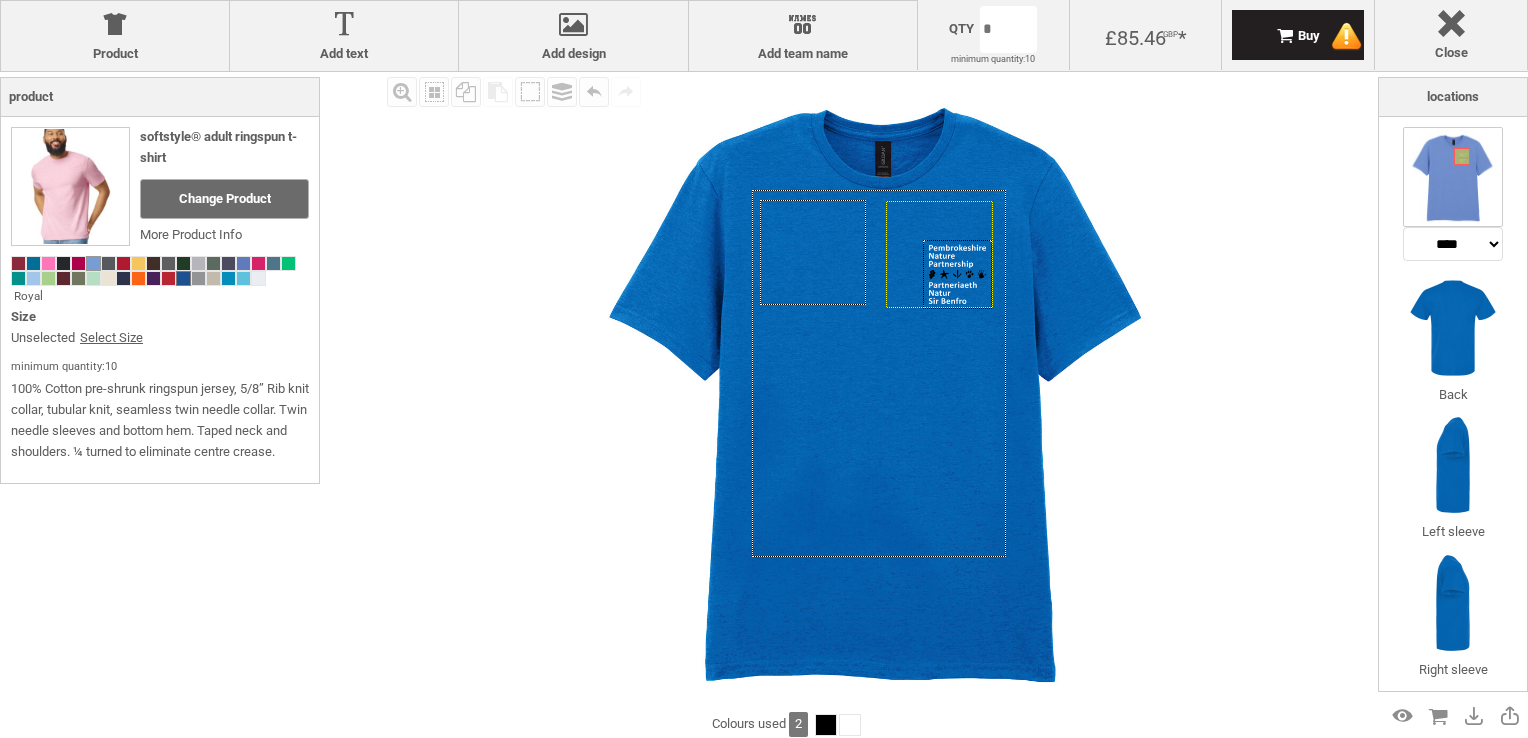 click at bounding box center [93, 263] 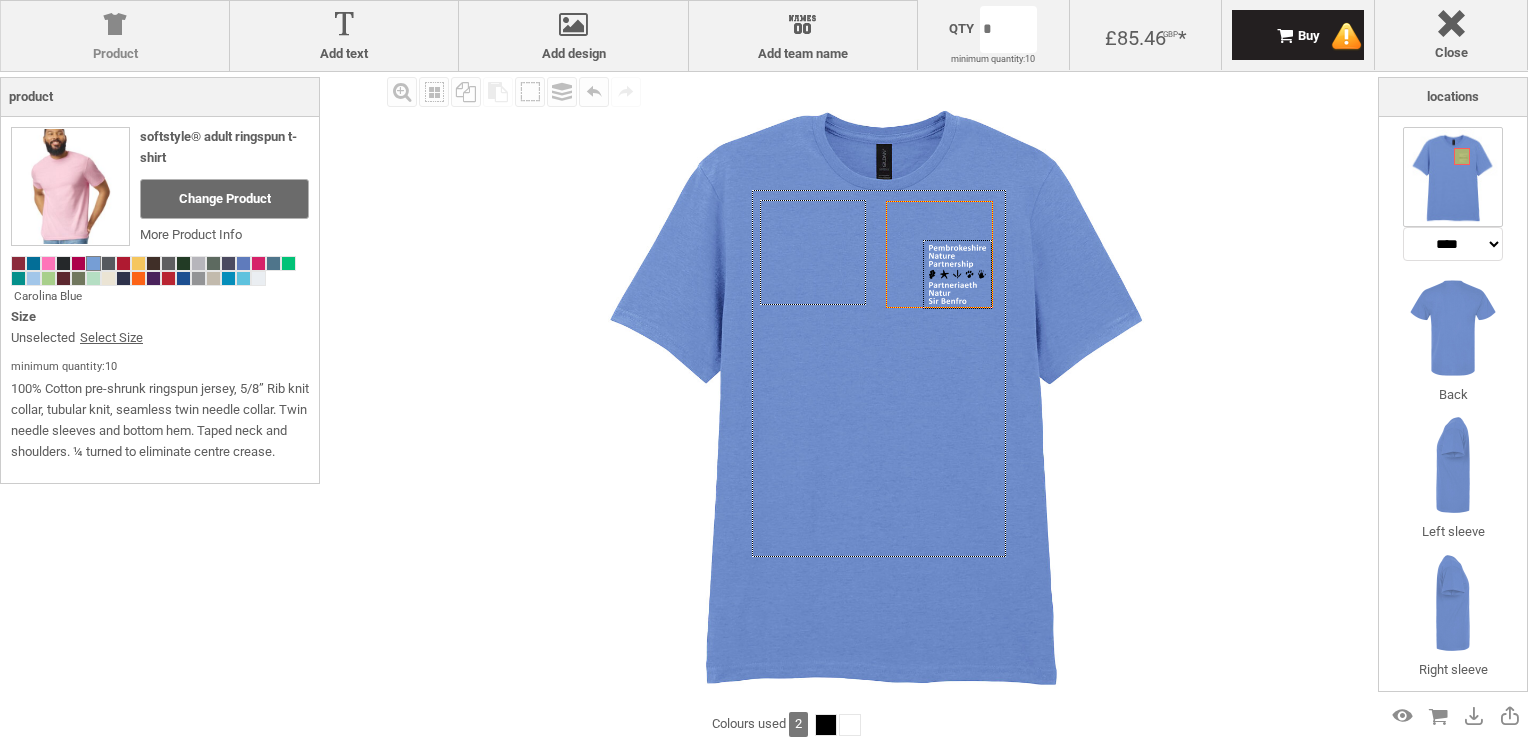 click at bounding box center (115, 28) 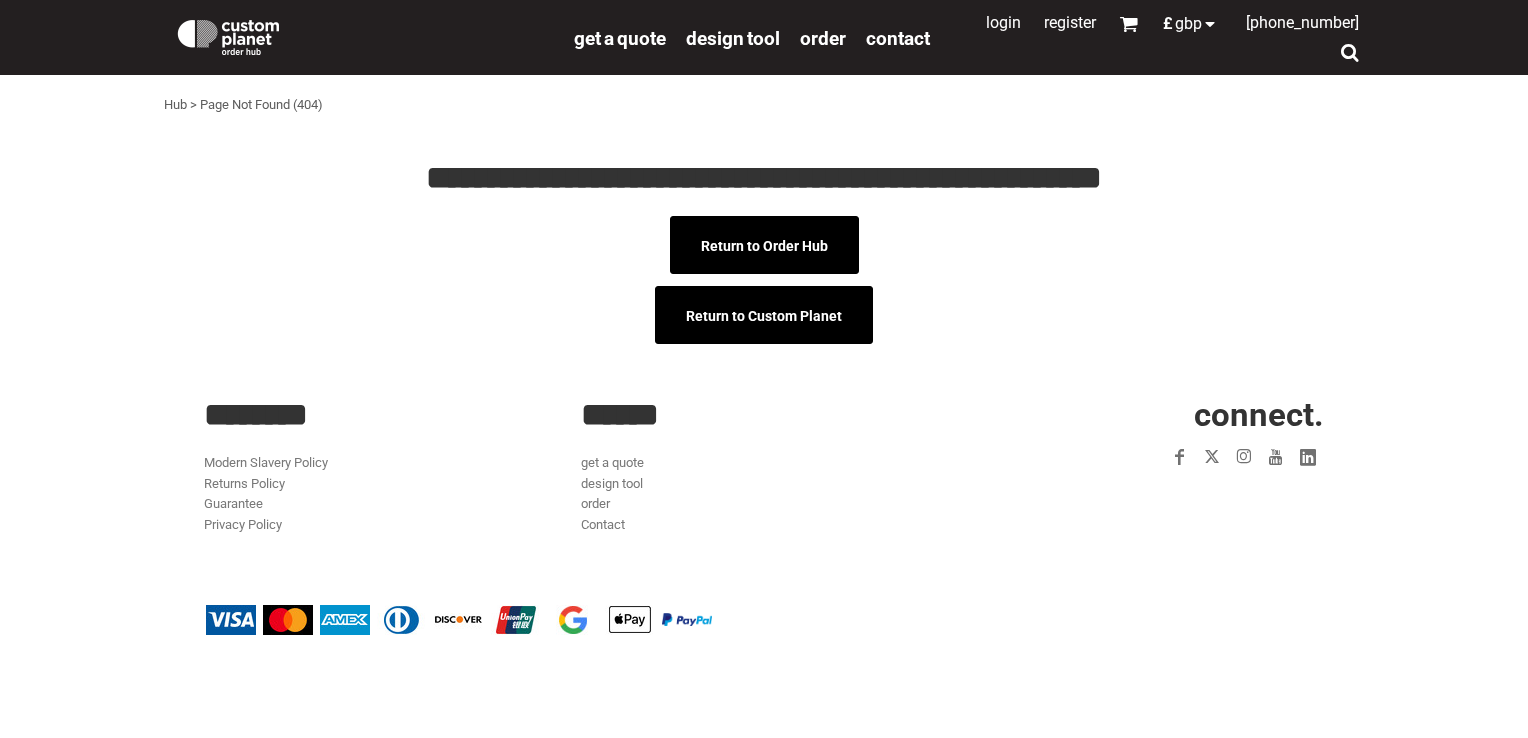 scroll, scrollTop: 0, scrollLeft: 0, axis: both 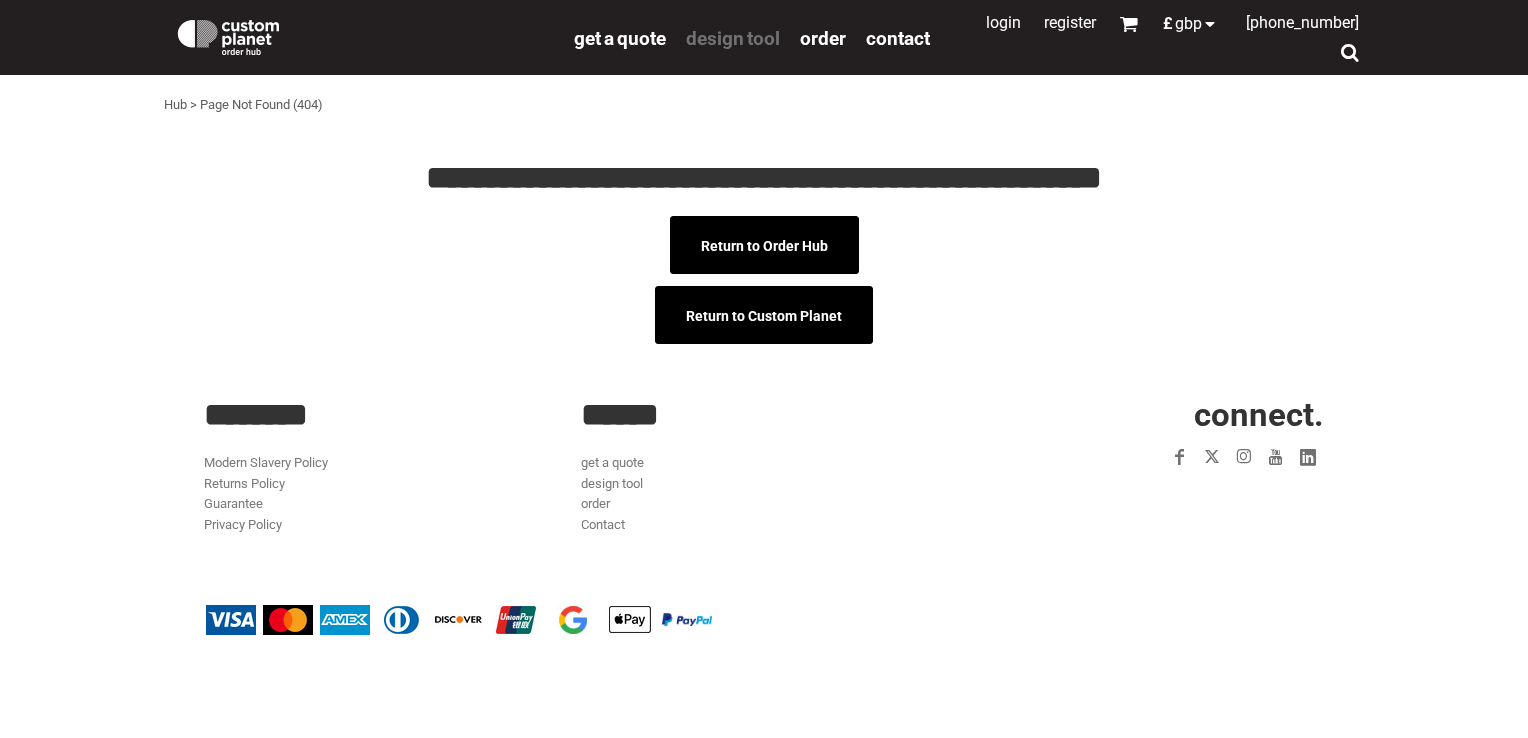 click on "design tool" at bounding box center (733, 38) 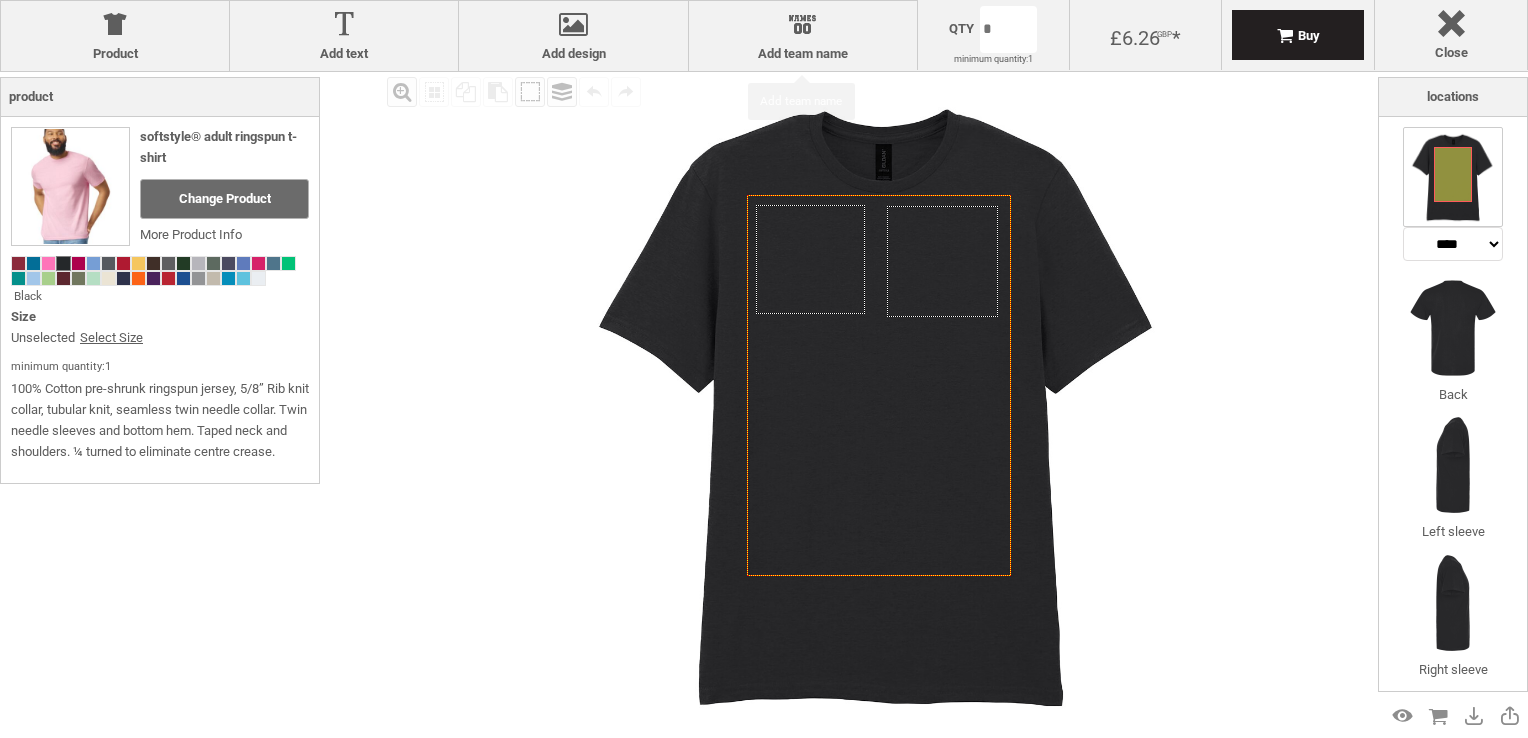 scroll, scrollTop: 0, scrollLeft: 0, axis: both 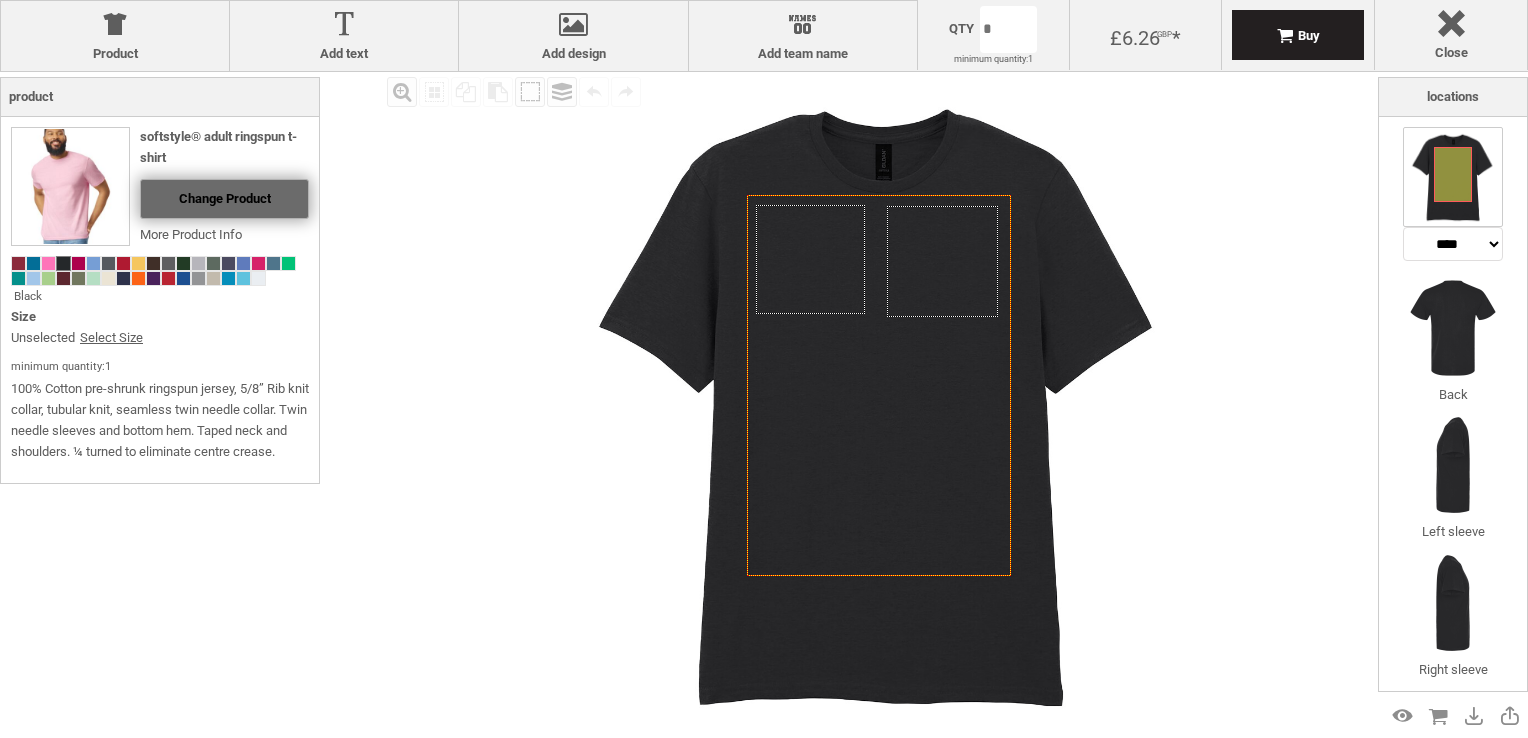 click on "Change Product" at bounding box center (225, 198) 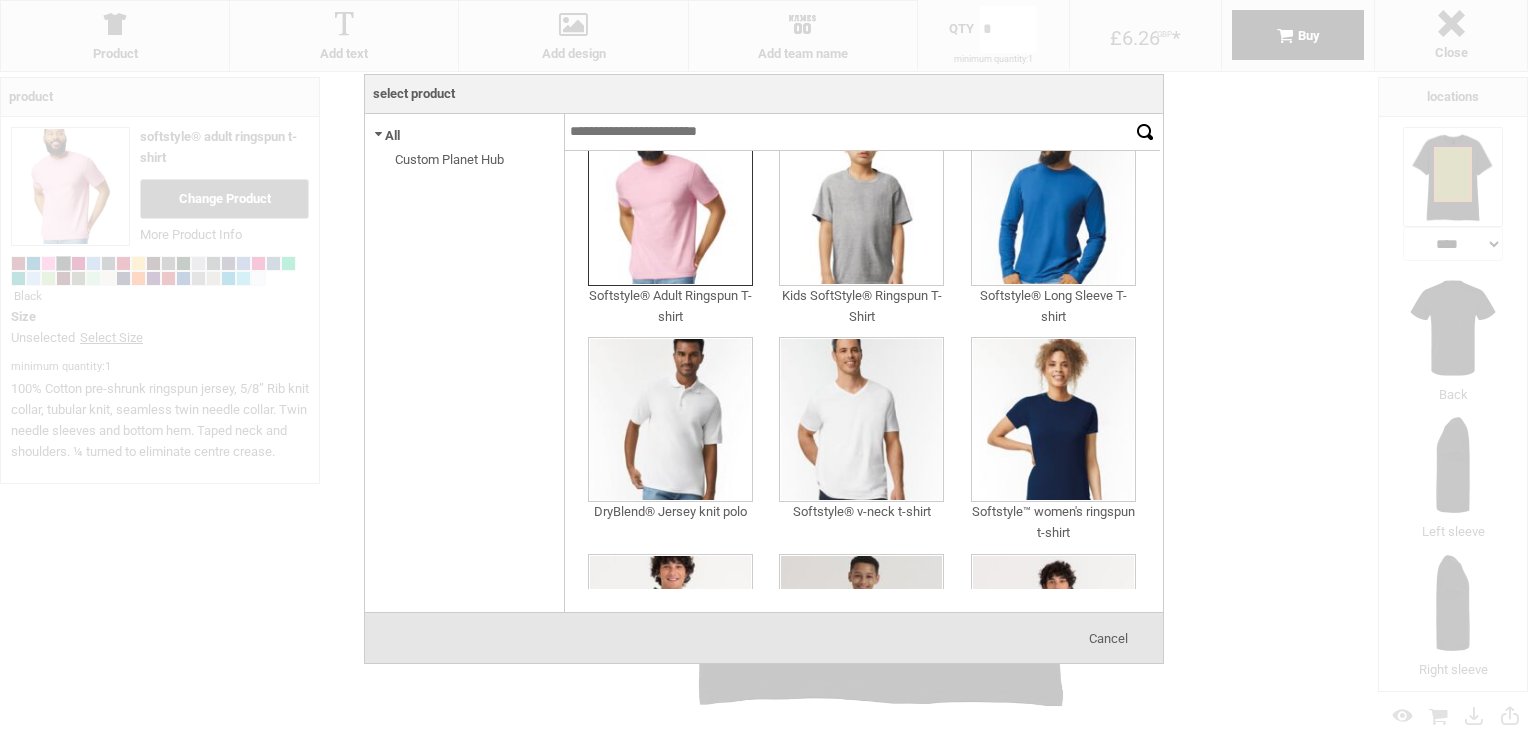 scroll, scrollTop: 0, scrollLeft: 0, axis: both 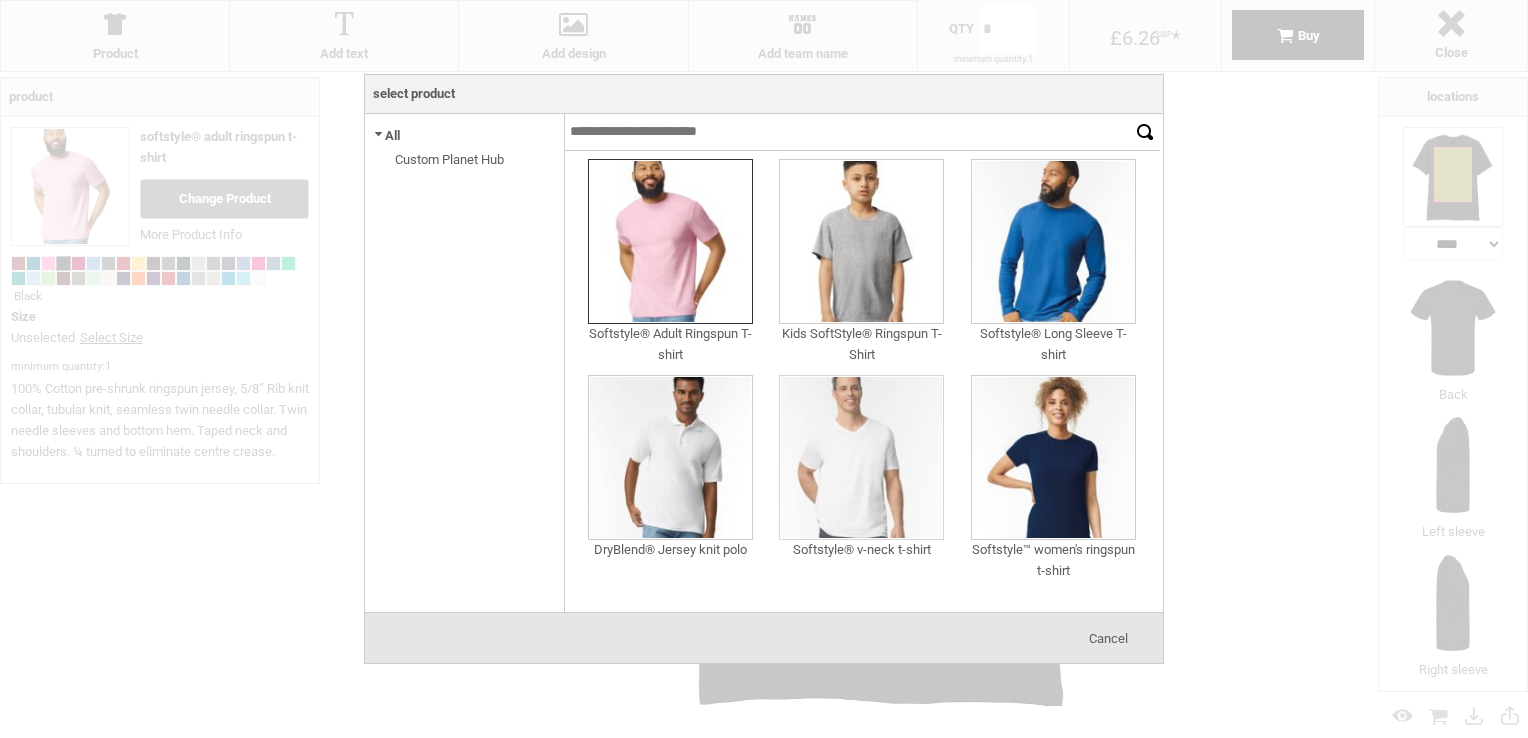 click at bounding box center (861, 457) 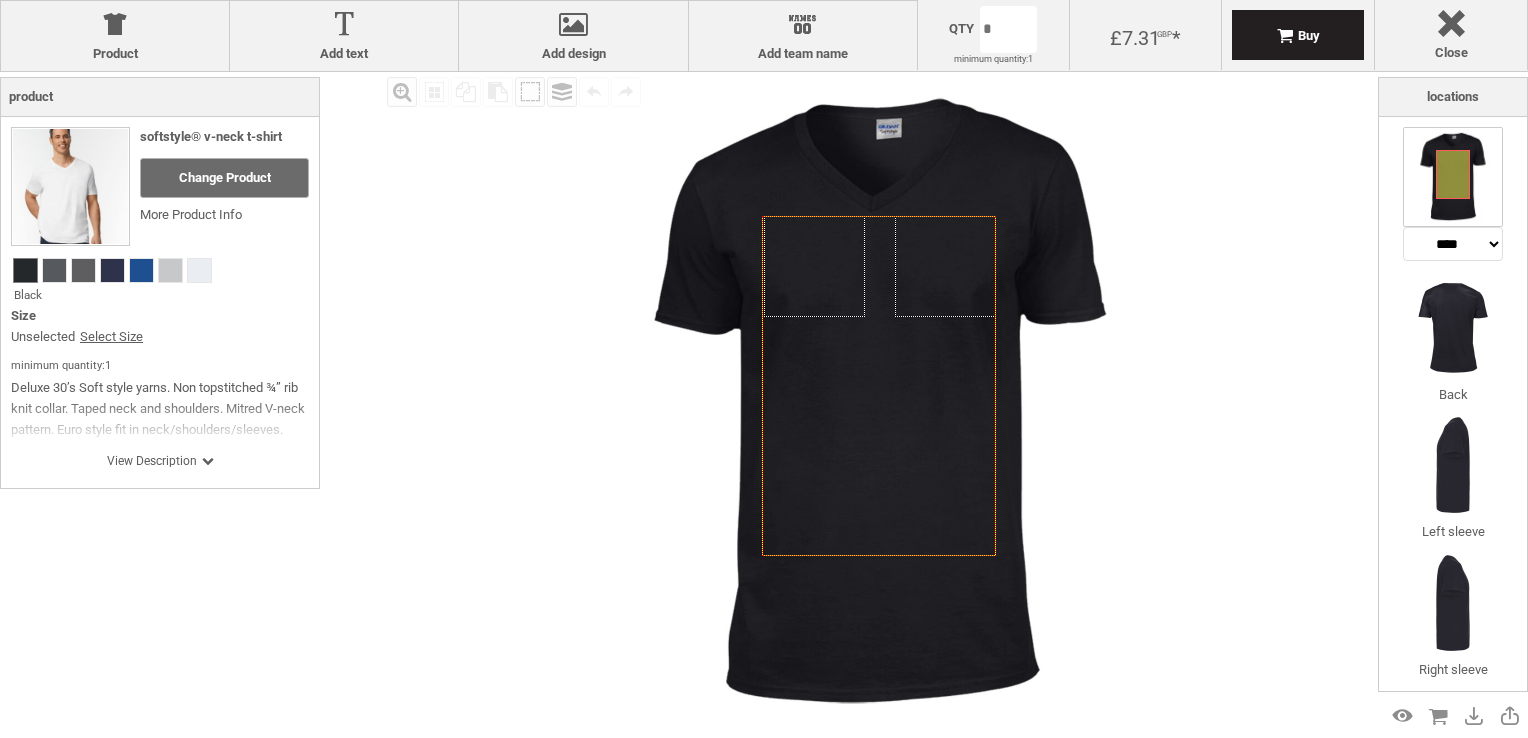 click at bounding box center (880, 403) 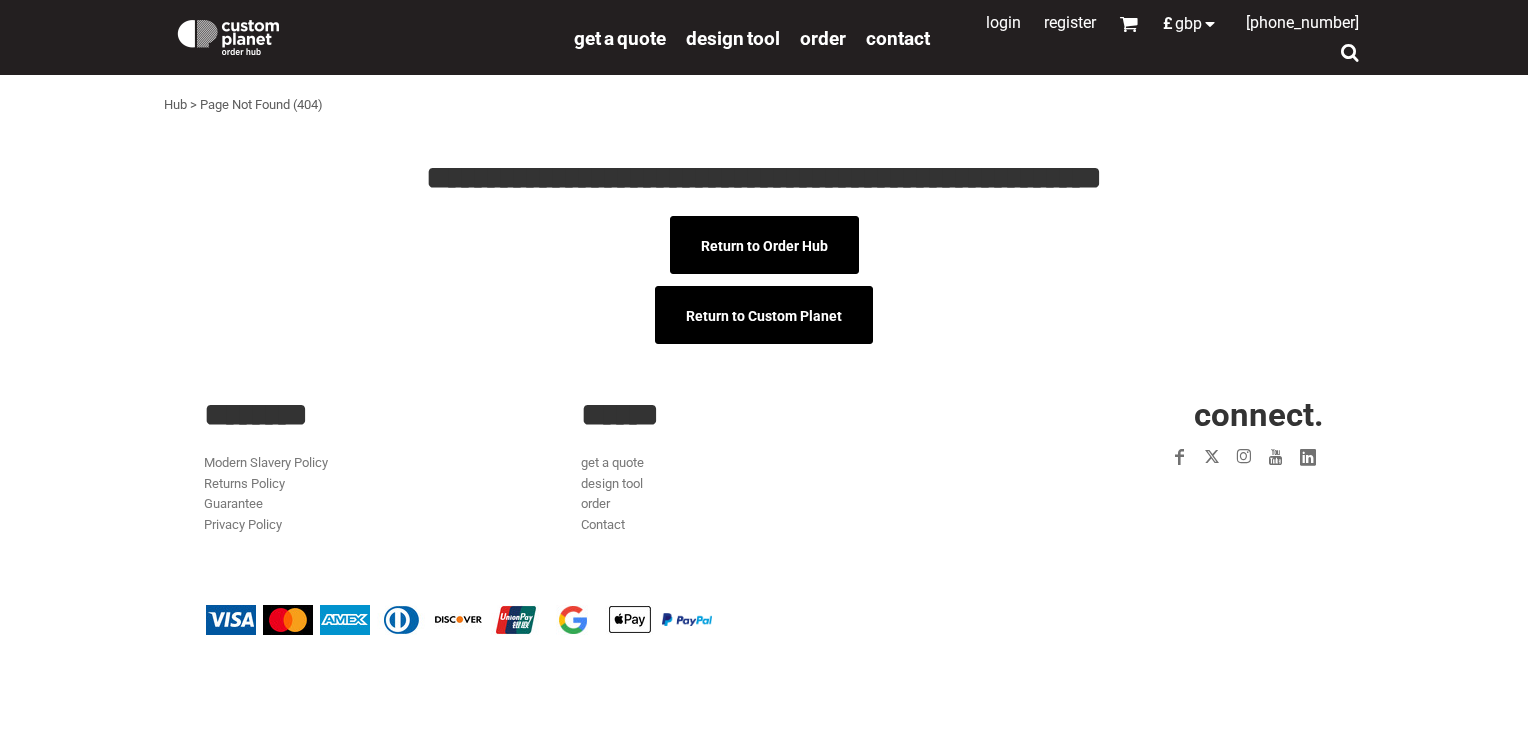 scroll, scrollTop: 0, scrollLeft: 0, axis: both 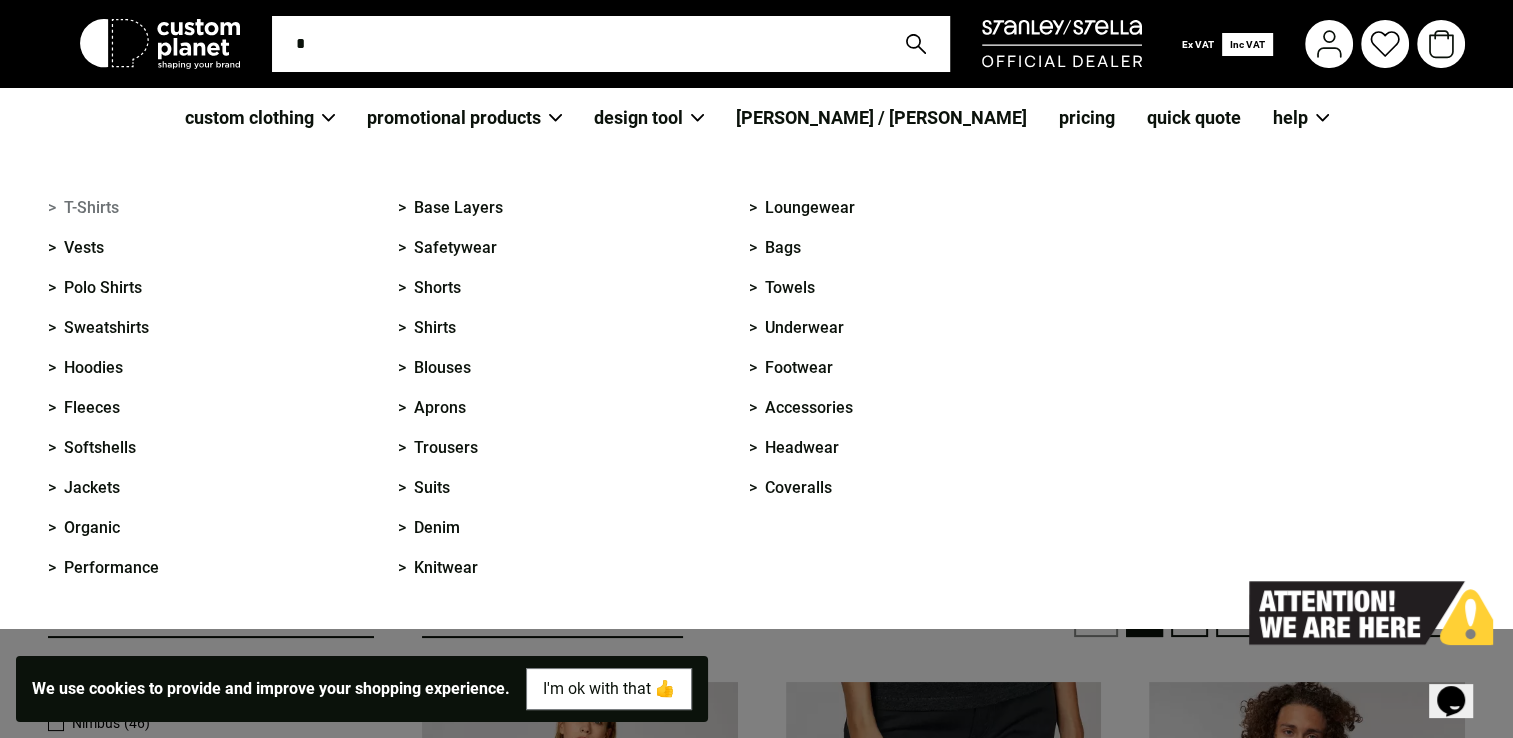 click on ">  T-Shirts" at bounding box center (83, 208) 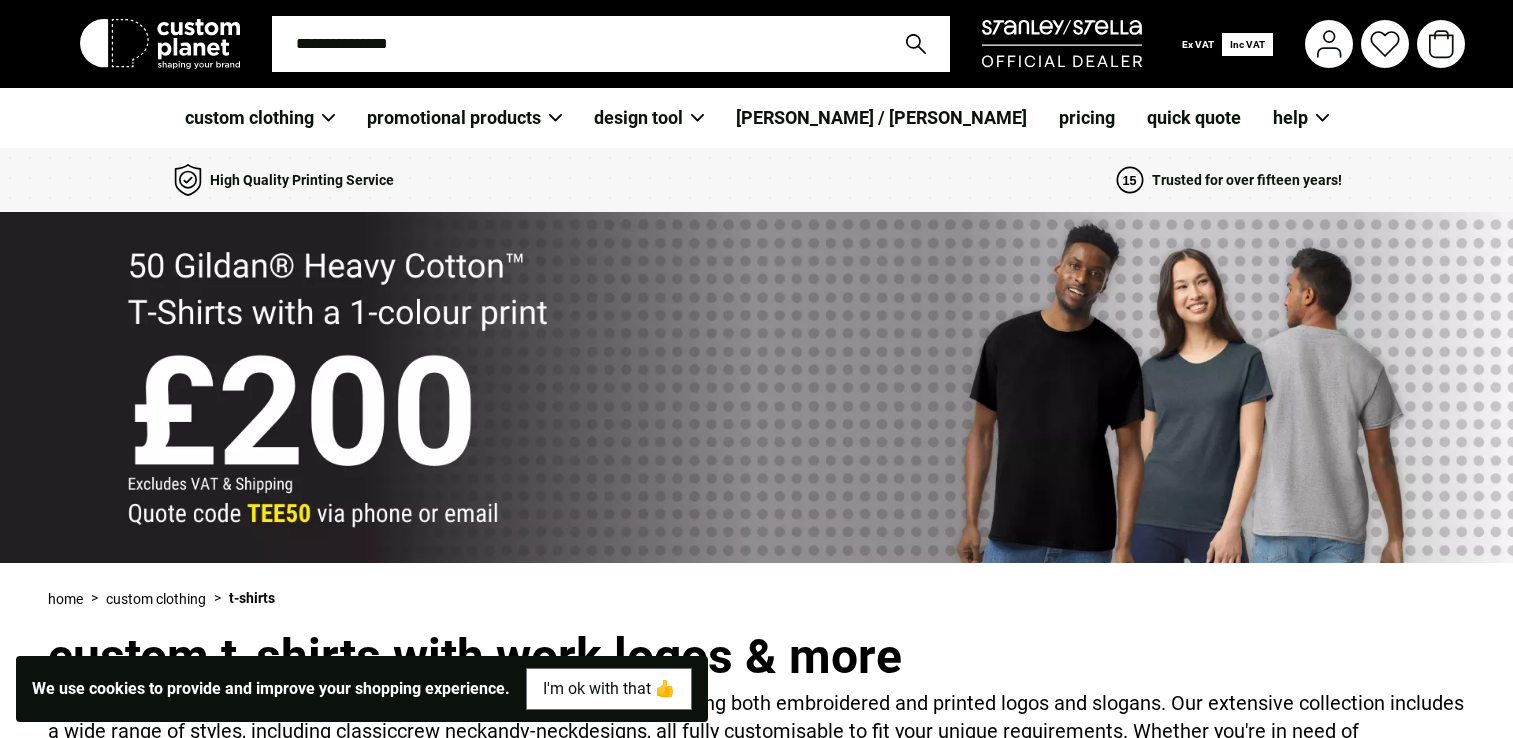 scroll, scrollTop: 0, scrollLeft: 0, axis: both 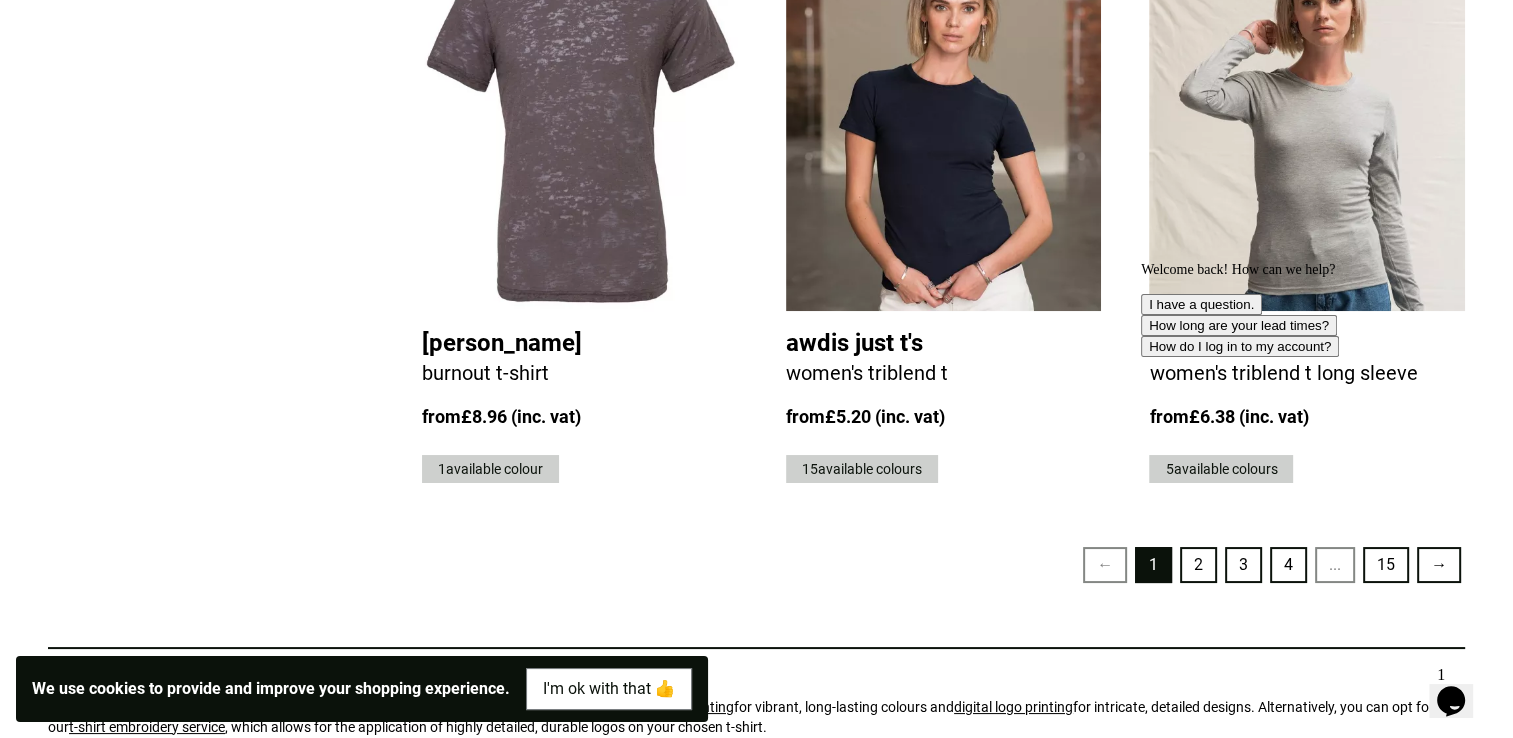 click on "I have a question. How long are your lead times? How do I log in to my account?" at bounding box center [1321, 325] 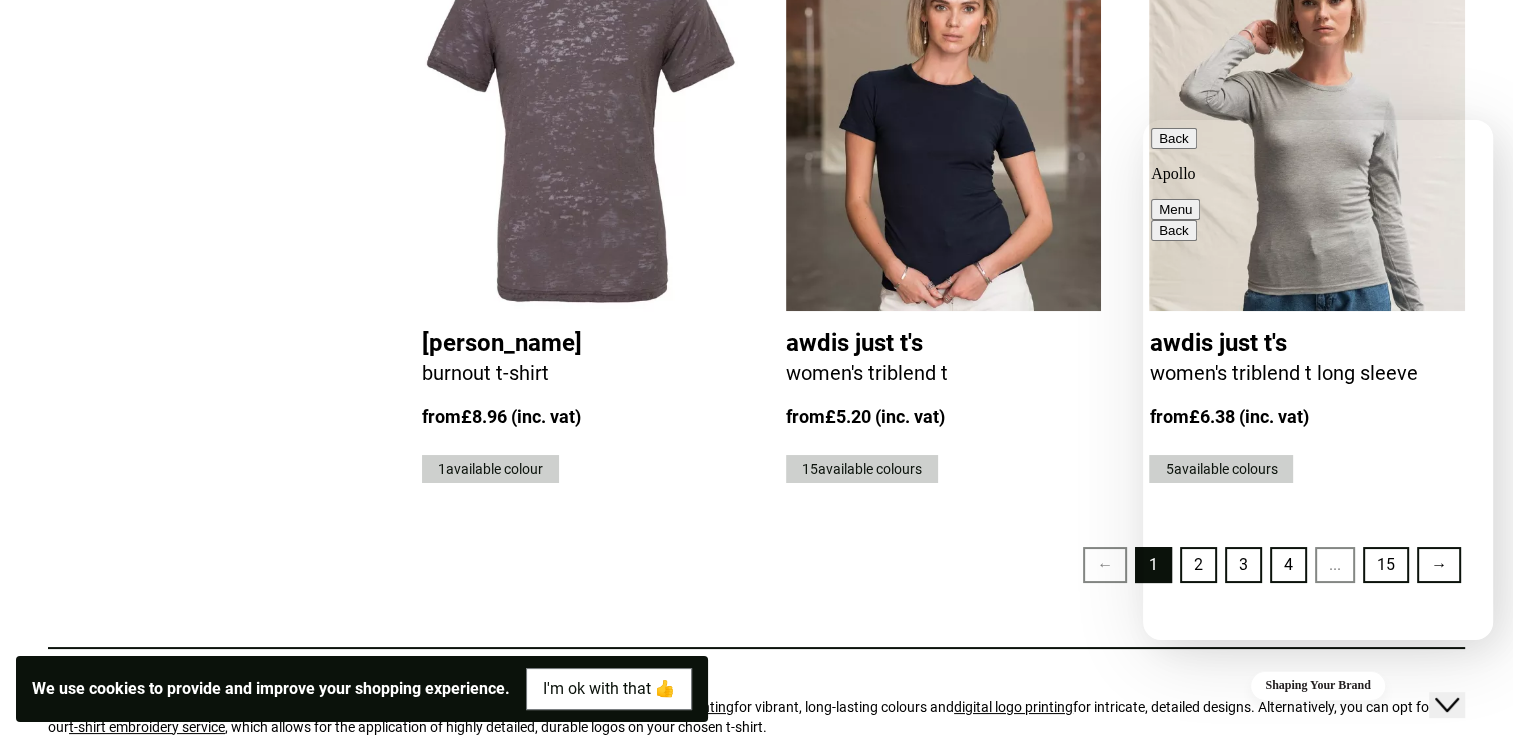 click on "Back" at bounding box center (1174, 138) 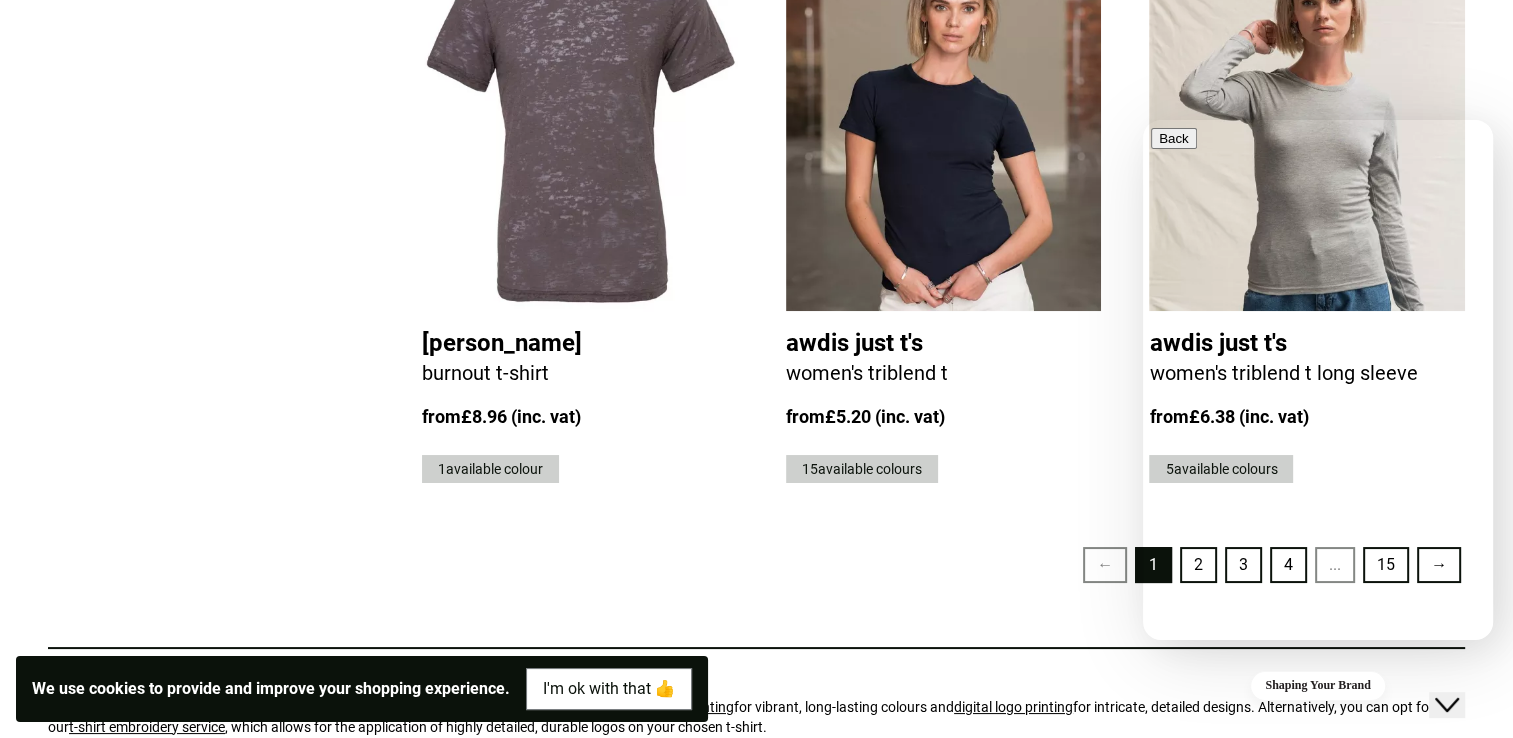 click on "← 1 2 3 4 ... 15 →" at bounding box center (943, 565) 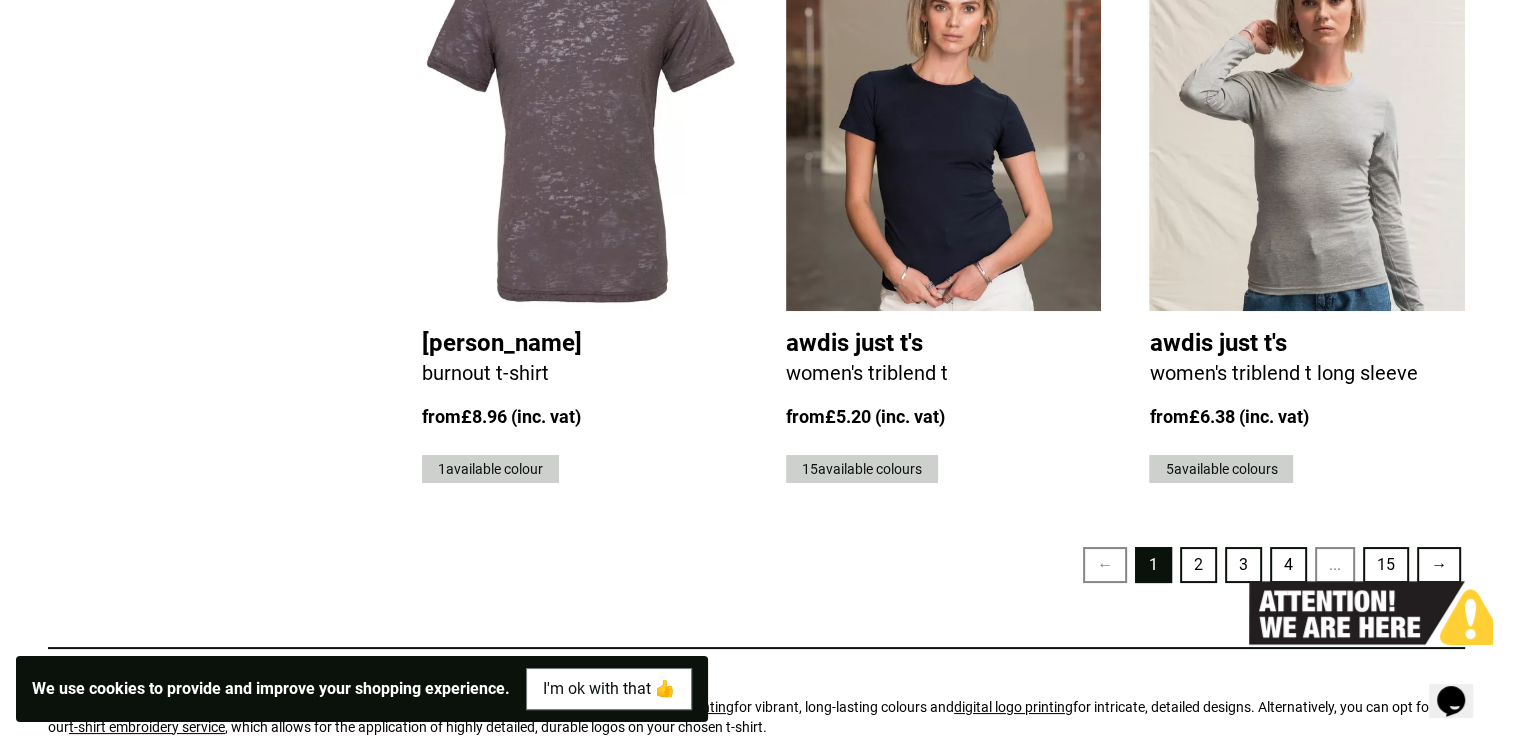 click on "2" at bounding box center (1198, 565) 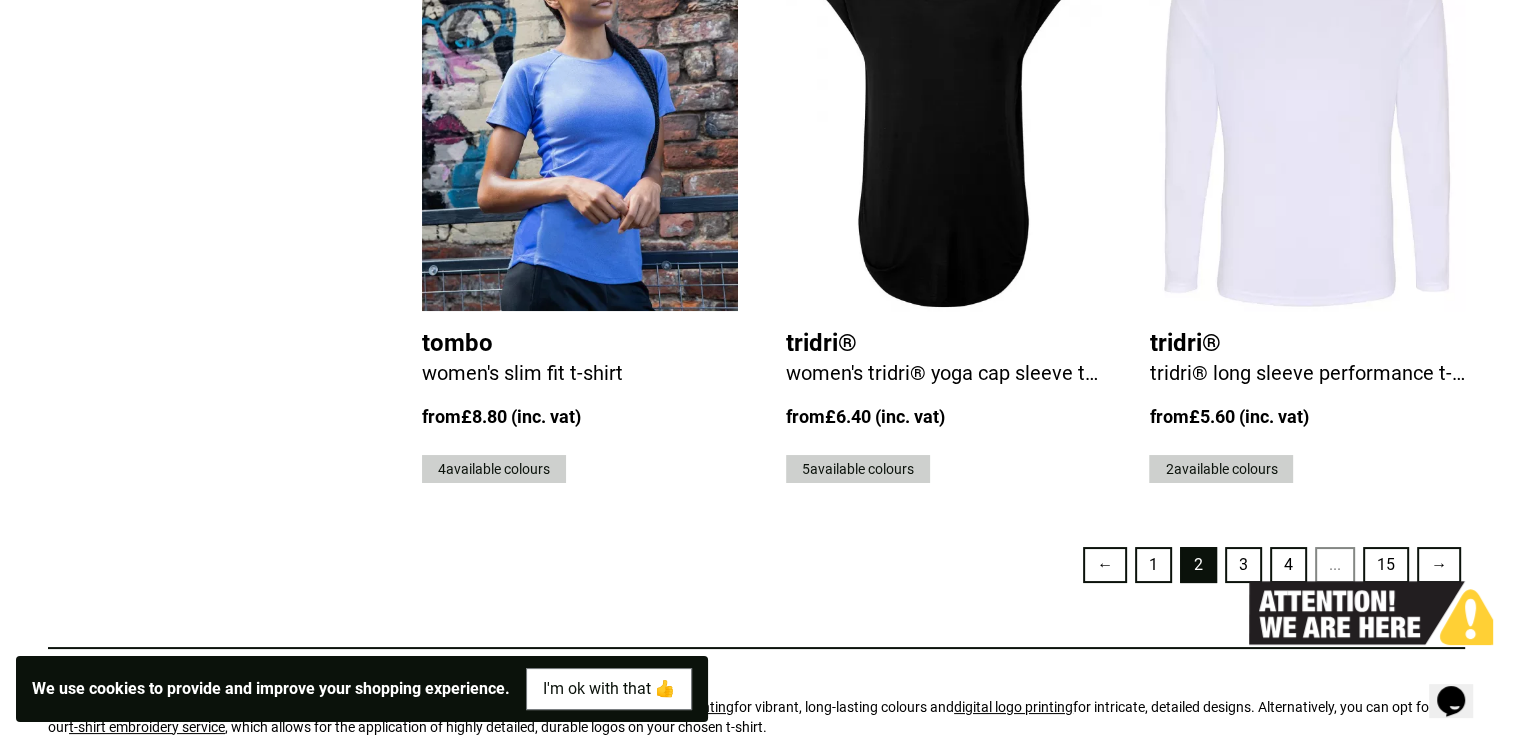 scroll, scrollTop: 0, scrollLeft: 0, axis: both 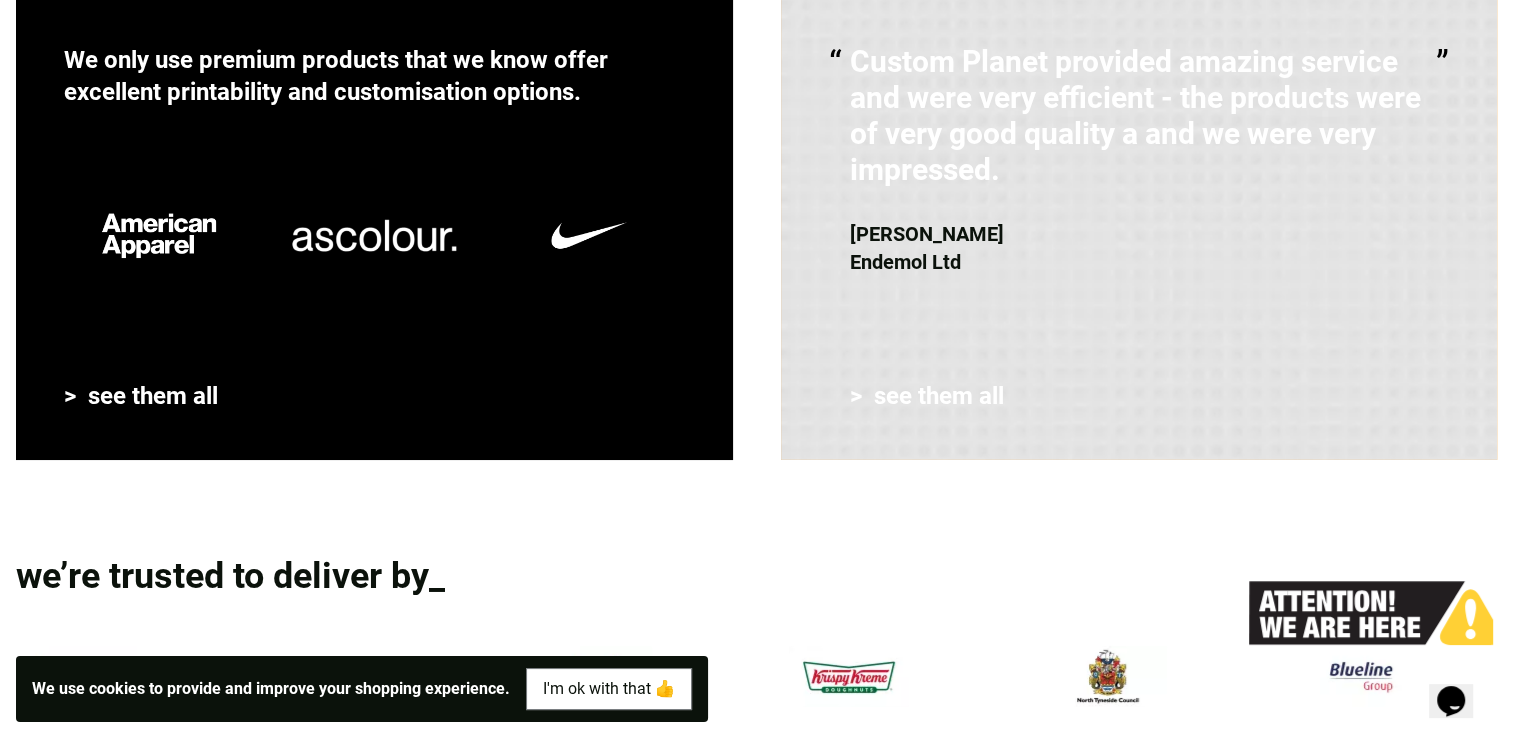 click on "3" at bounding box center [1243, -540] 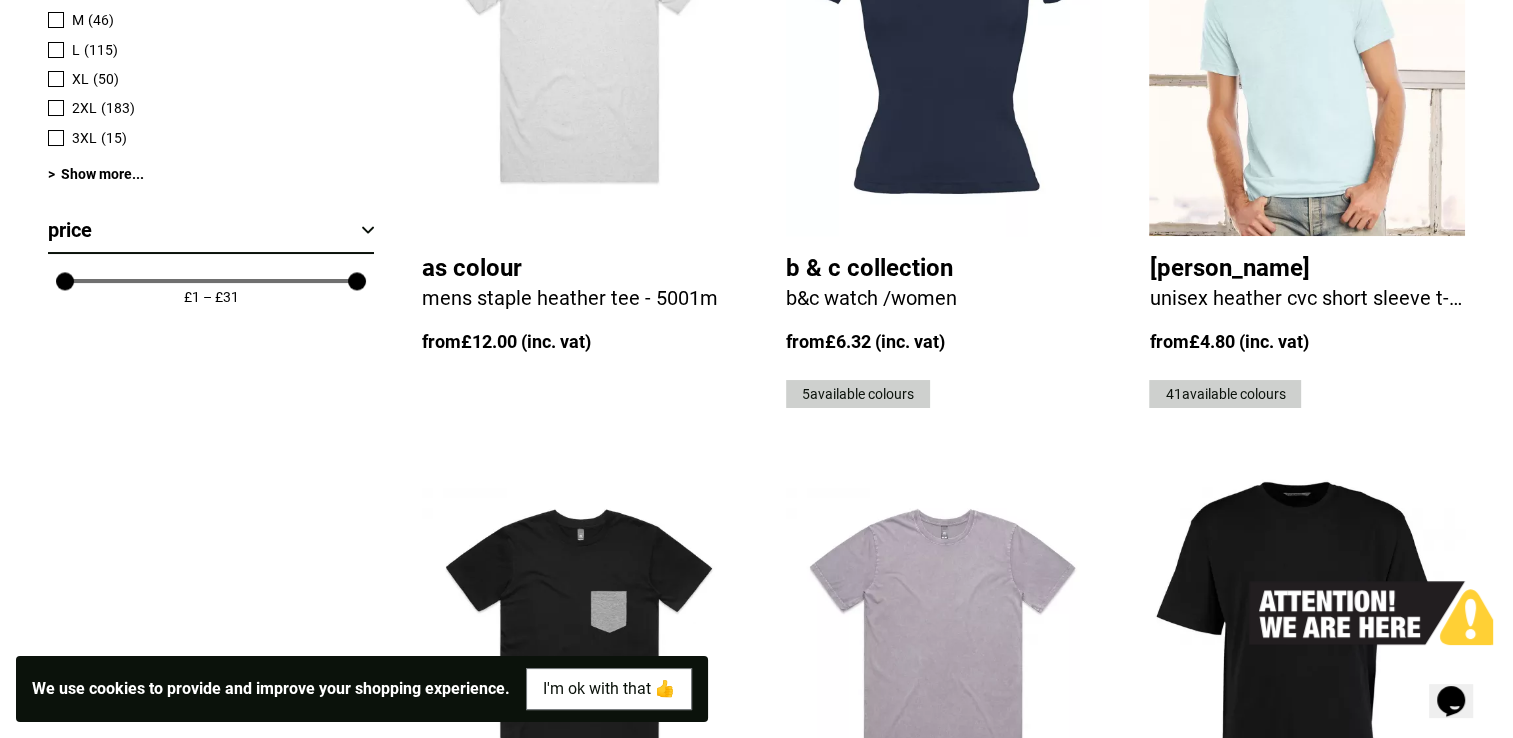 scroll, scrollTop: 0, scrollLeft: 0, axis: both 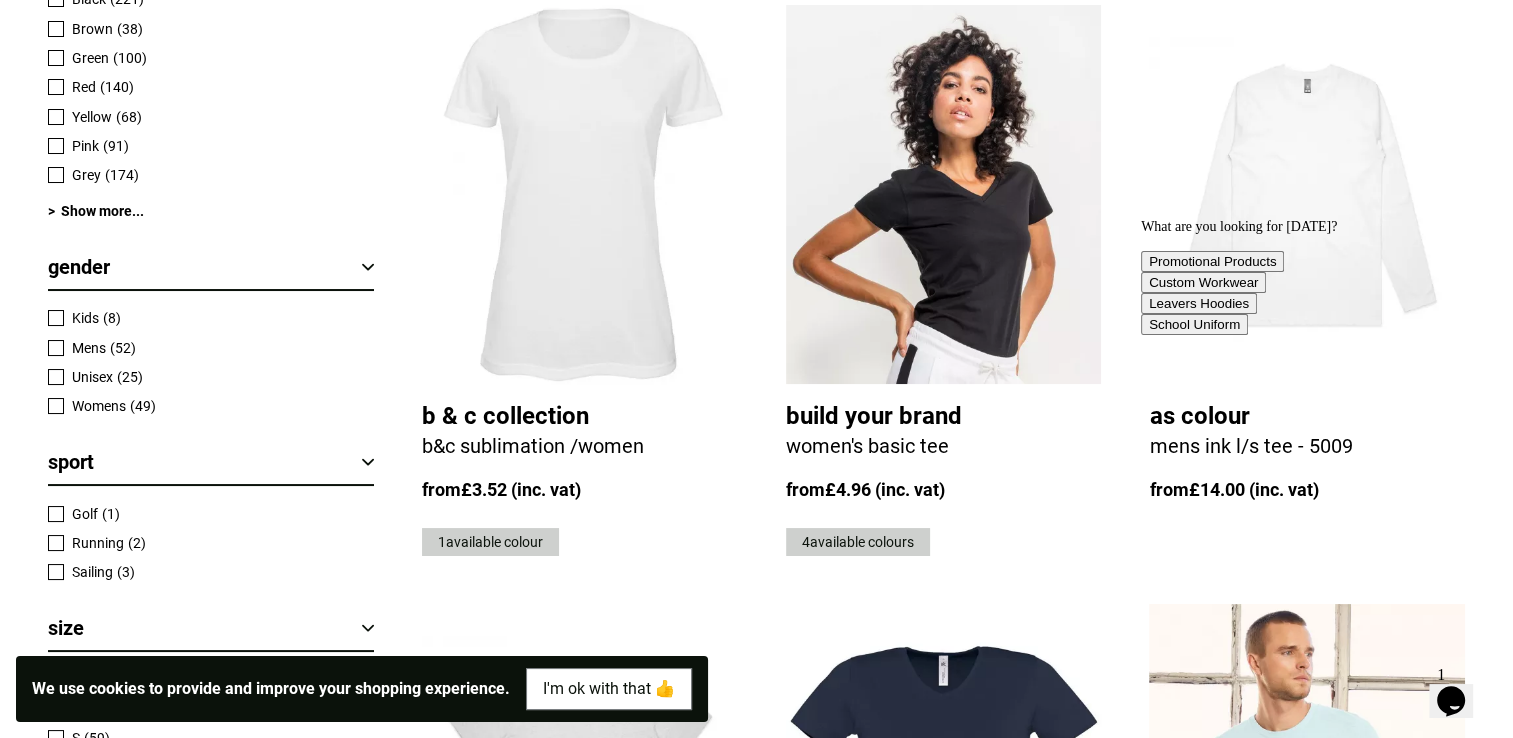 click at bounding box center (944, 194) 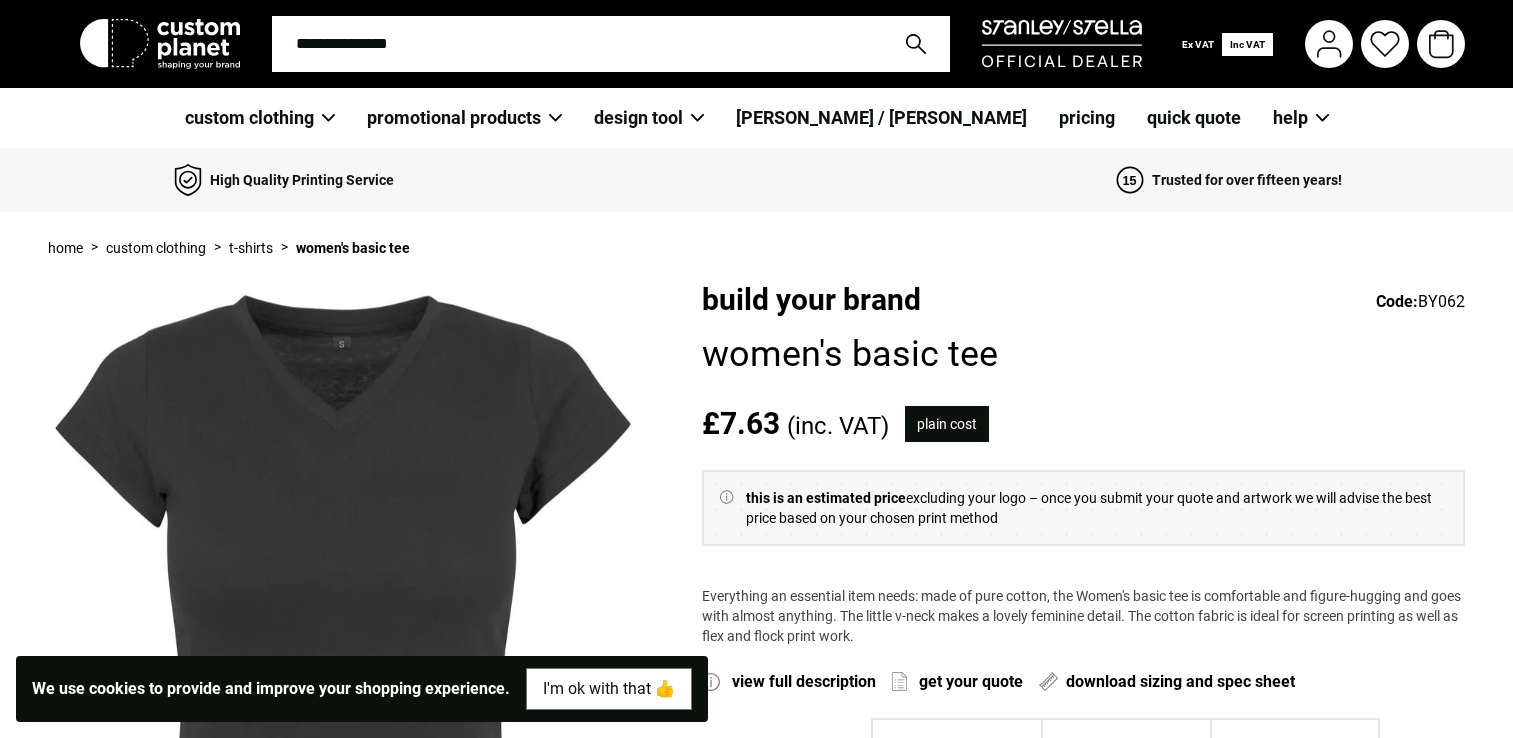 scroll, scrollTop: 0, scrollLeft: 0, axis: both 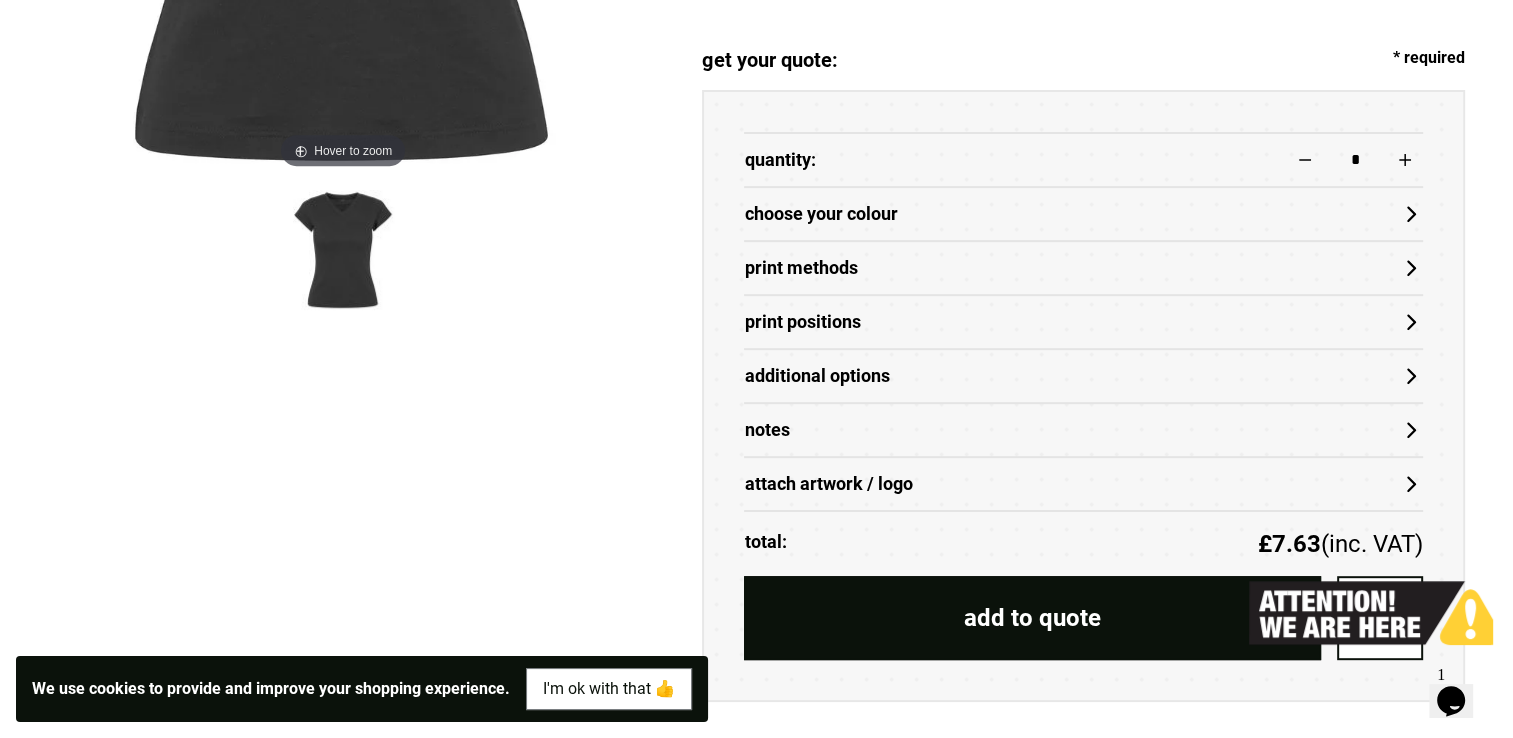 click on "choose your colour" at bounding box center [1083, 214] 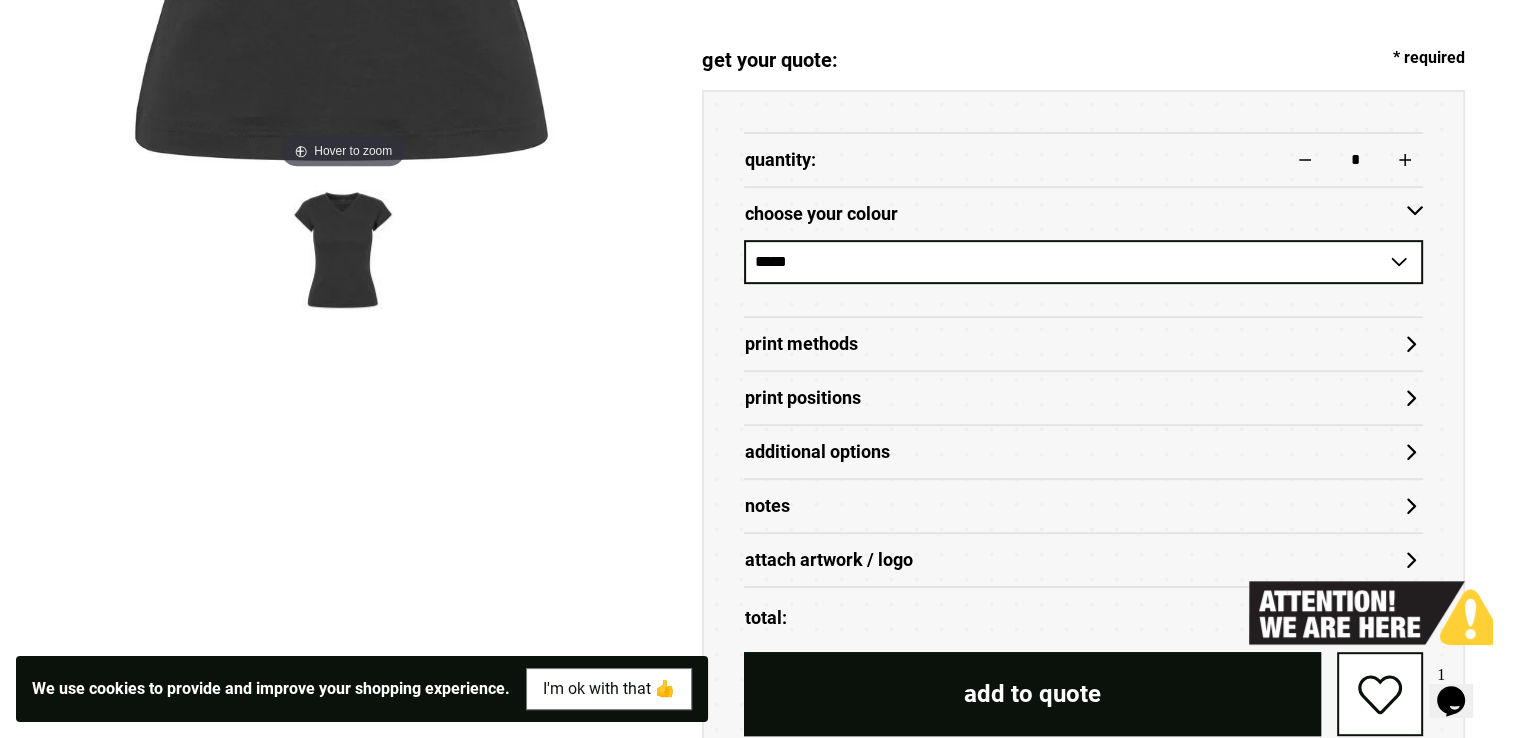 click on "**********" at bounding box center [1083, 262] 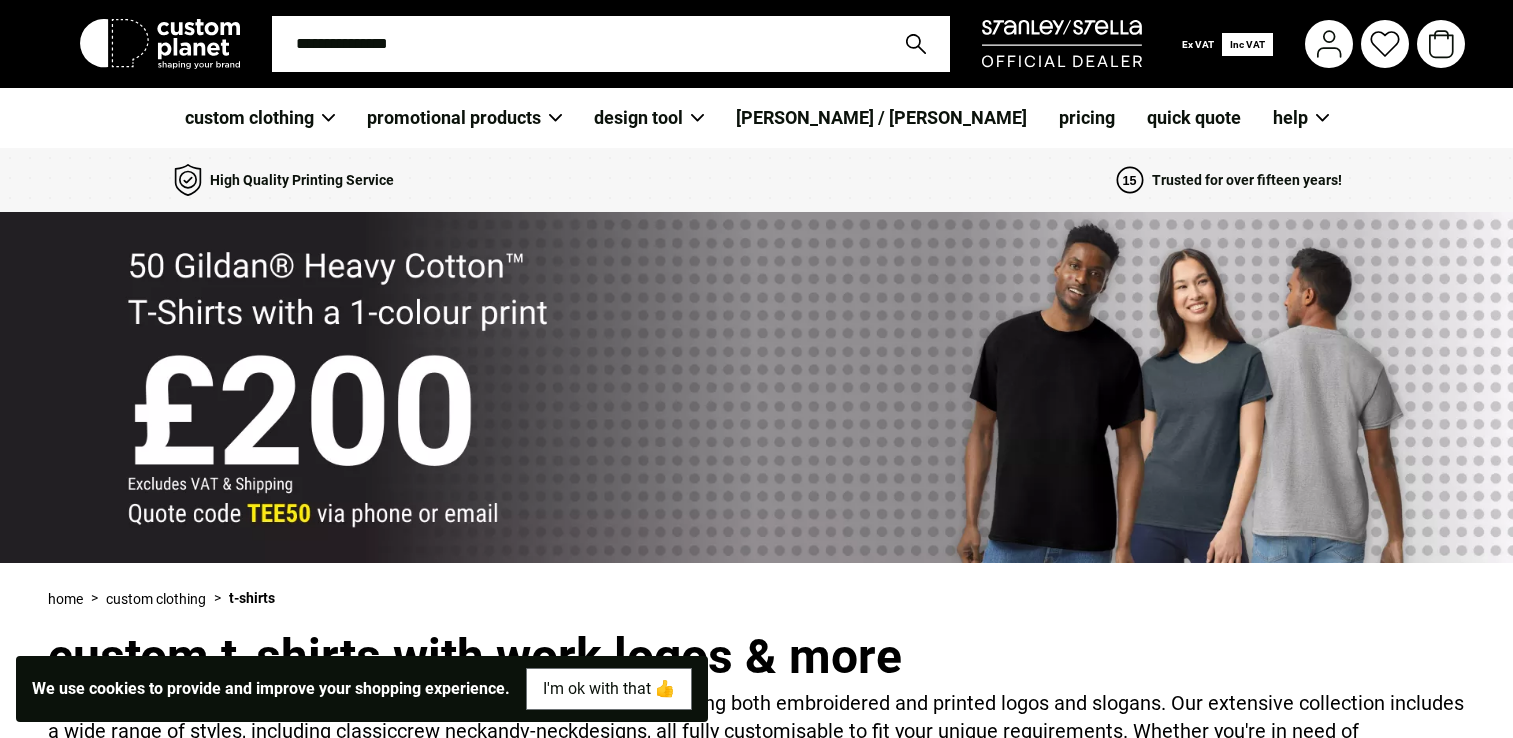scroll, scrollTop: 2177, scrollLeft: 0, axis: vertical 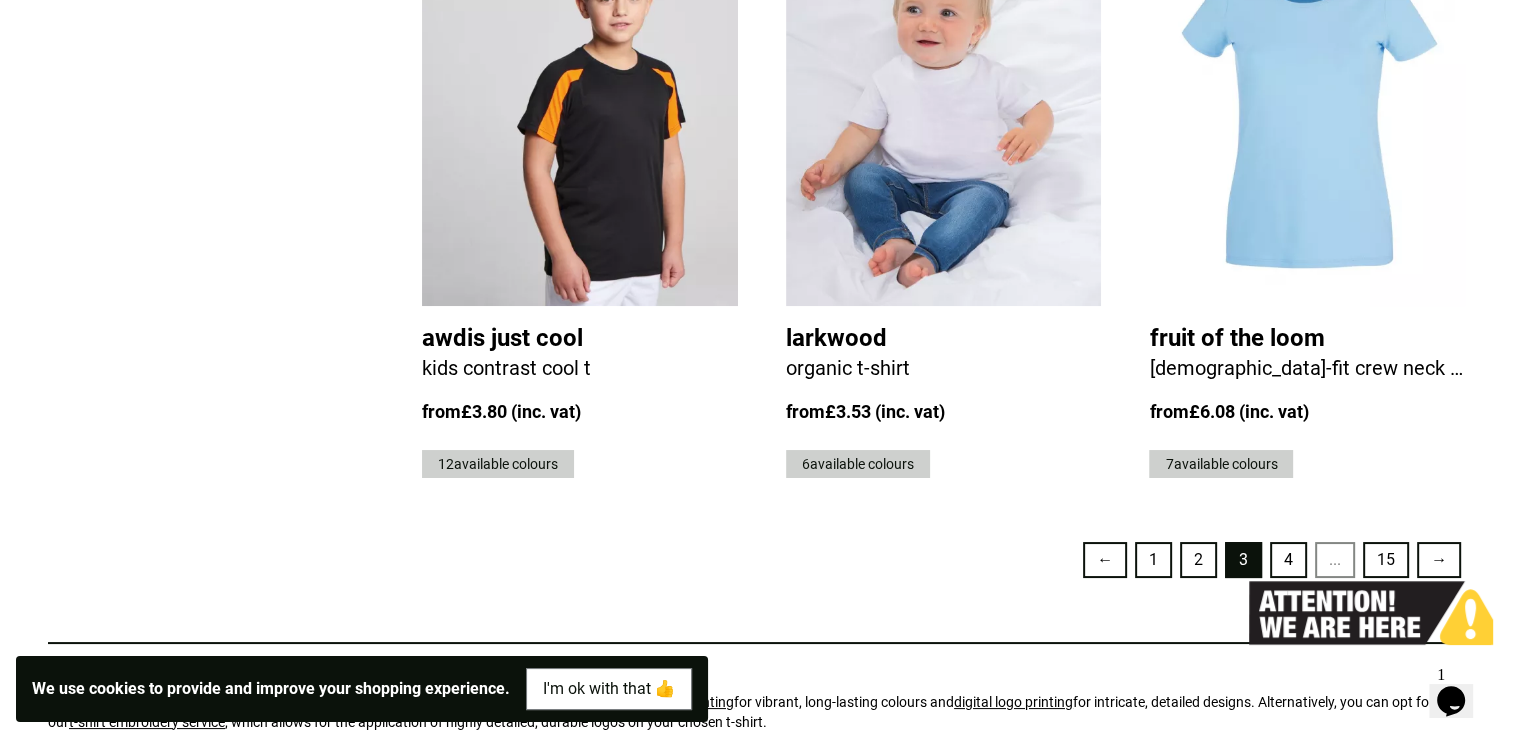 click on "4" at bounding box center (1288, 560) 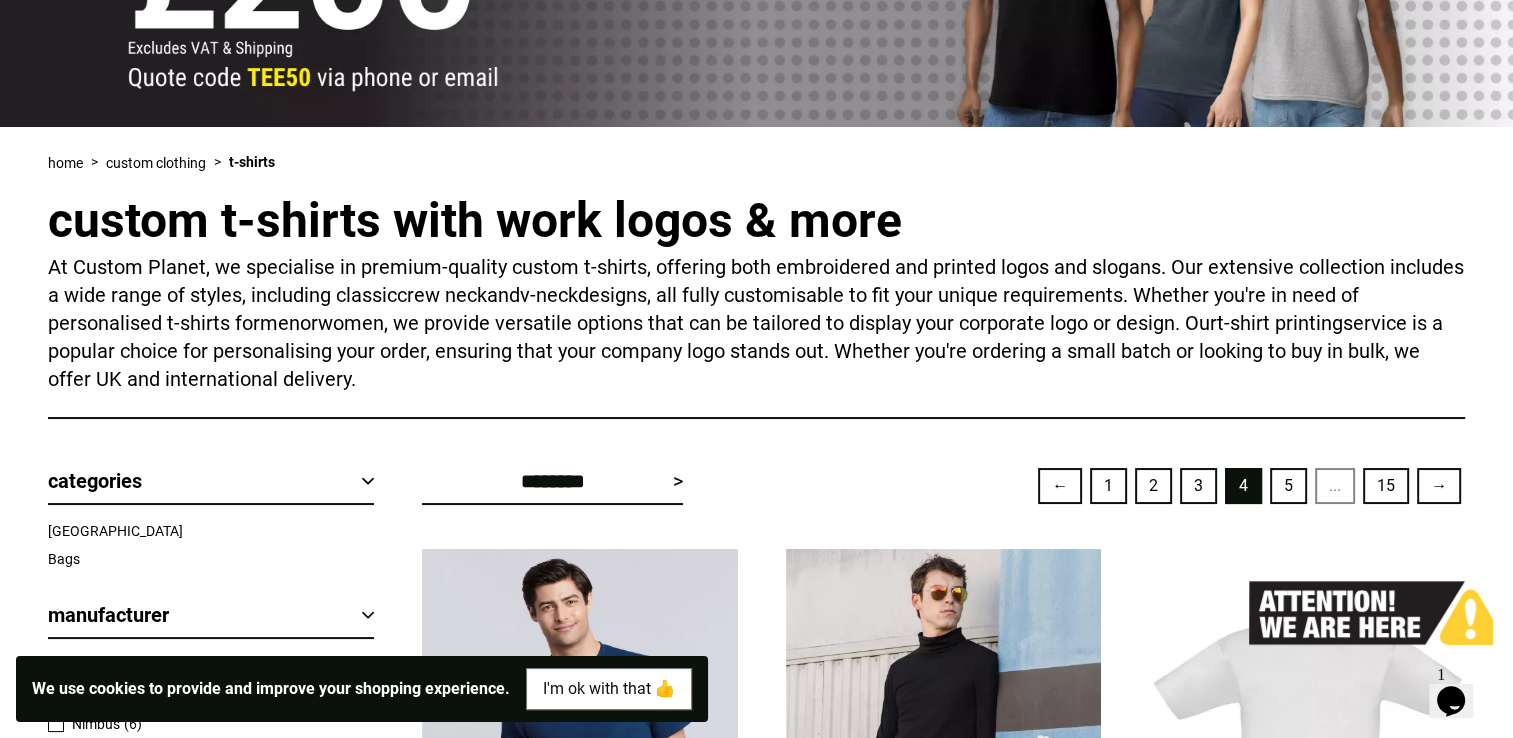 scroll, scrollTop: 0, scrollLeft: 0, axis: both 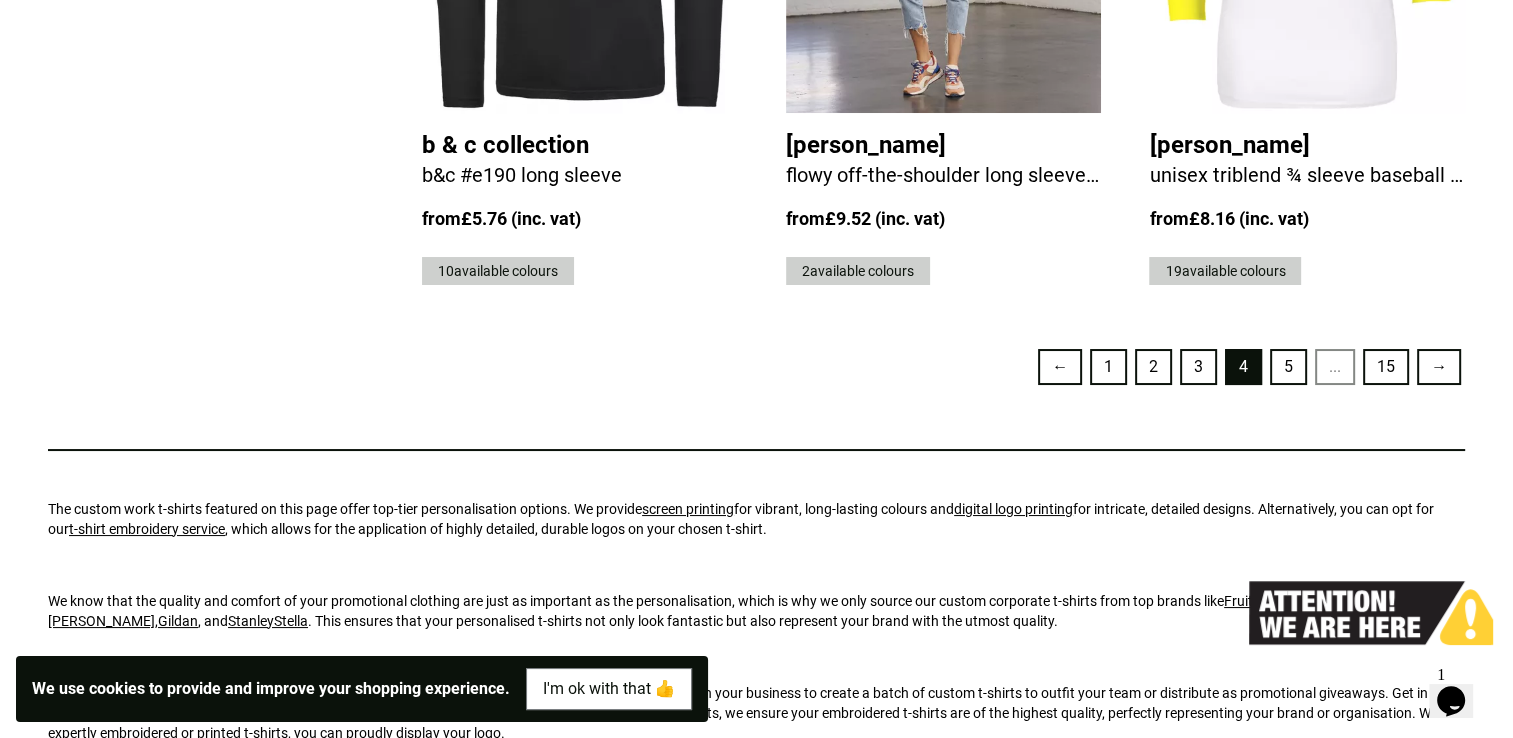 click on "5" at bounding box center [1288, 367] 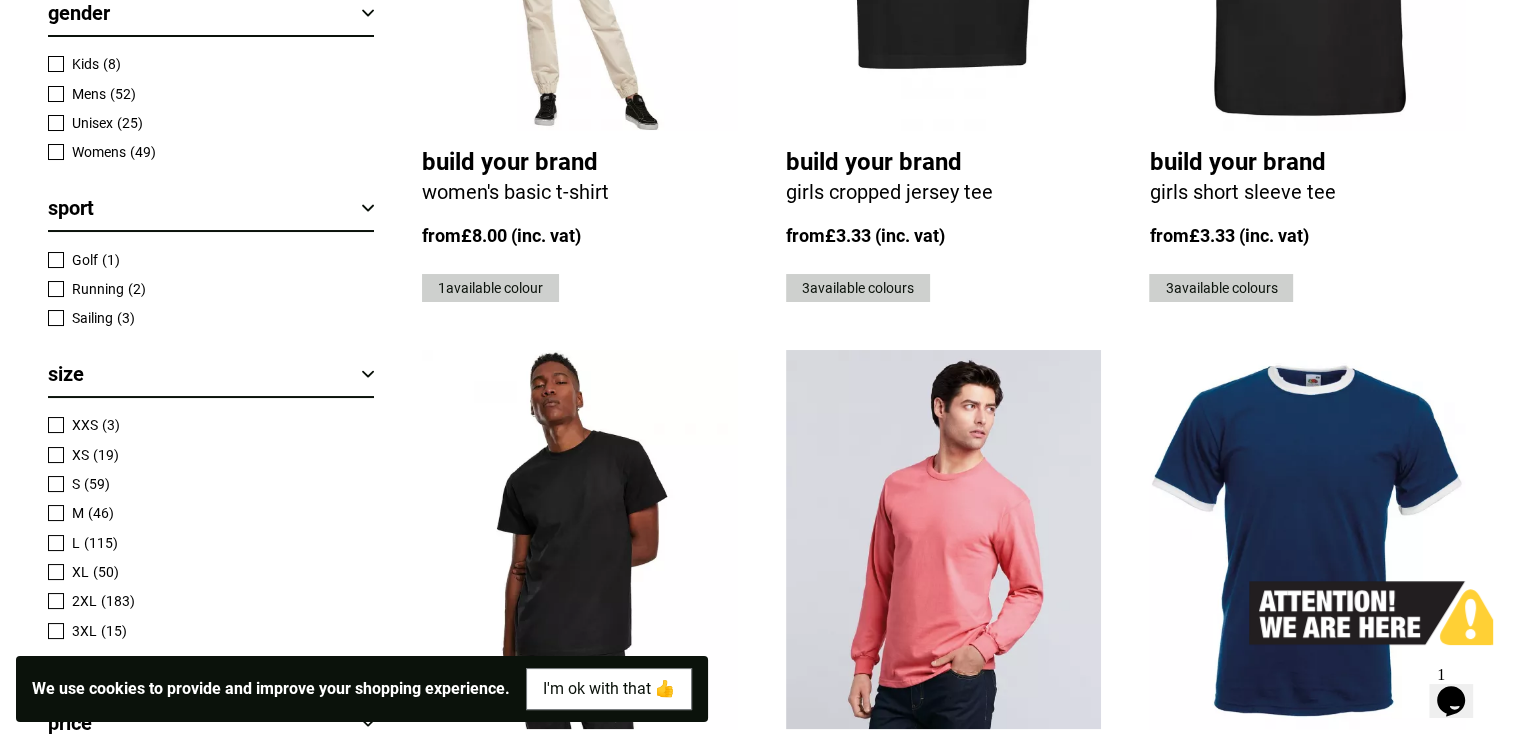 scroll, scrollTop: 0, scrollLeft: 0, axis: both 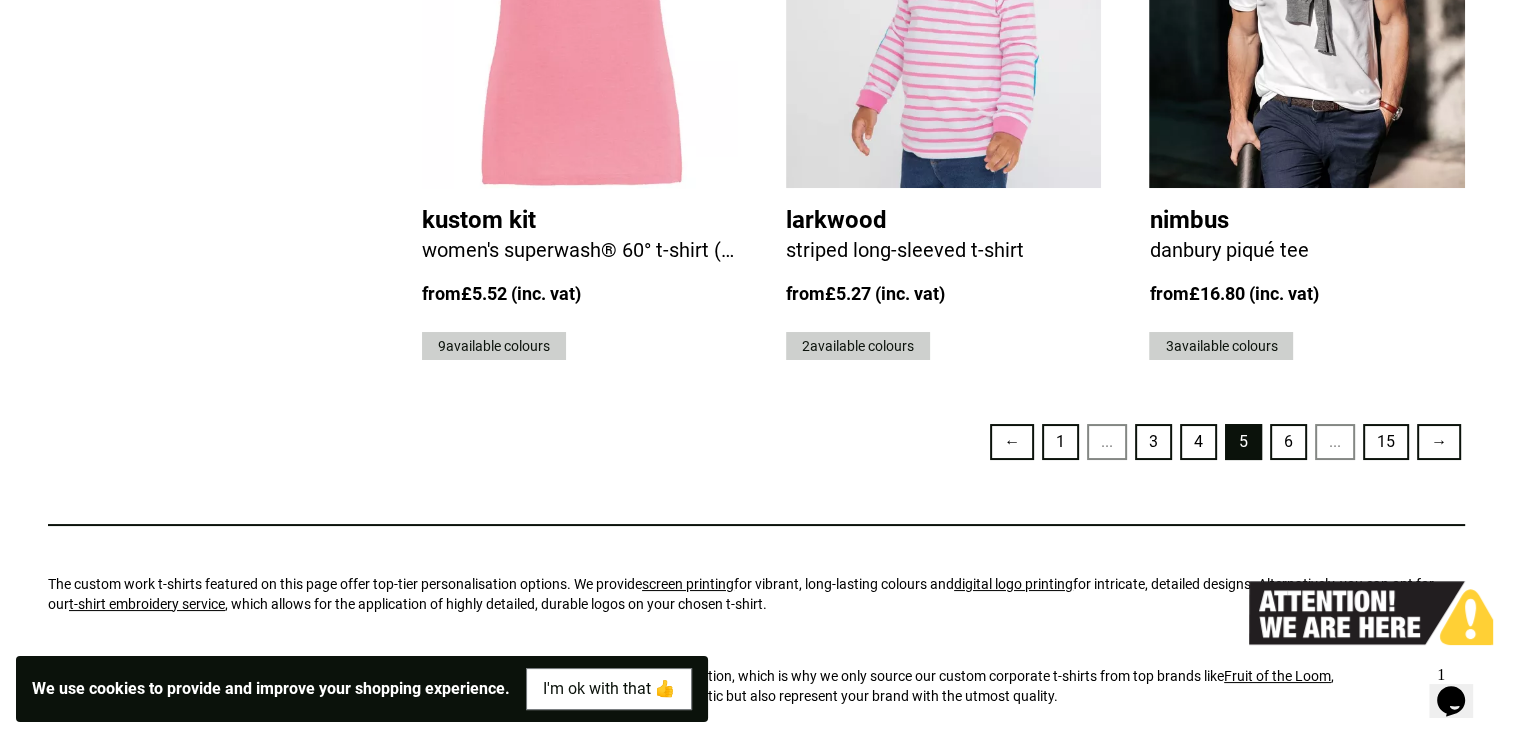 click on "1" at bounding box center [1060, 442] 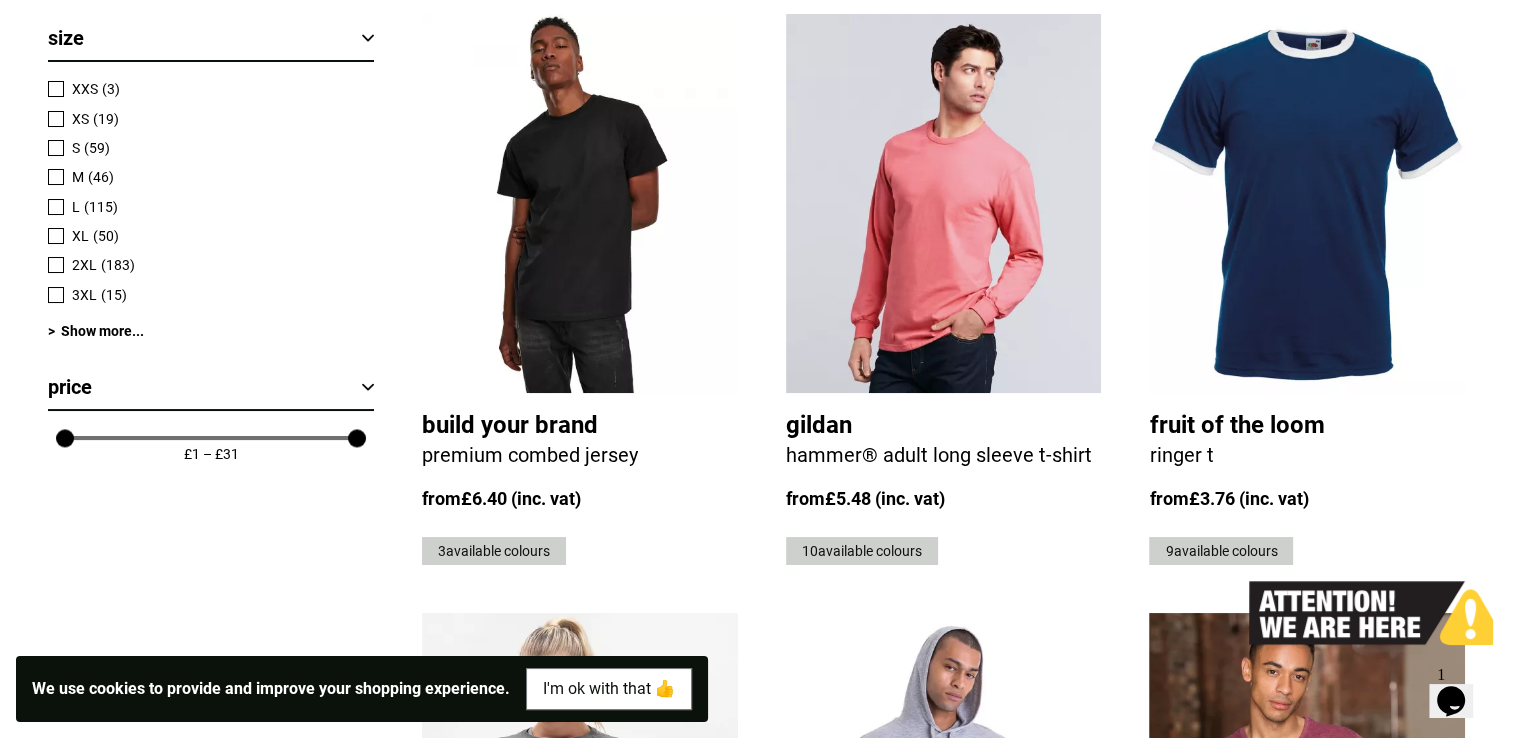 scroll, scrollTop: 0, scrollLeft: 0, axis: both 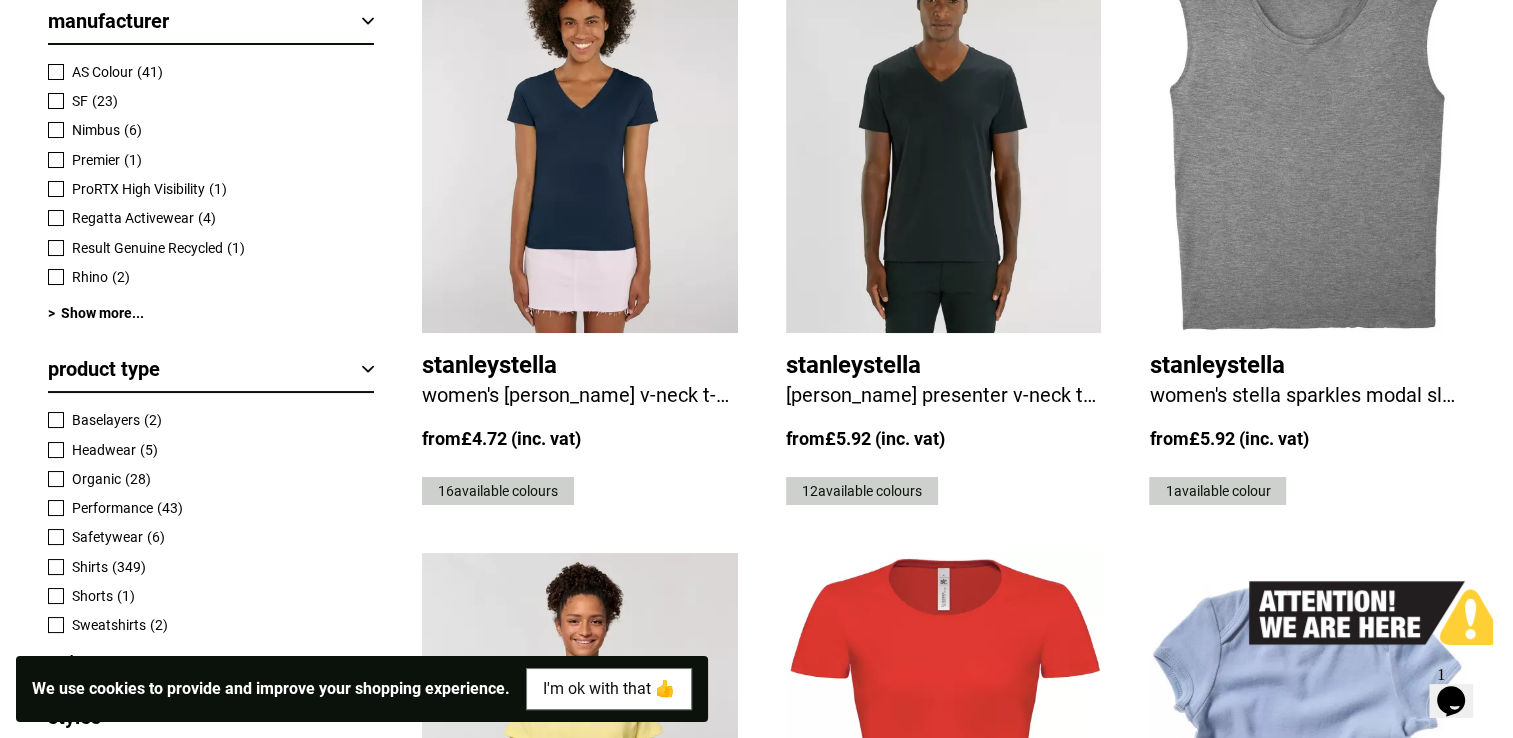 click at bounding box center [580, 144] 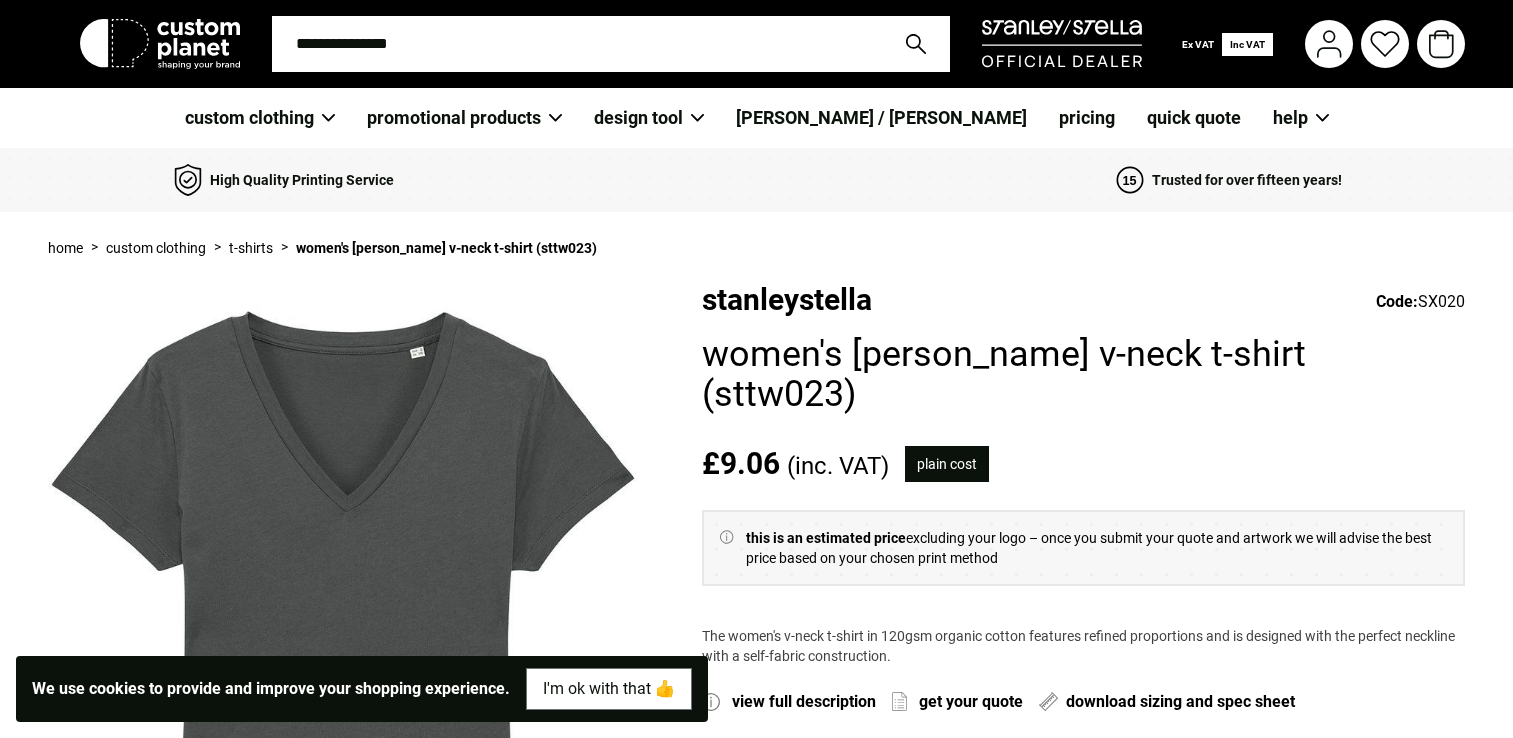 scroll, scrollTop: 0, scrollLeft: 0, axis: both 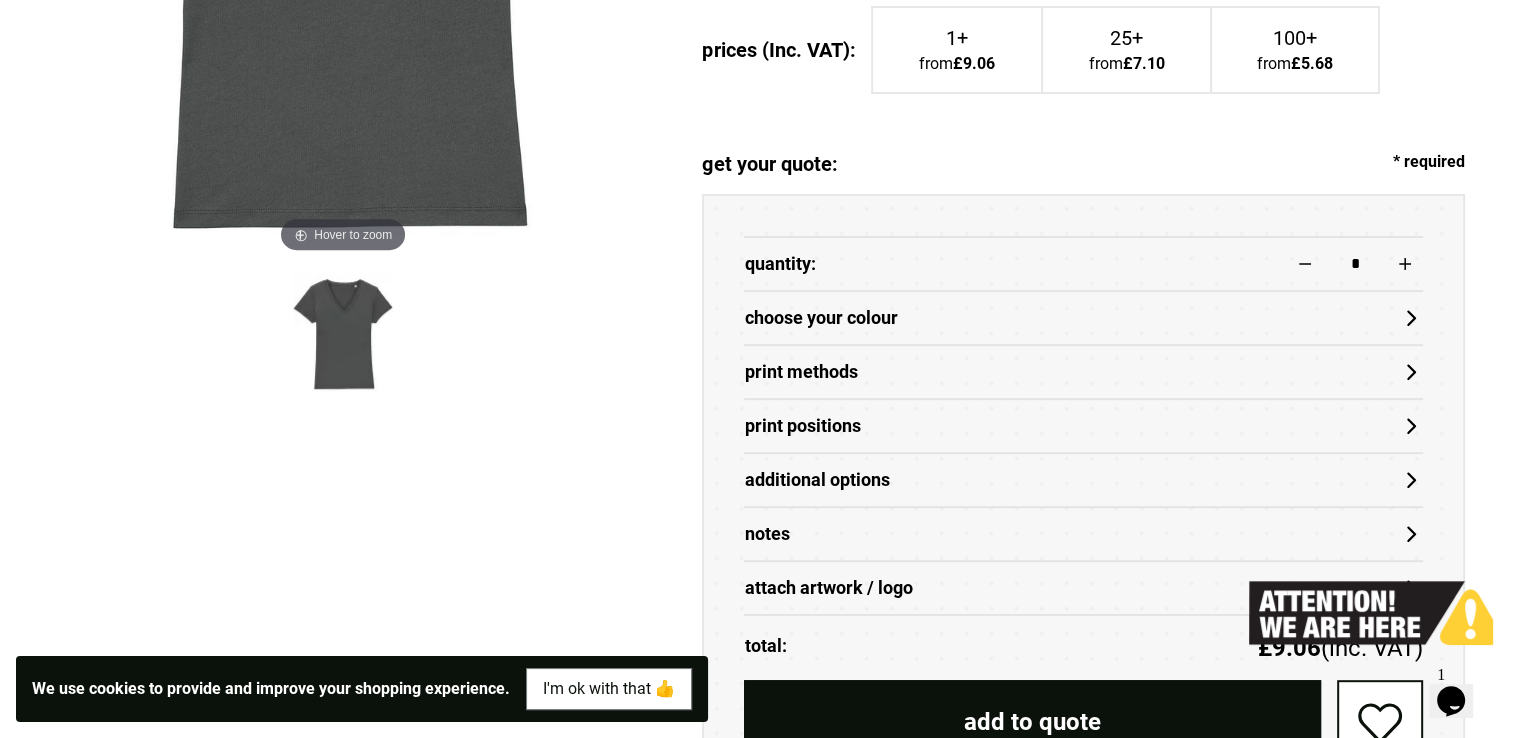 click on "choose your colour" at bounding box center (1083, 317) 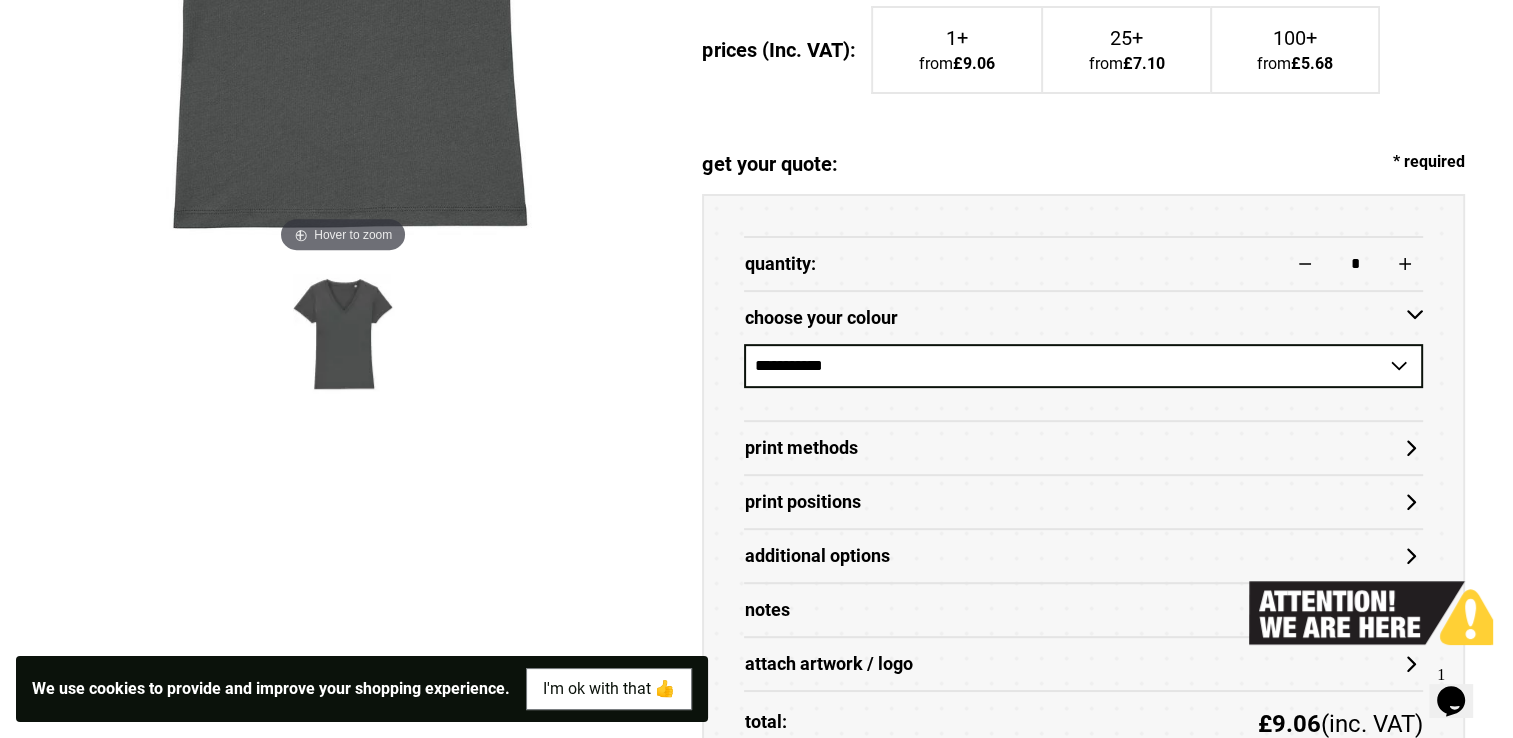 click on "**********" at bounding box center [1083, 366] 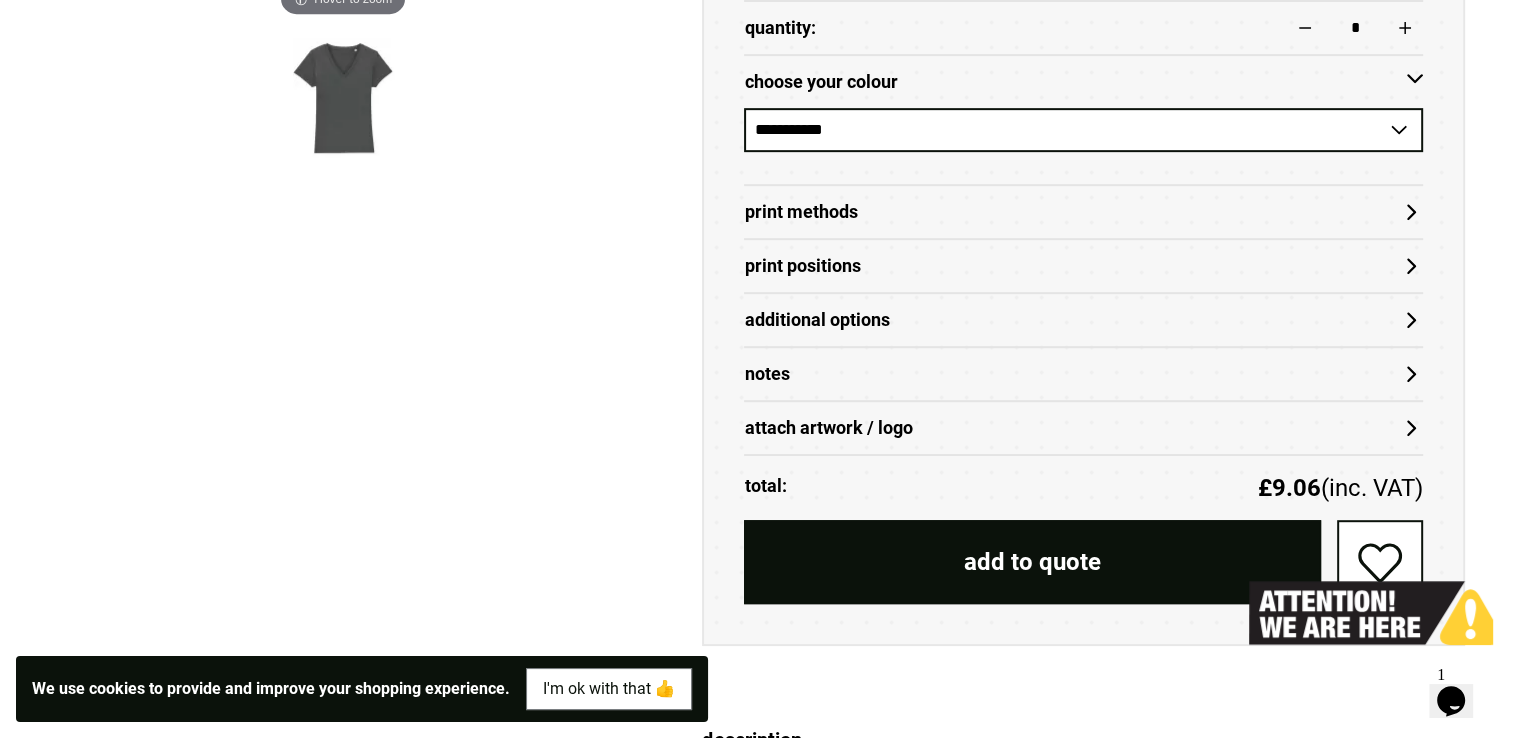 click on "Print Methods" at bounding box center (1083, 212) 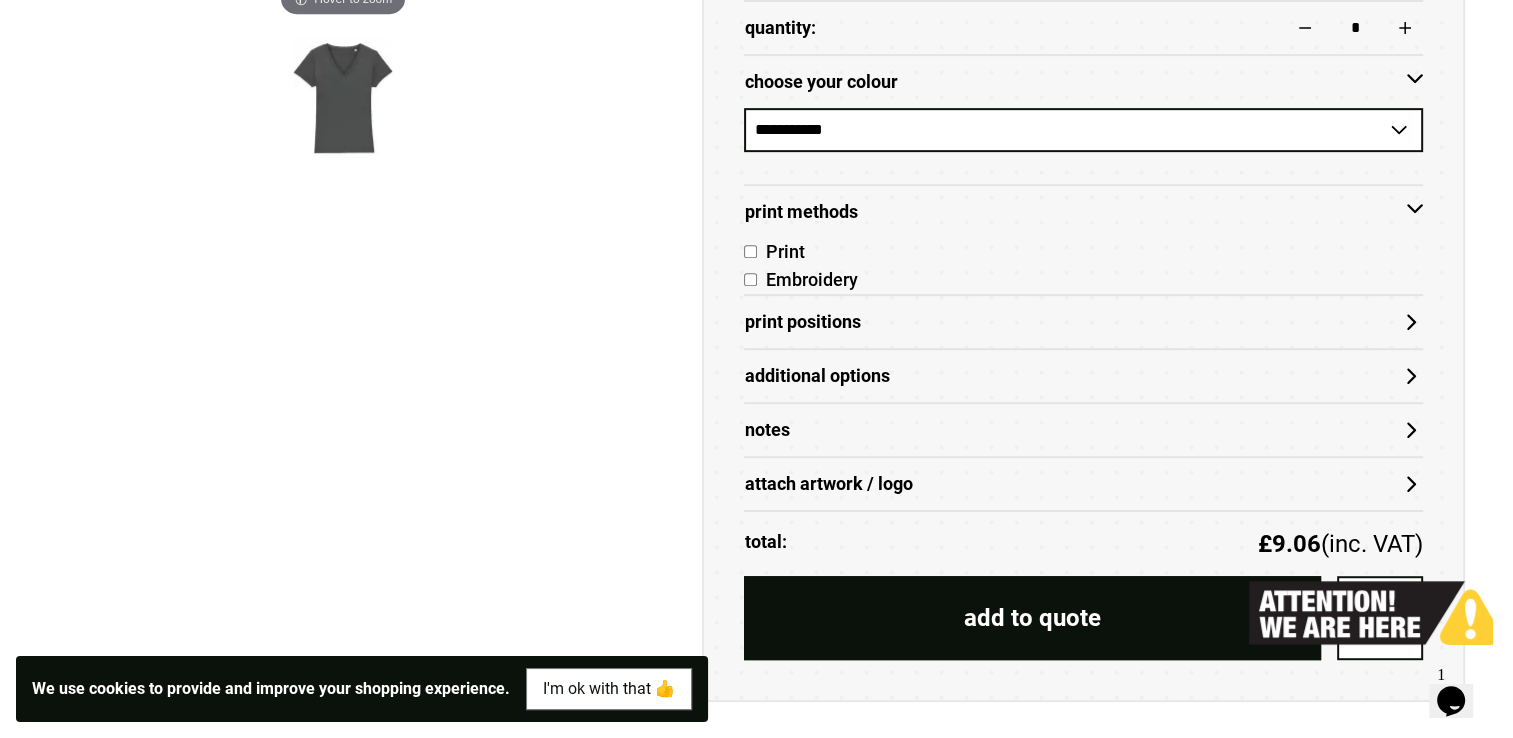 click on "Print Positions" at bounding box center (1083, 322) 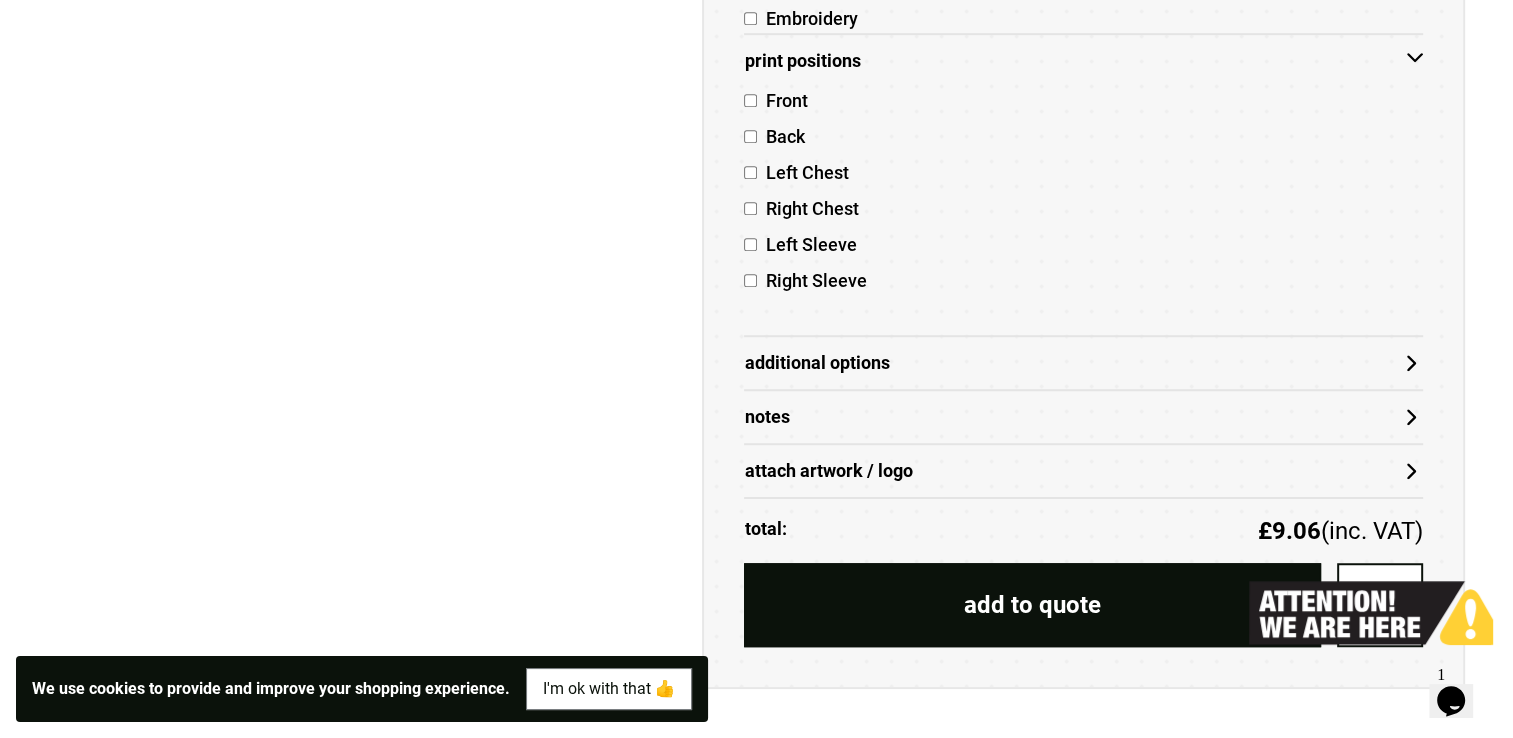 scroll, scrollTop: 1235, scrollLeft: 0, axis: vertical 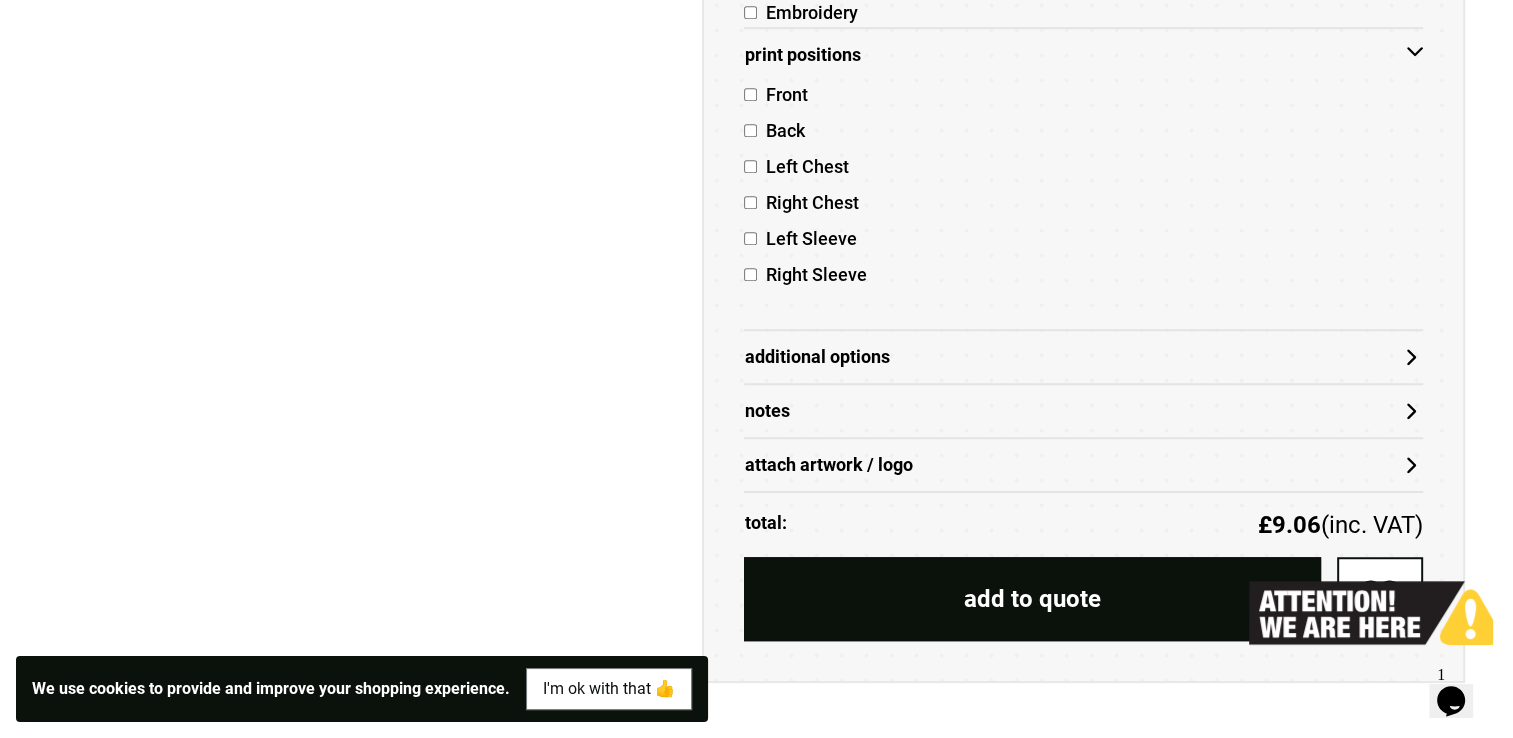 click on "Additional Options" at bounding box center [1083, 357] 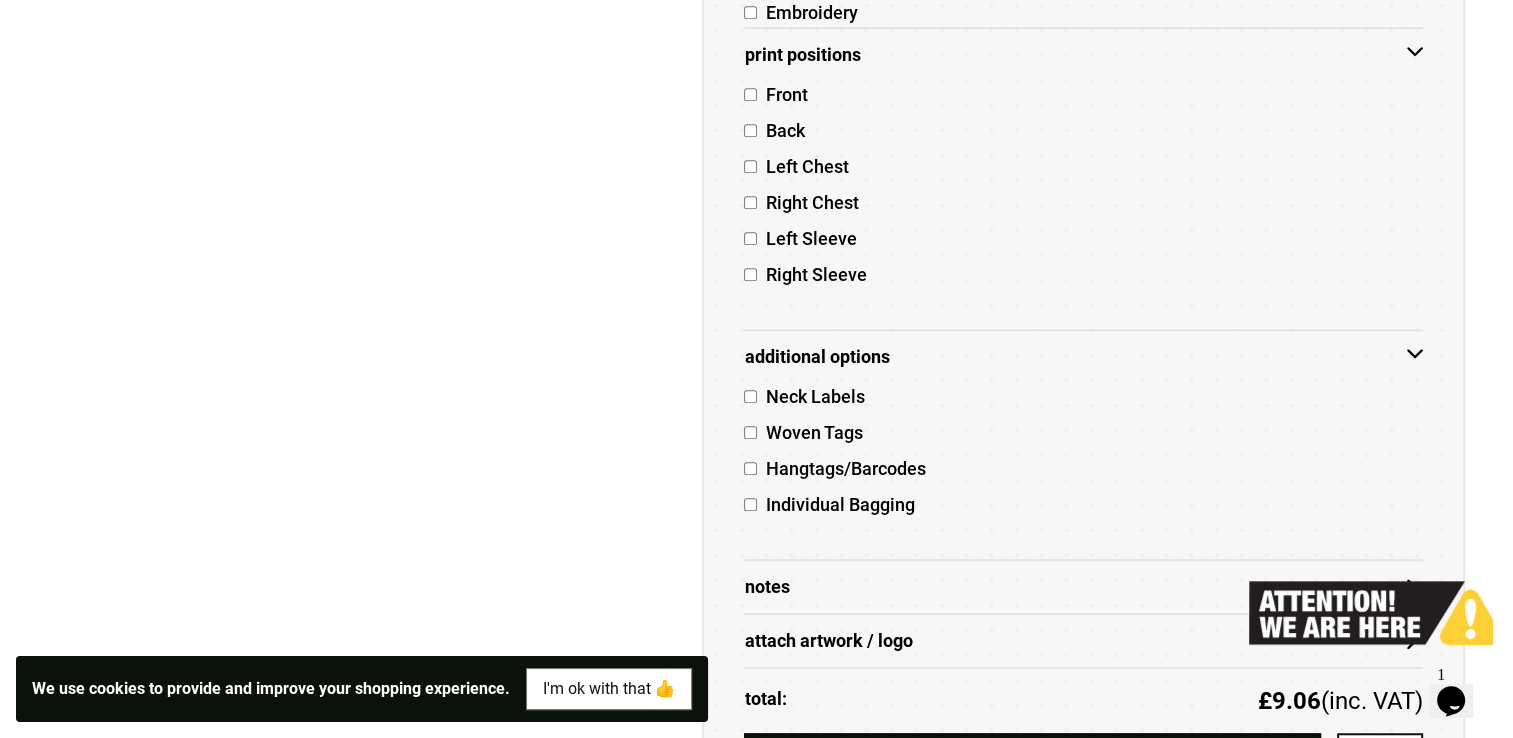 click on "Additional Options" at bounding box center (1083, 357) 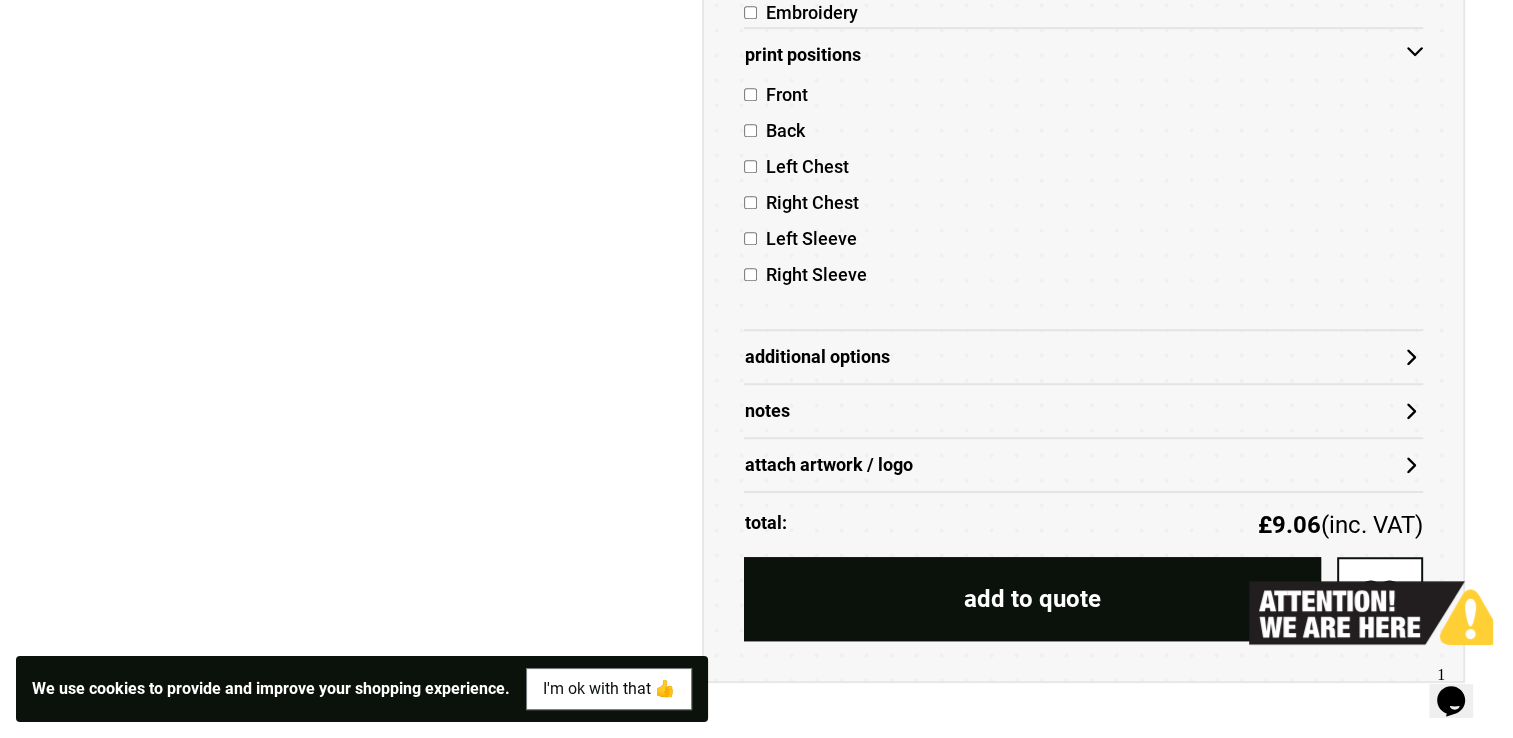 click on "**********" at bounding box center [1083, 187] 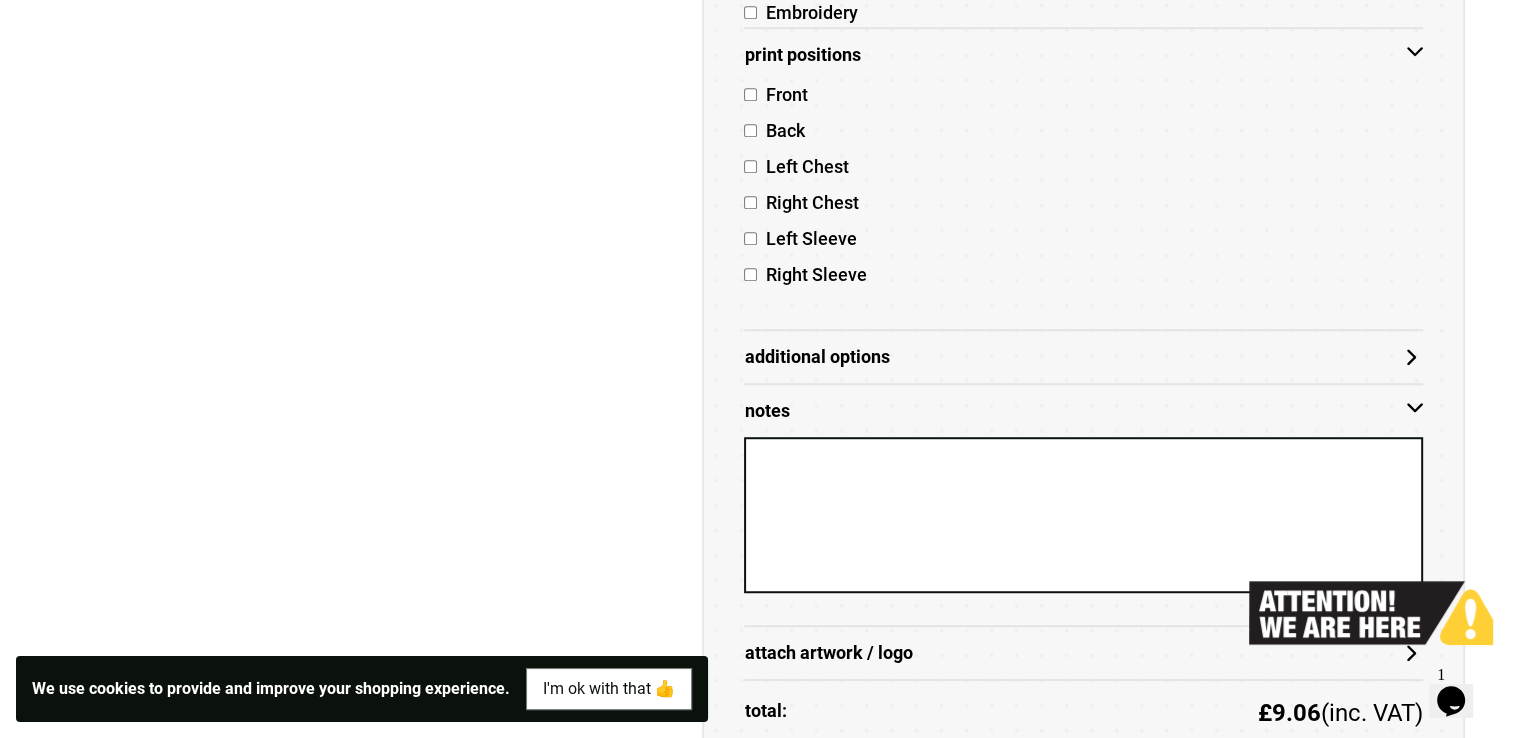 click on "Notes" at bounding box center [1083, 411] 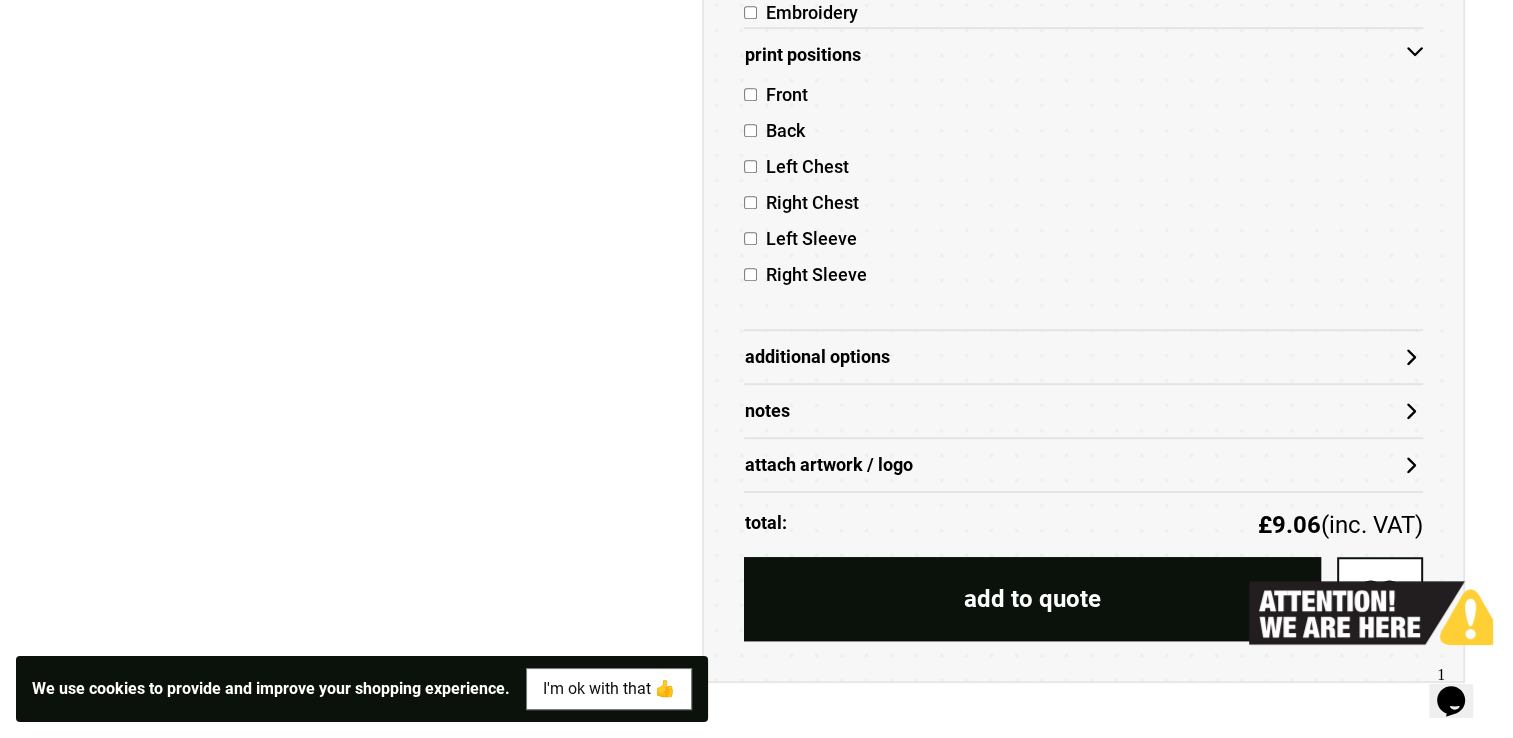 click on "attach artwork / logo" at bounding box center (1083, 465) 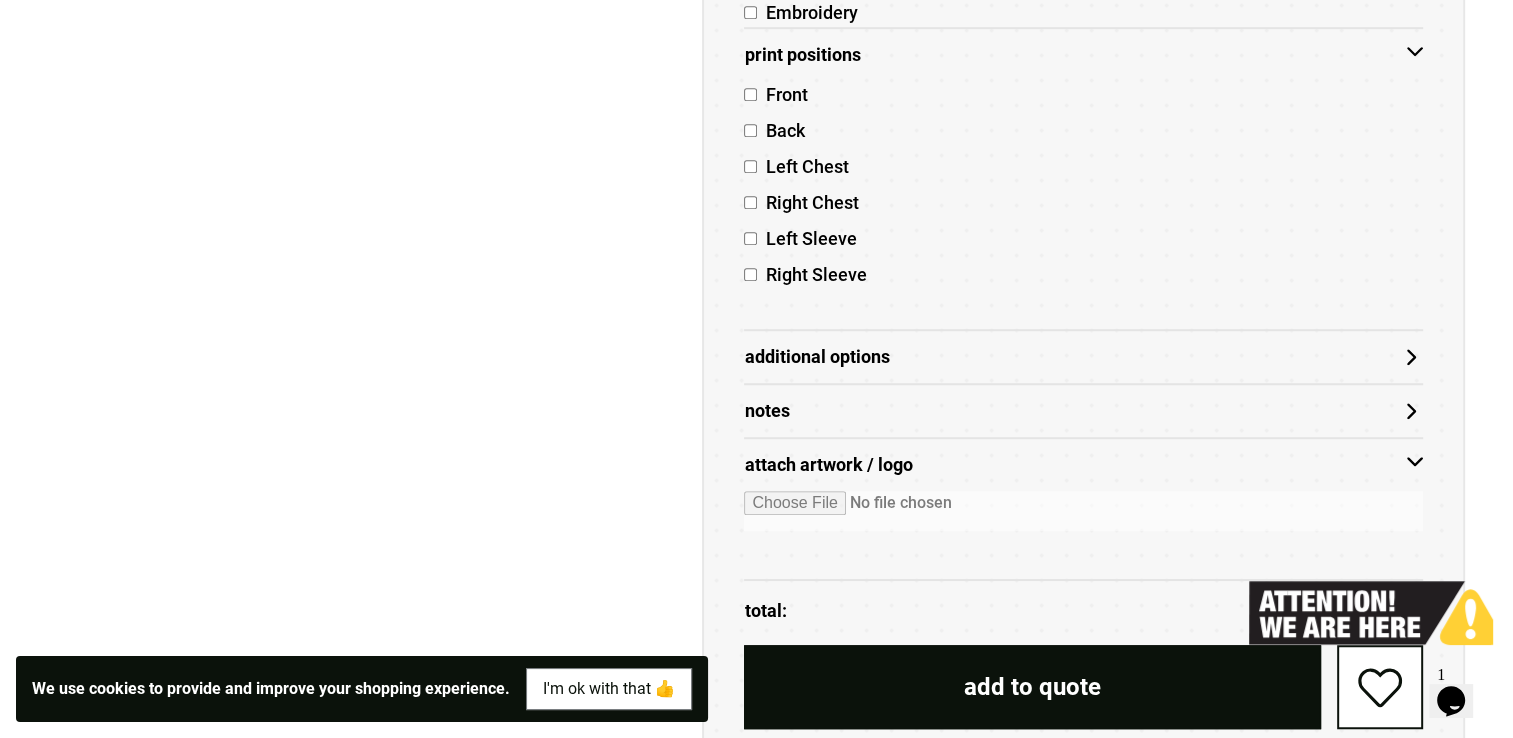 click on "attach artwork / logo" at bounding box center (1083, 465) 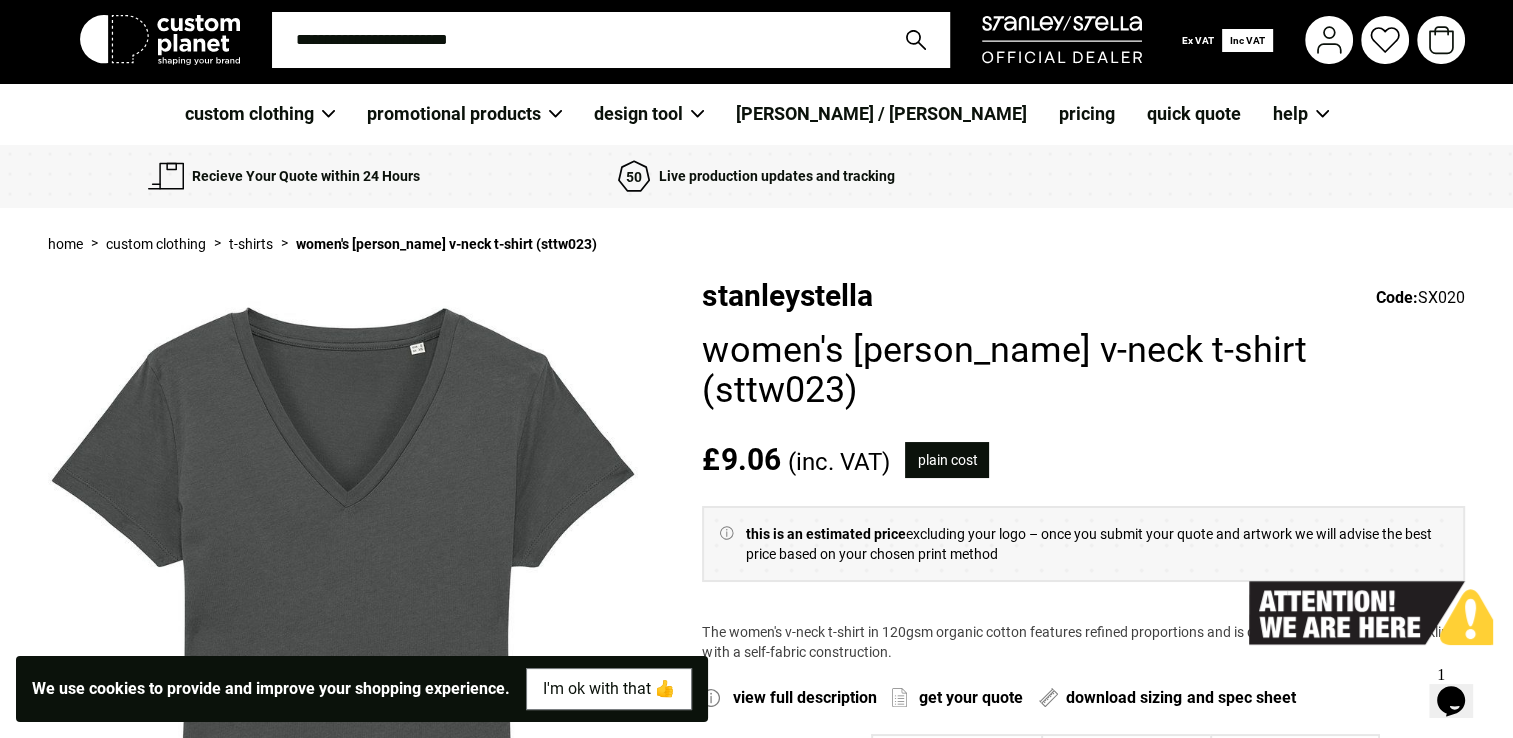 scroll, scrollTop: 0, scrollLeft: 0, axis: both 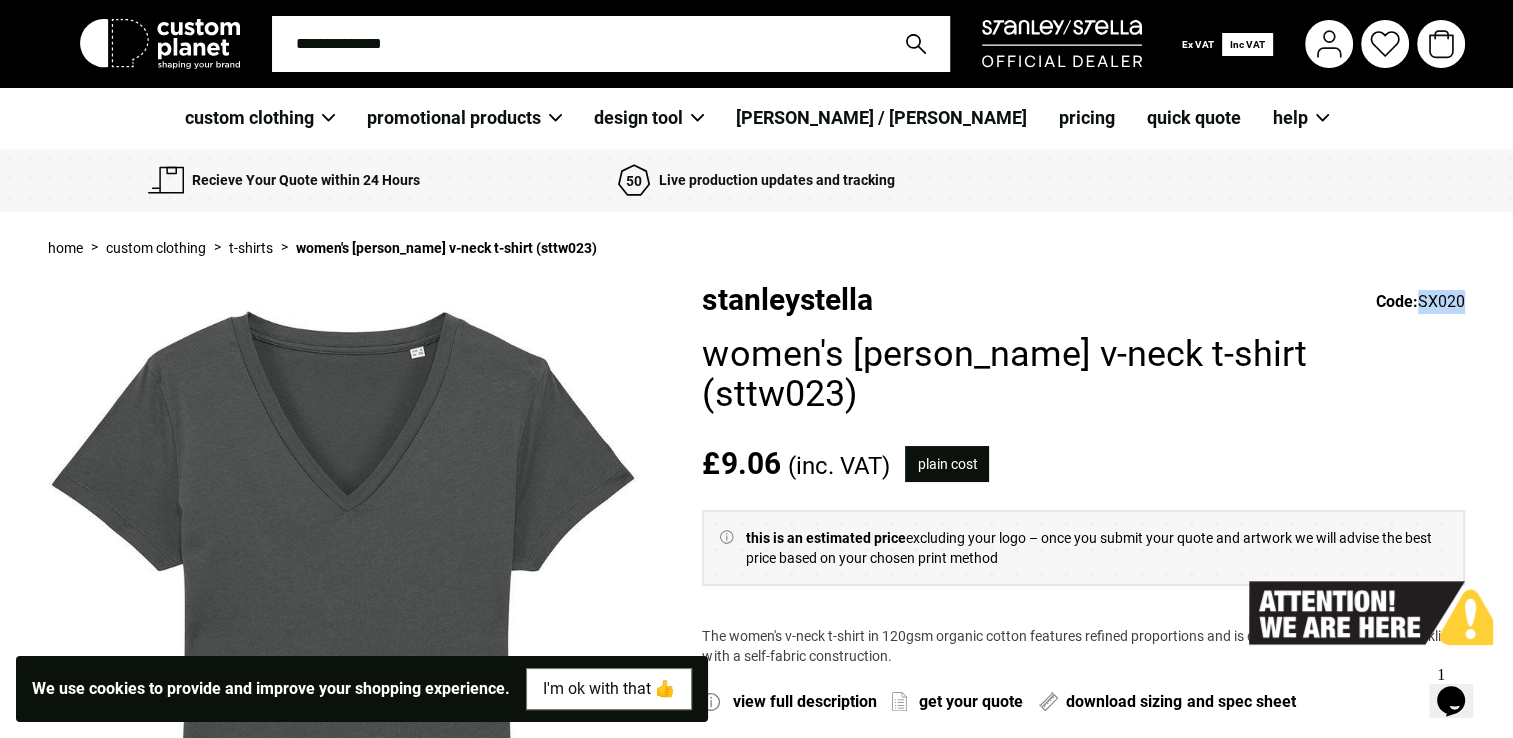 drag, startPoint x: 1469, startPoint y: 302, endPoint x: 1418, endPoint y: 302, distance: 51 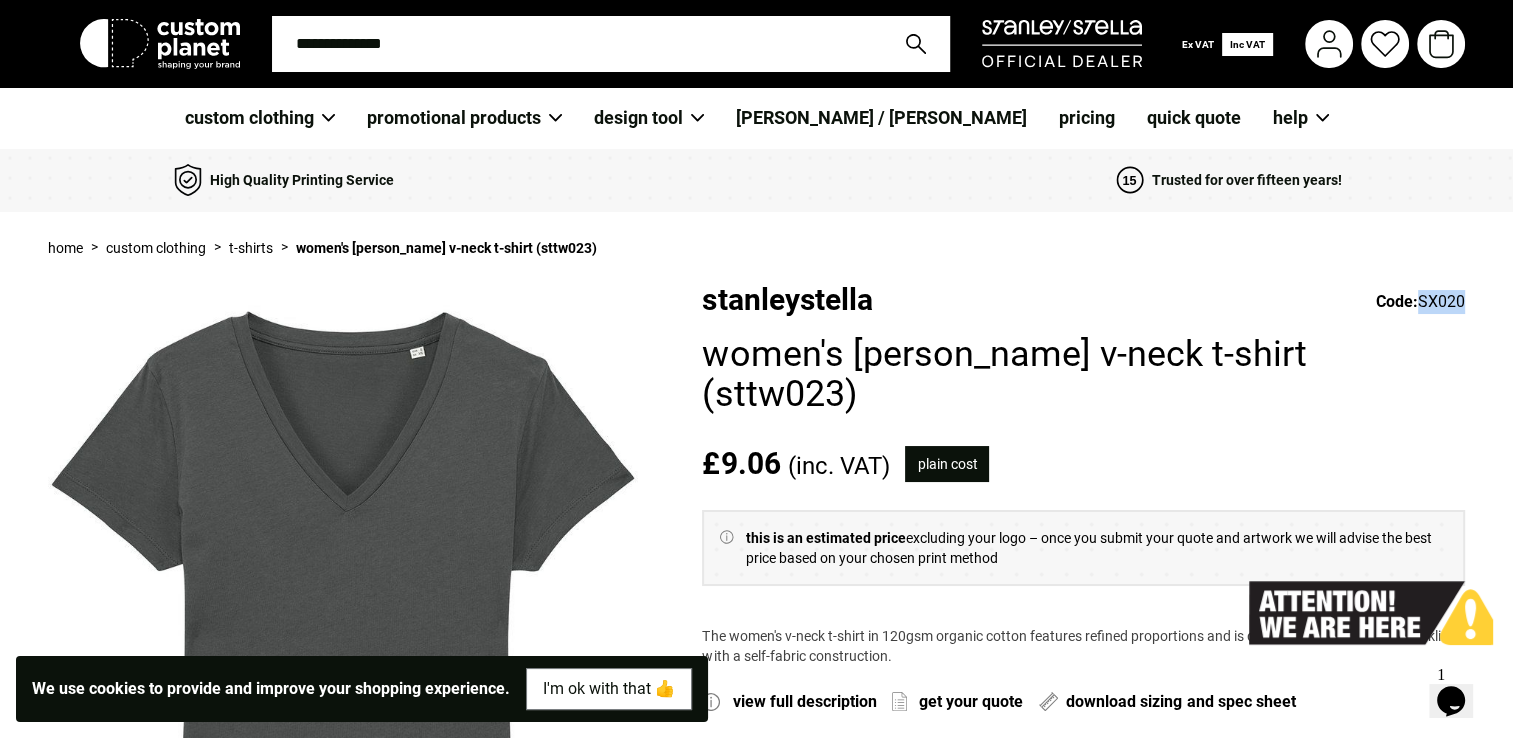 drag, startPoint x: 1418, startPoint y: 302, endPoint x: 1430, endPoint y: 302, distance: 12 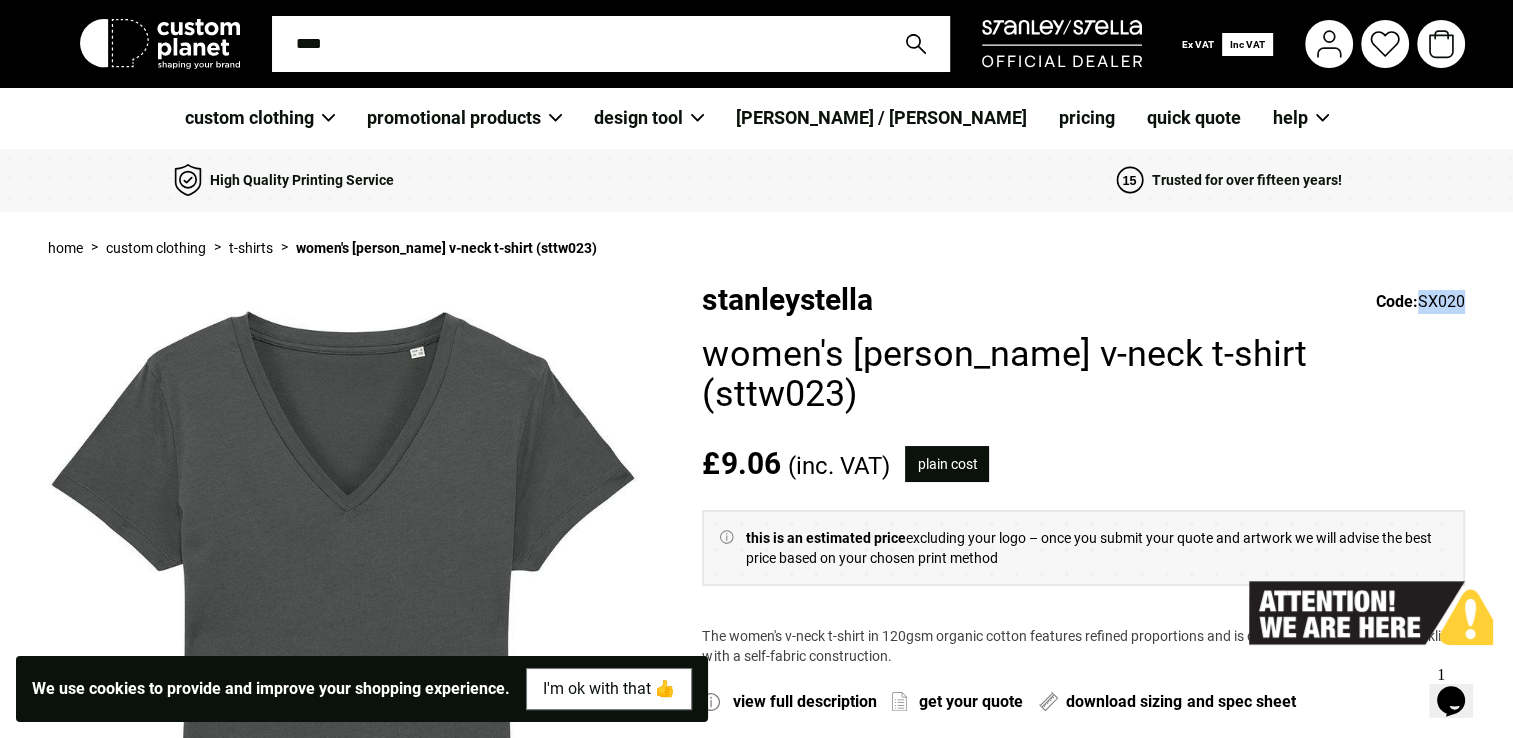 copy on "SX020" 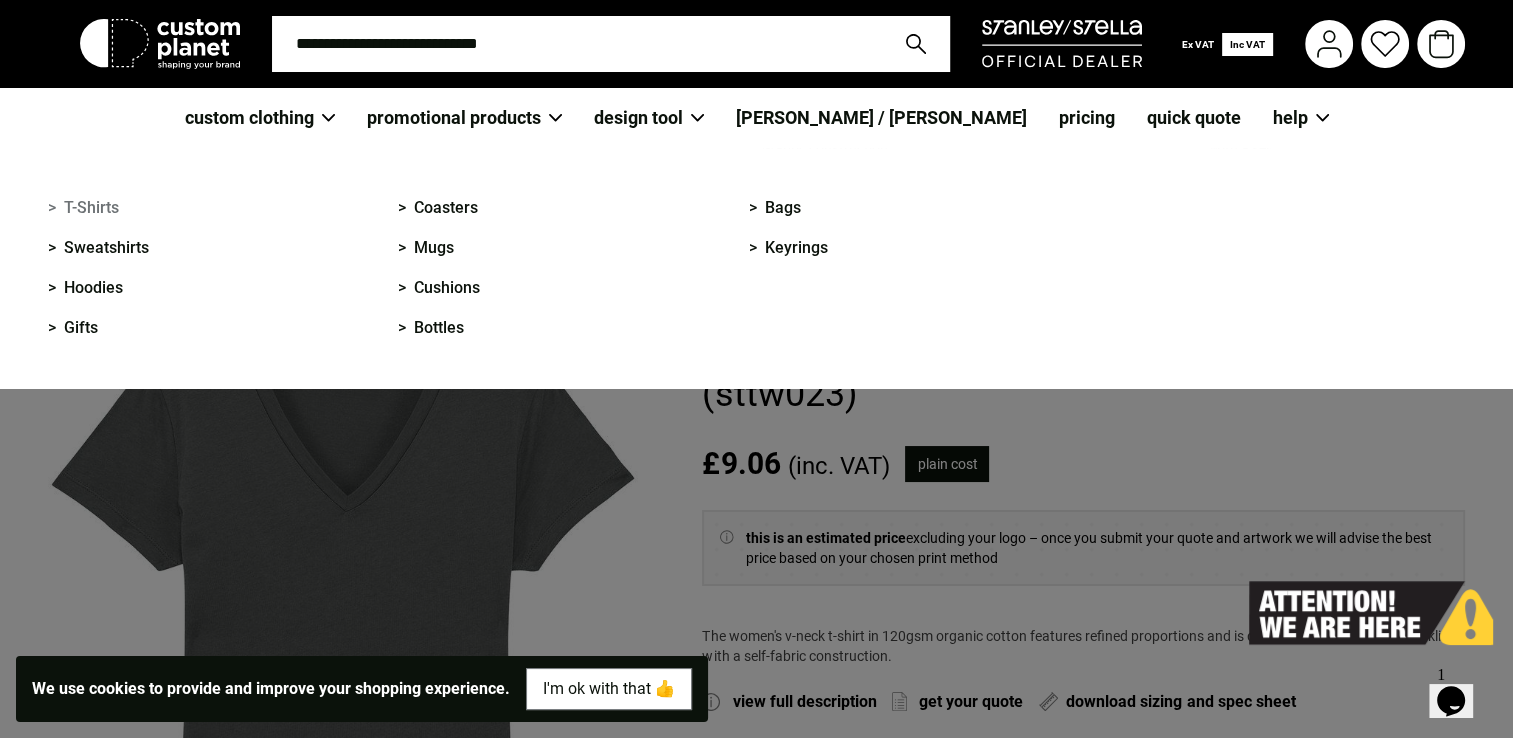 click on ">  T-Shirts" at bounding box center [83, 208] 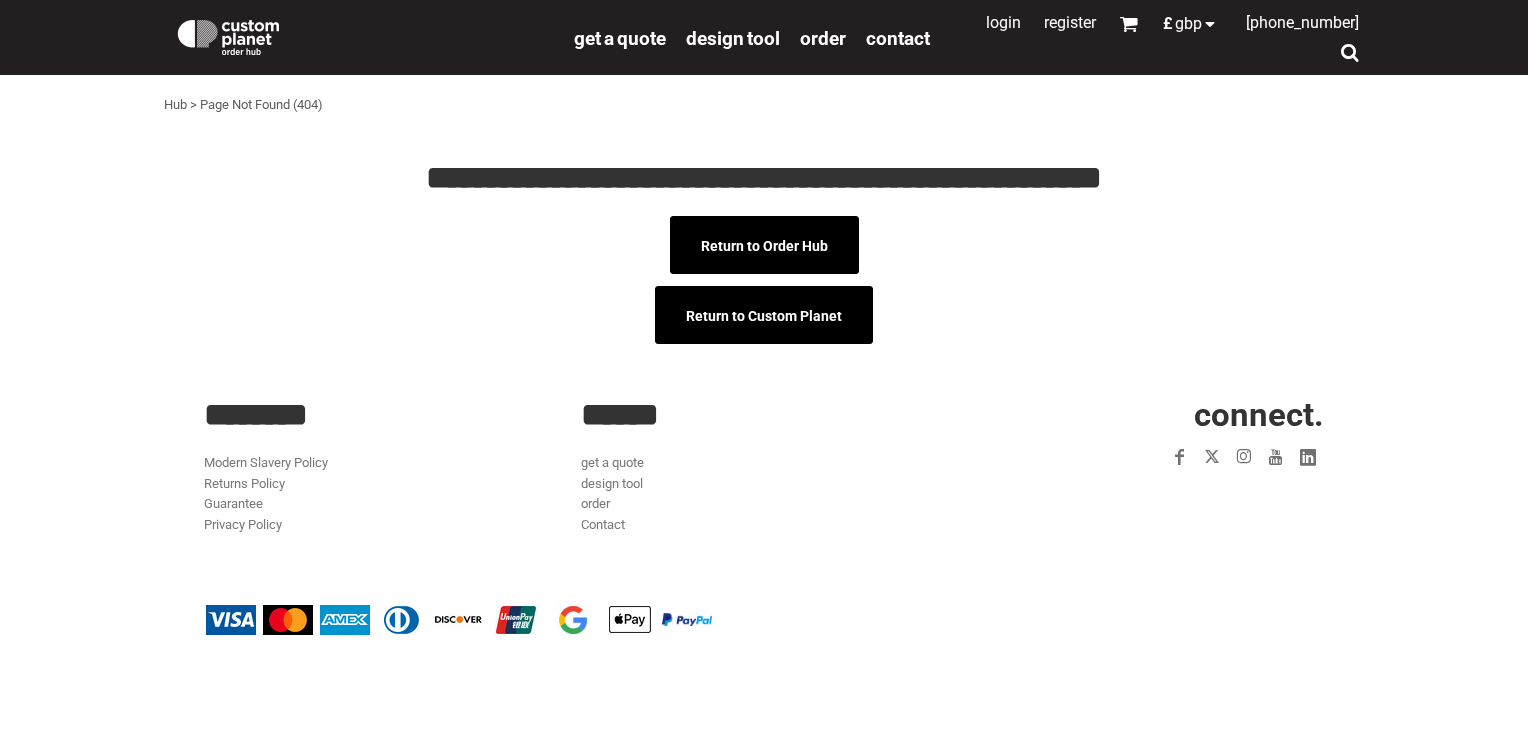 scroll, scrollTop: 0, scrollLeft: 0, axis: both 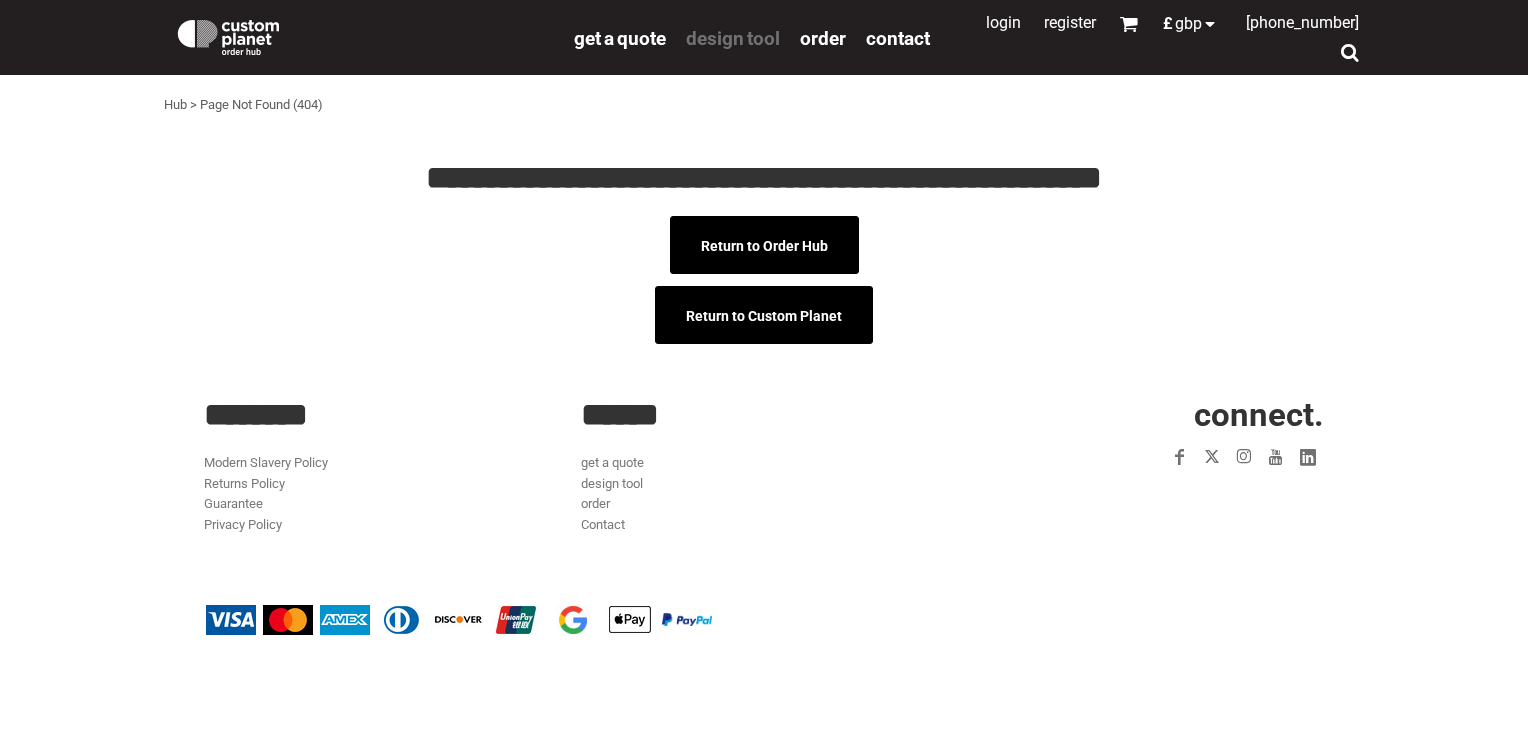 click on "design tool" at bounding box center [733, 38] 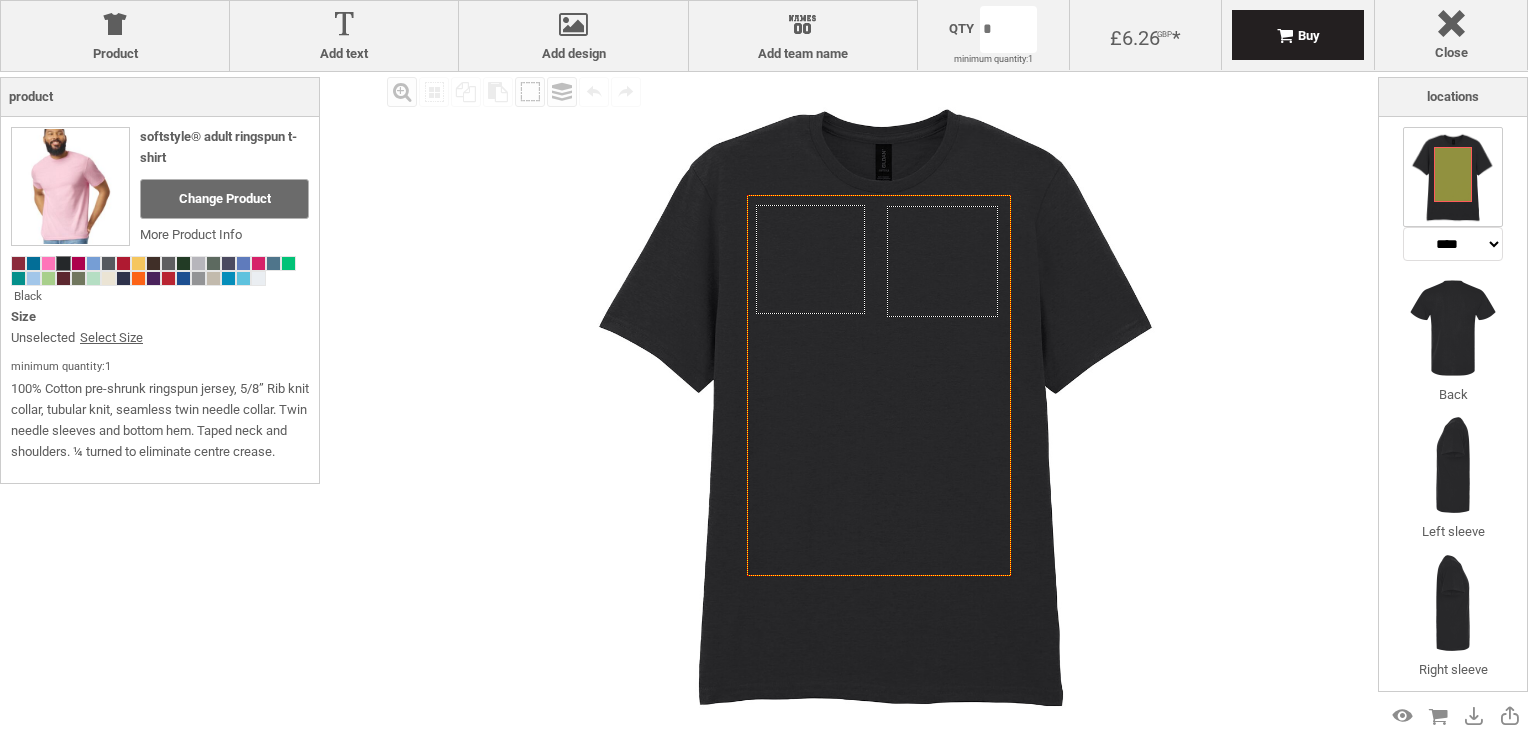 scroll, scrollTop: 0, scrollLeft: 0, axis: both 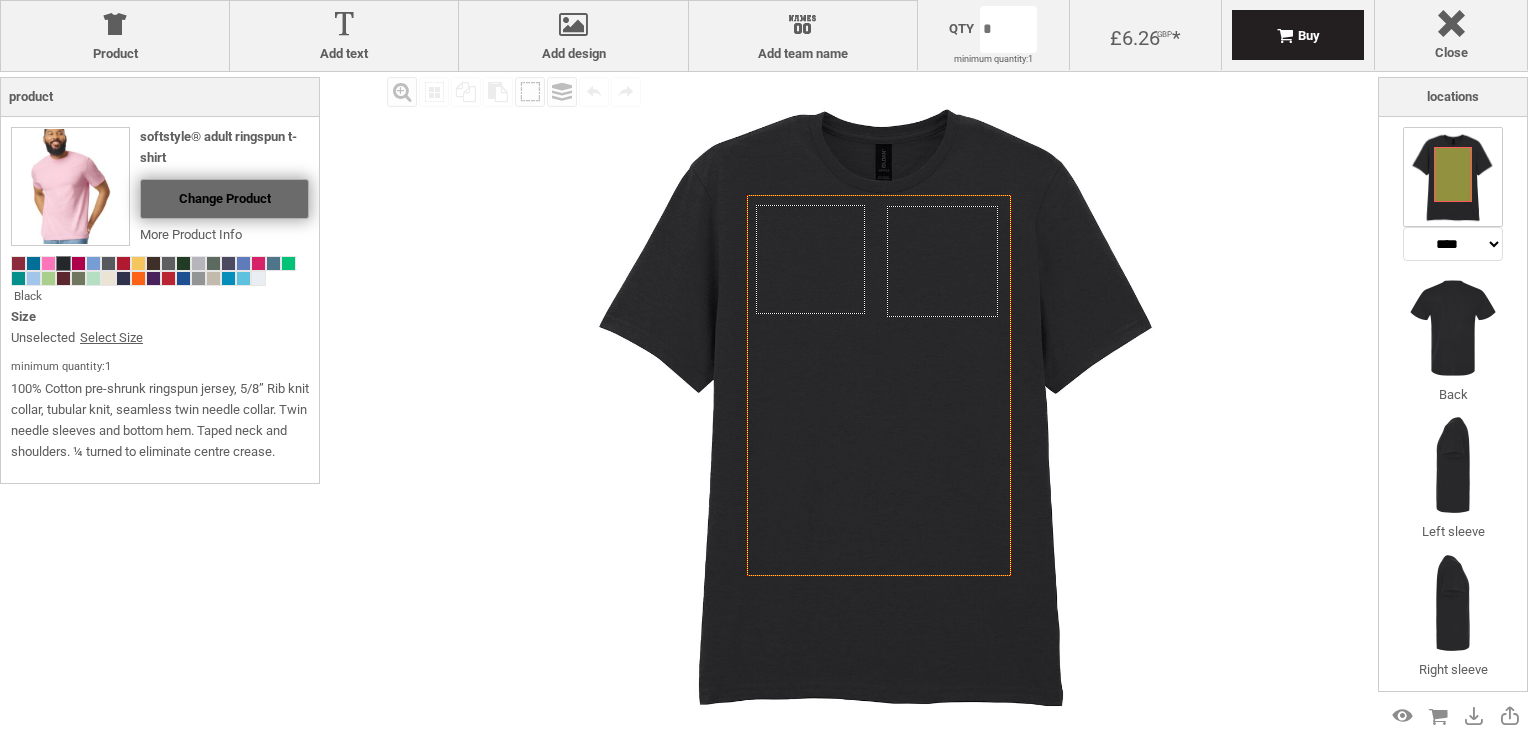 click on "Change Product" at bounding box center [225, 198] 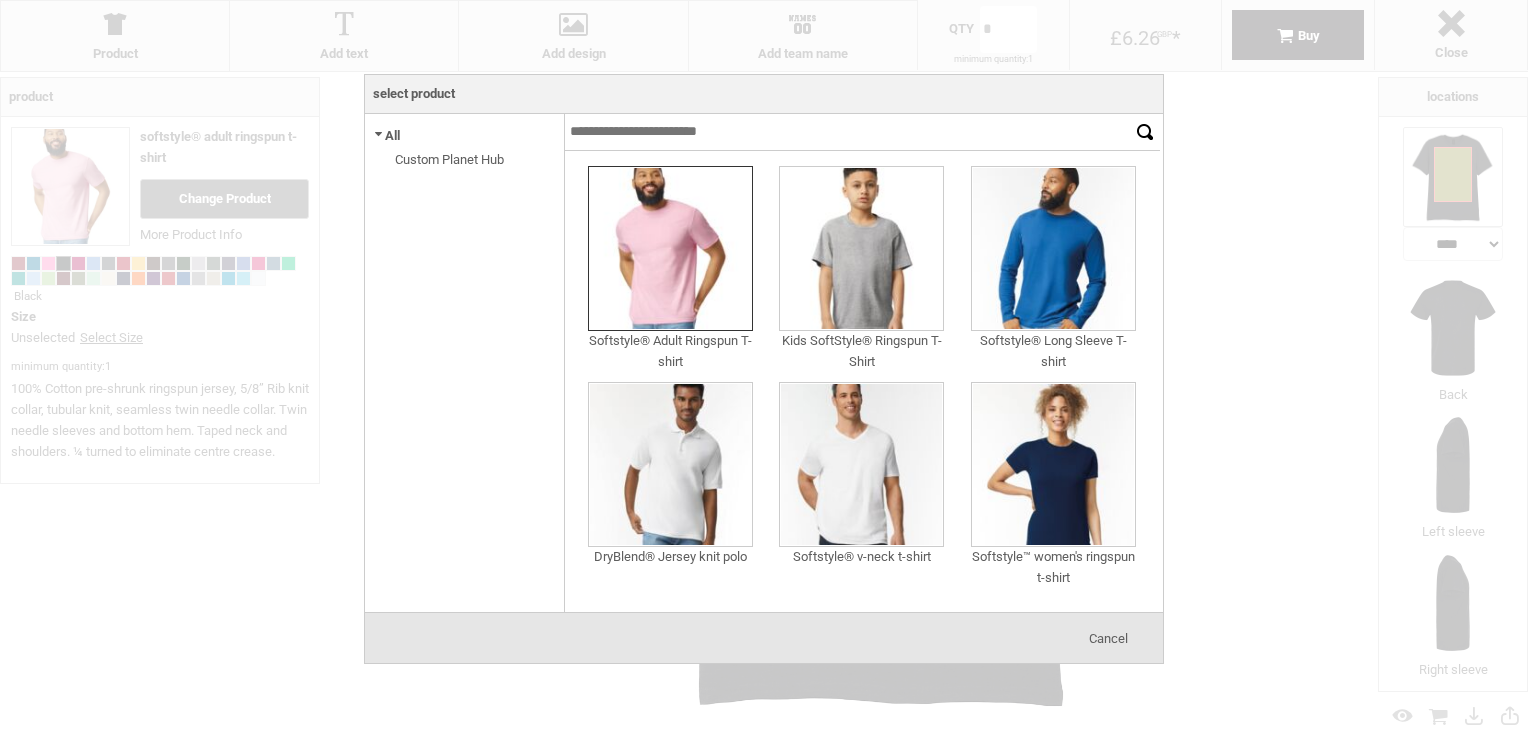 paste on "*****" 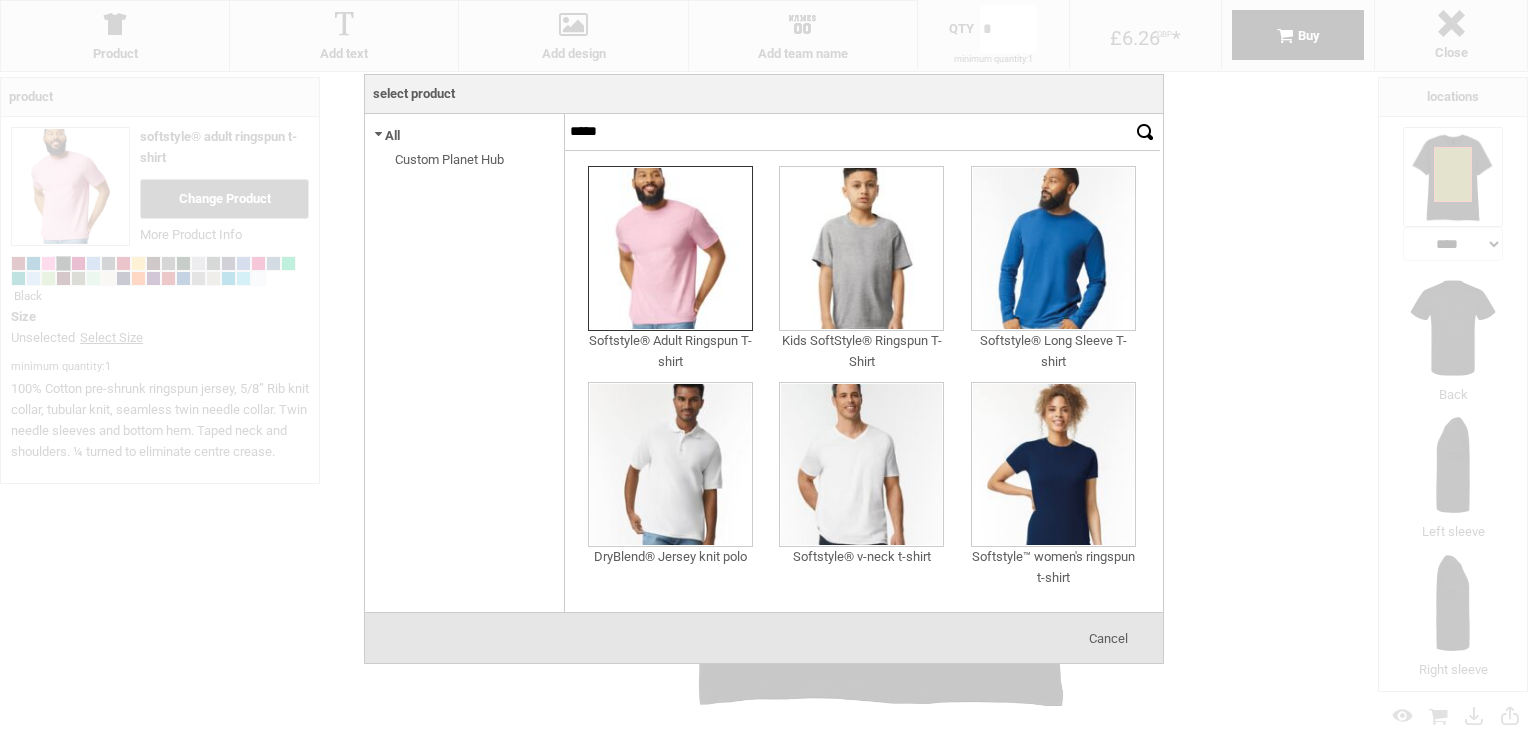 drag, startPoint x: 1135, startPoint y: 129, endPoint x: 1112, endPoint y: 131, distance: 23.086792 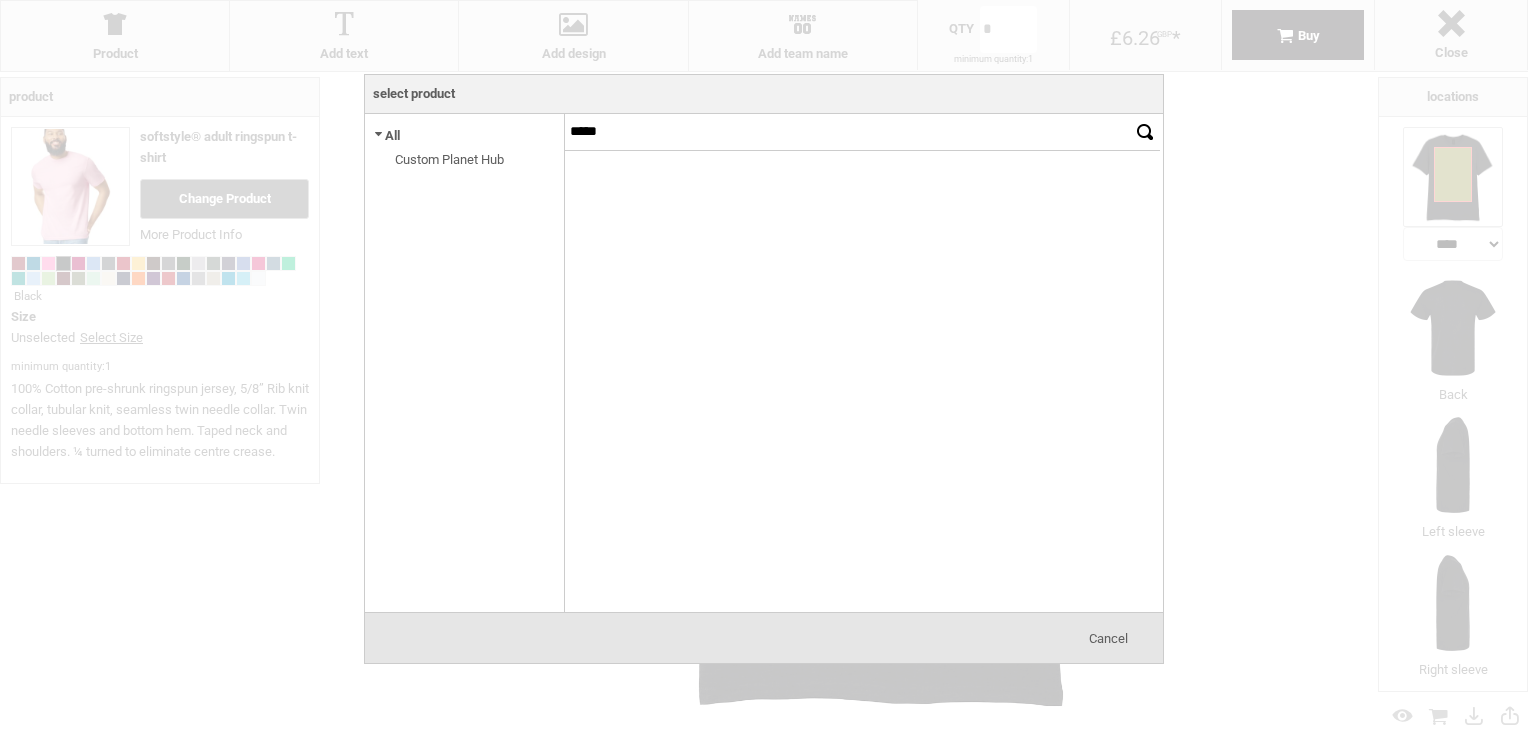 click on "Cancel" at bounding box center [1108, 638] 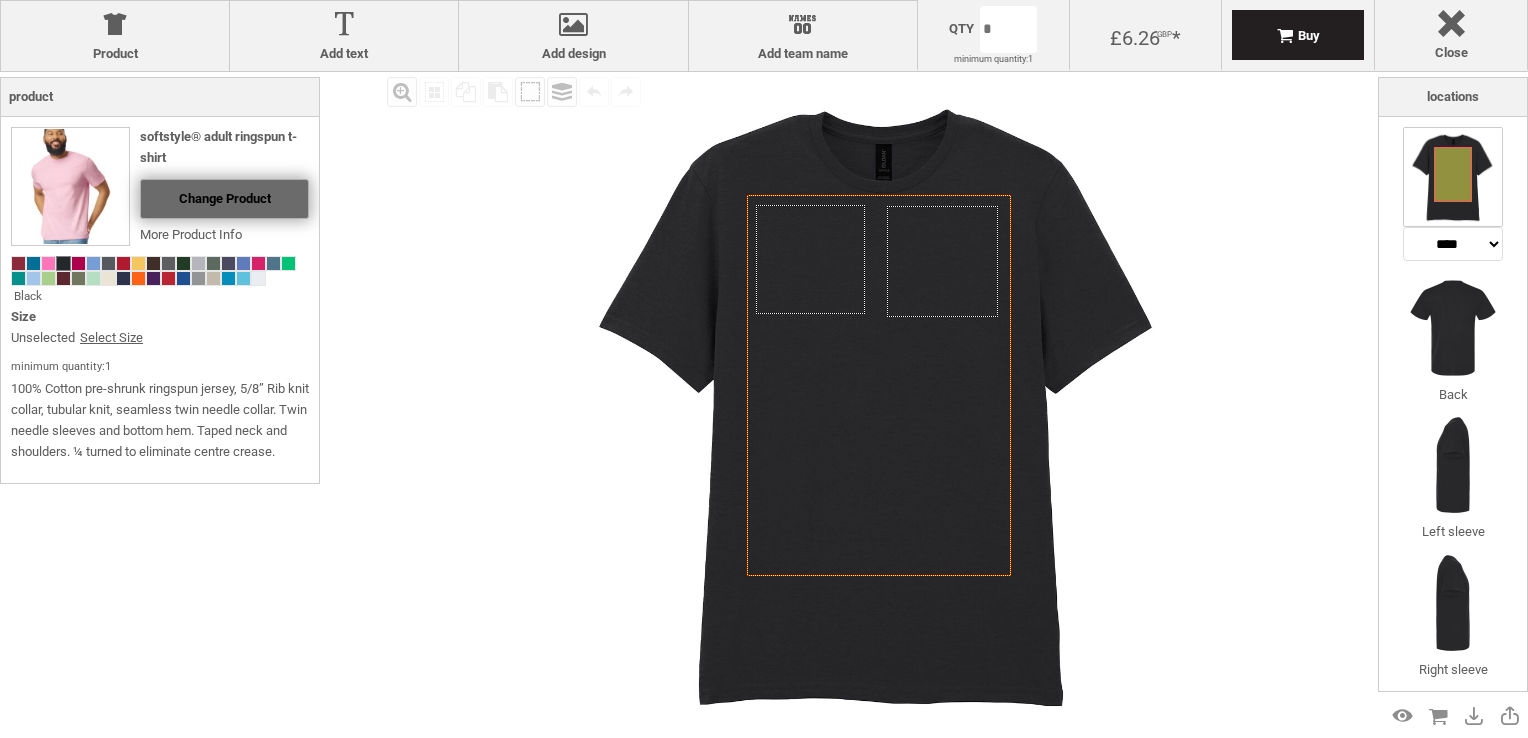 click on "Change Product" at bounding box center [225, 198] 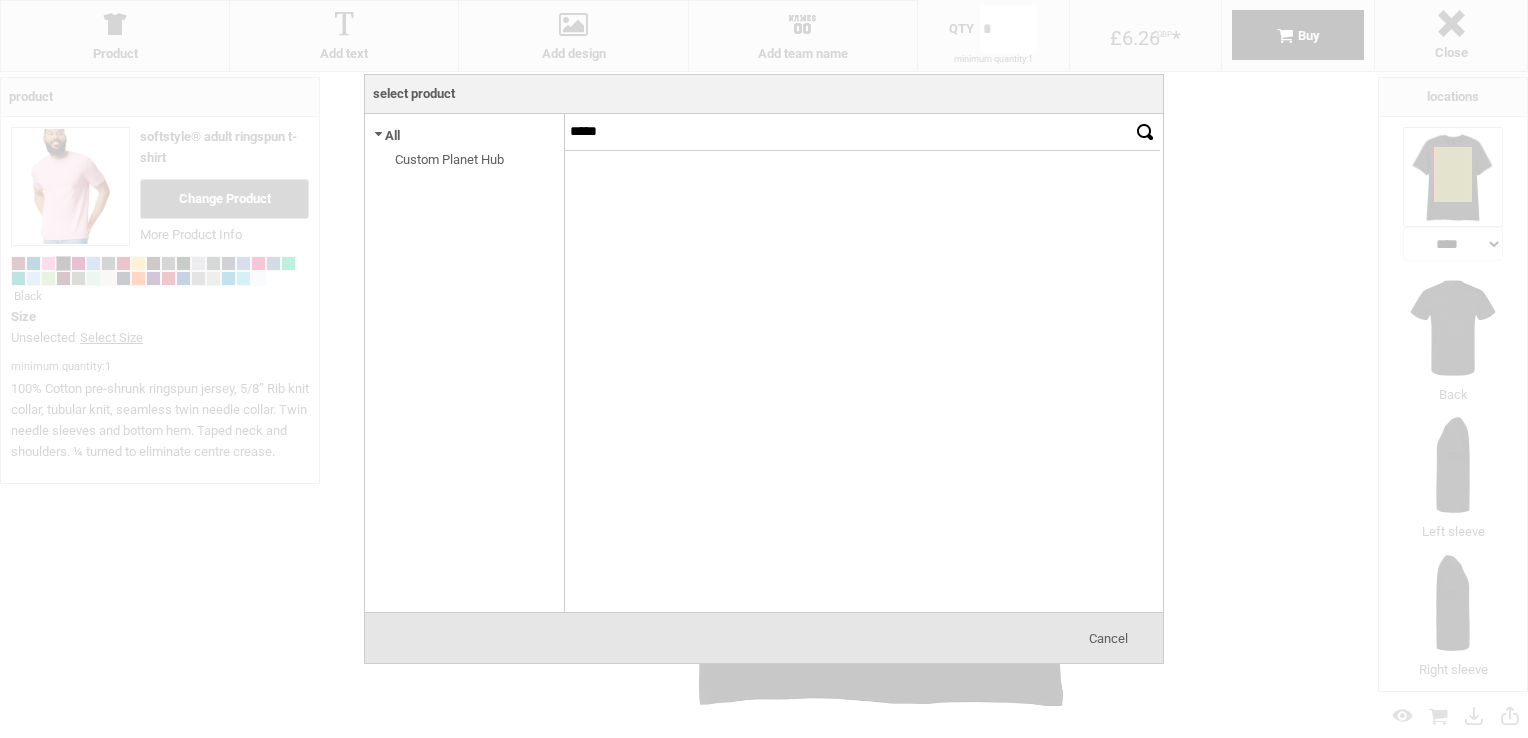 click on "*****" at bounding box center [847, 132] 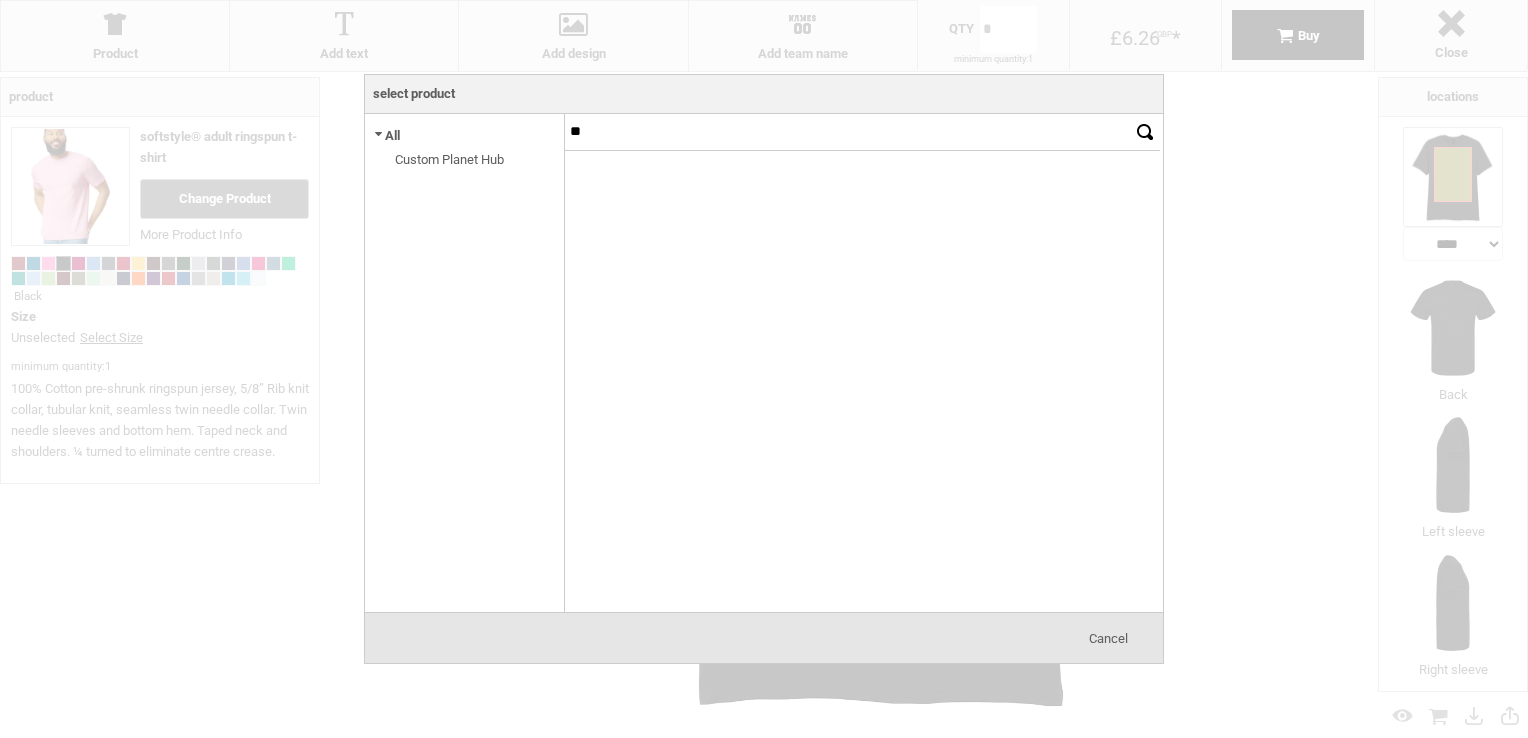 type on "*" 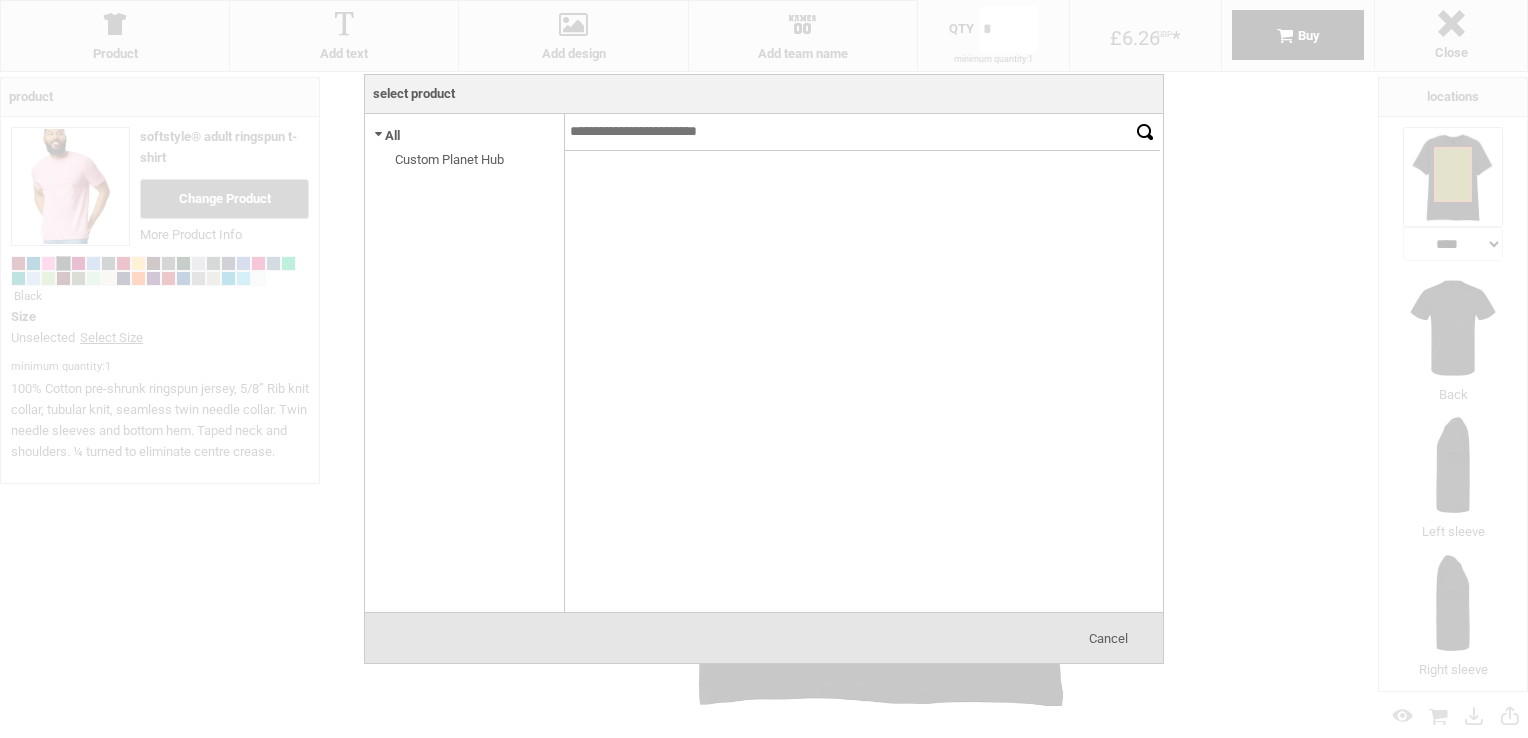 type 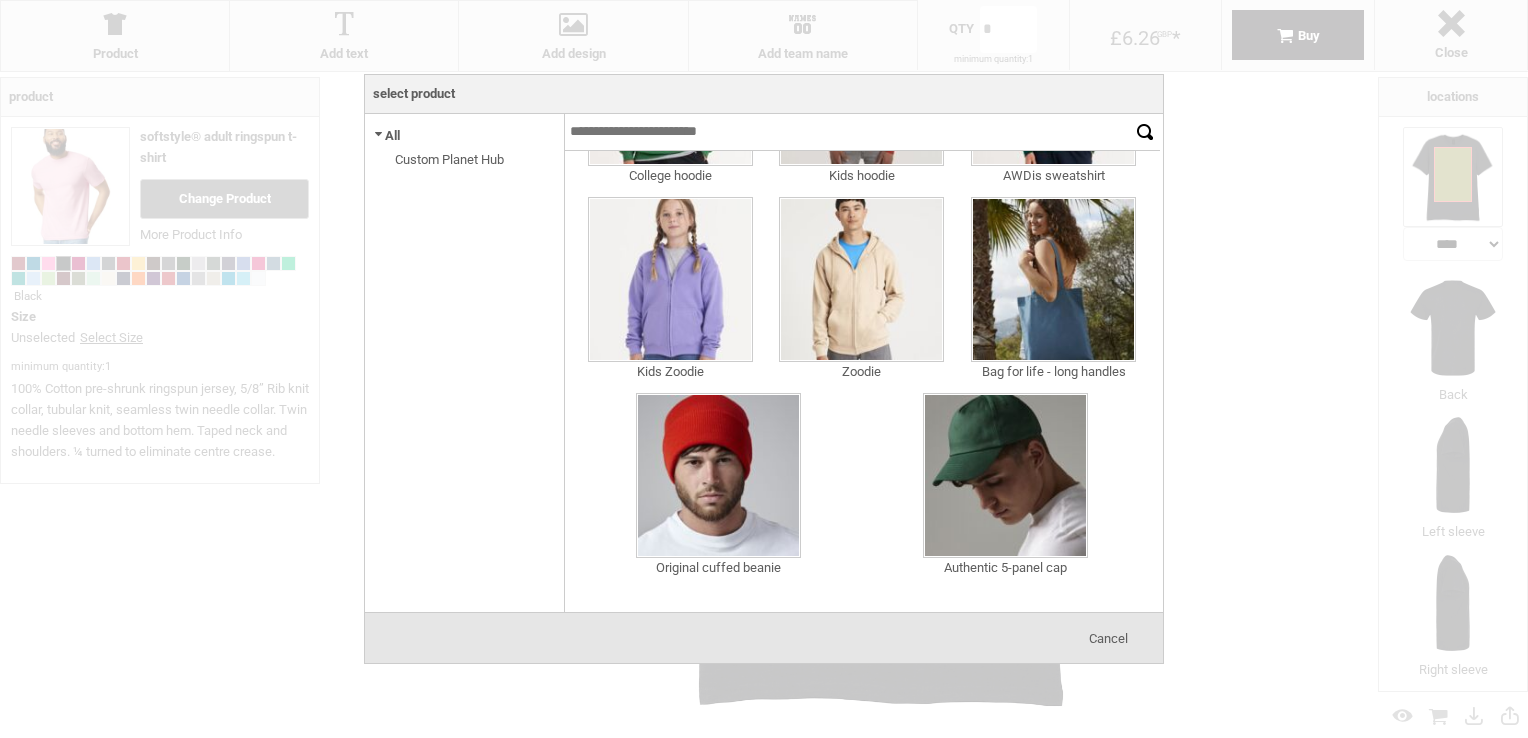 scroll, scrollTop: 601, scrollLeft: 0, axis: vertical 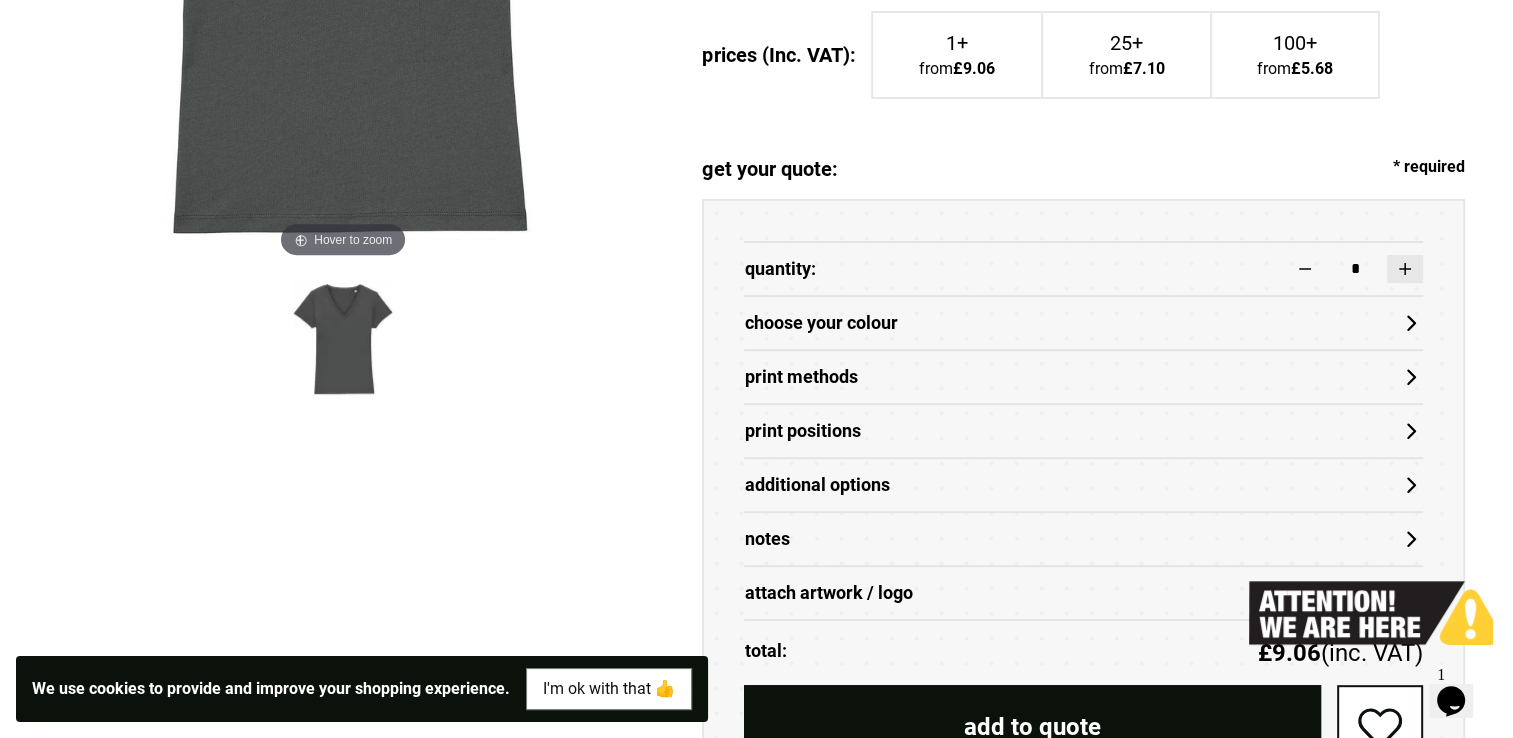 click at bounding box center [1405, 269] 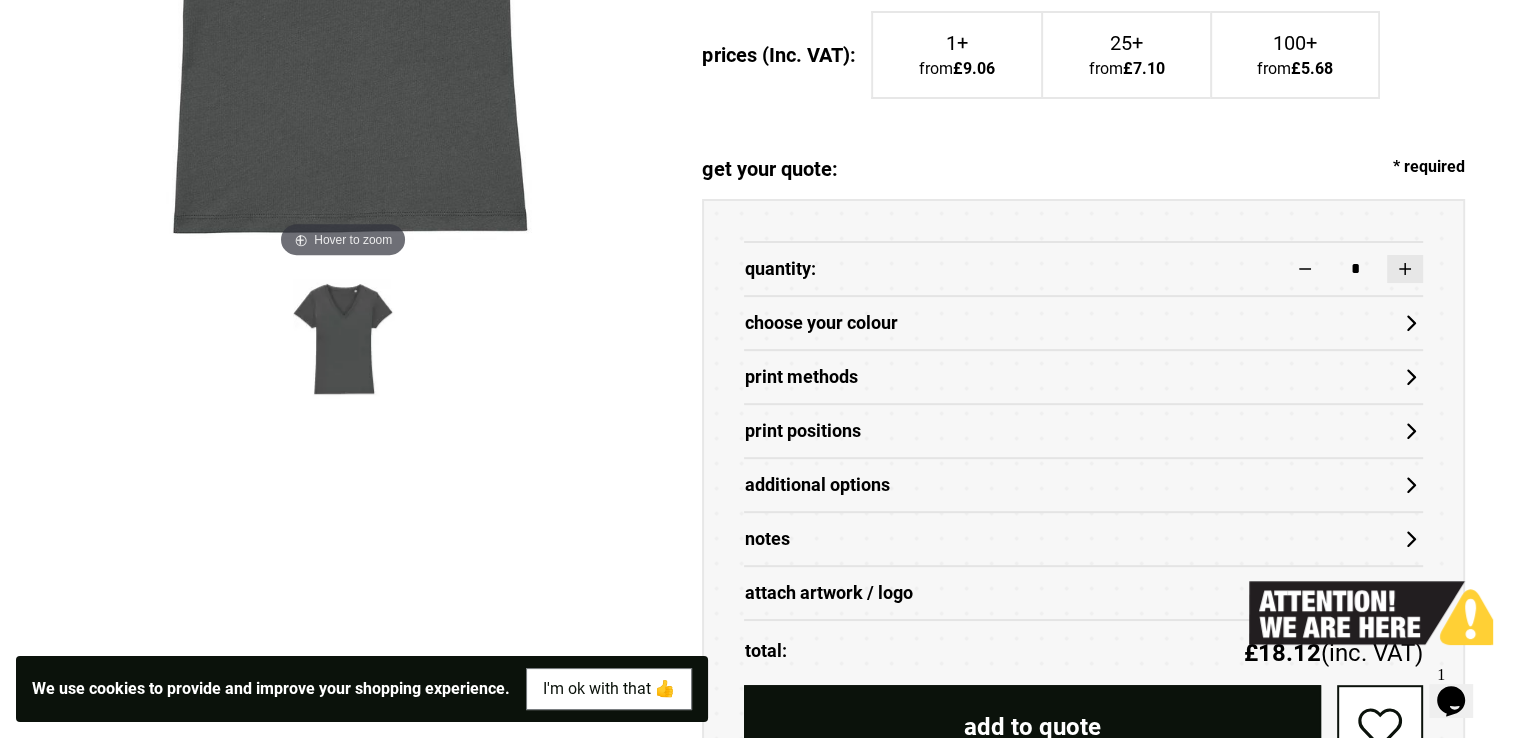 click at bounding box center [1405, 269] 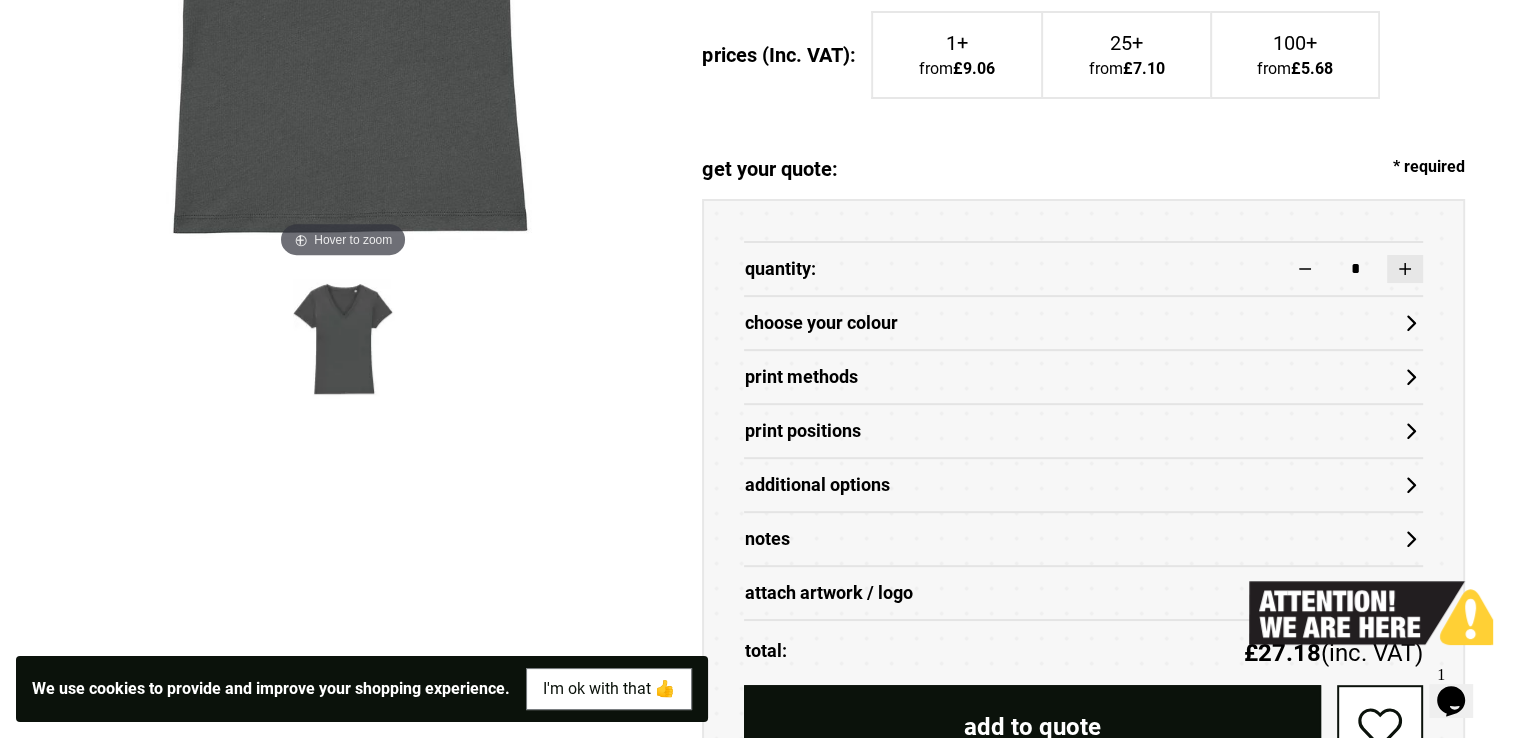 click at bounding box center [1405, 269] 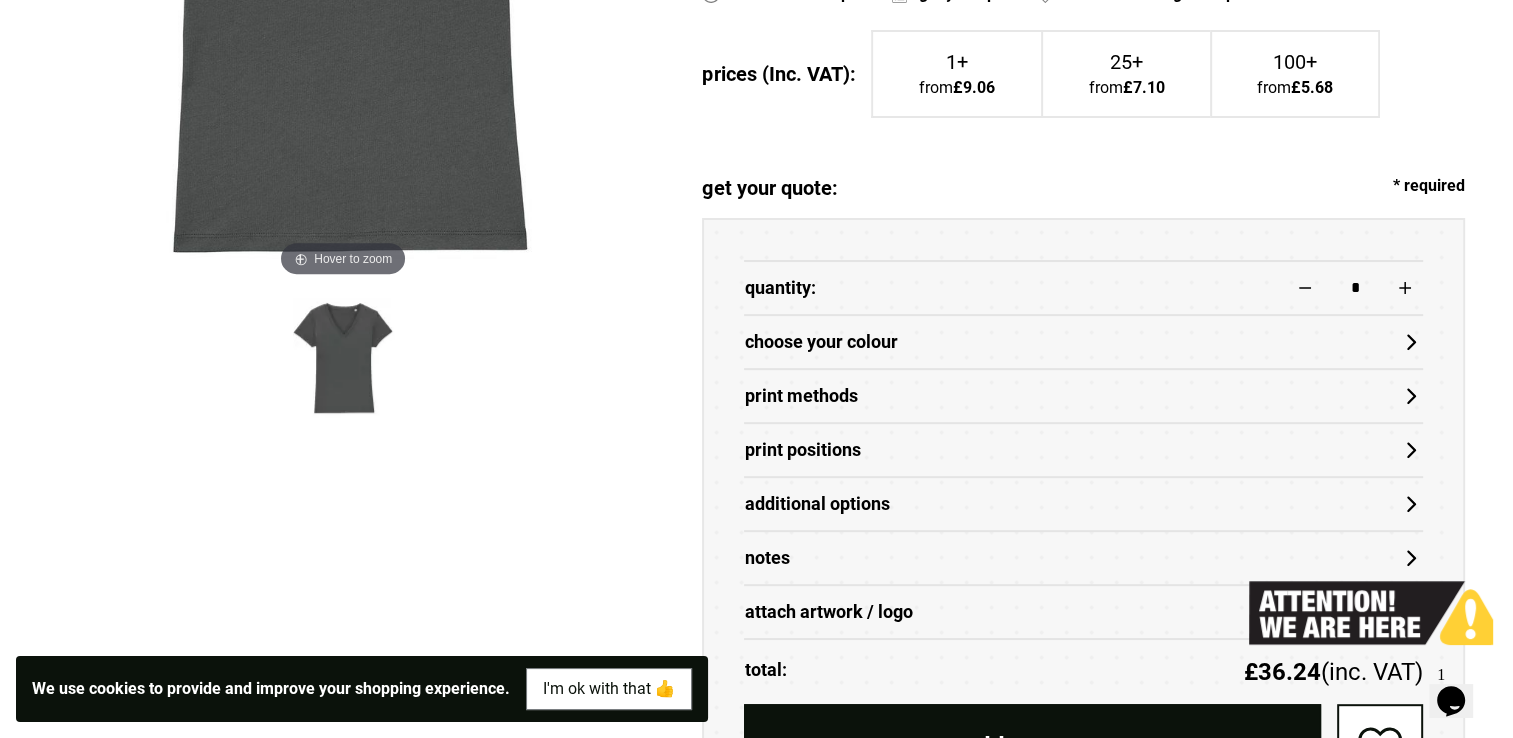 scroll, scrollTop: 780, scrollLeft: 0, axis: vertical 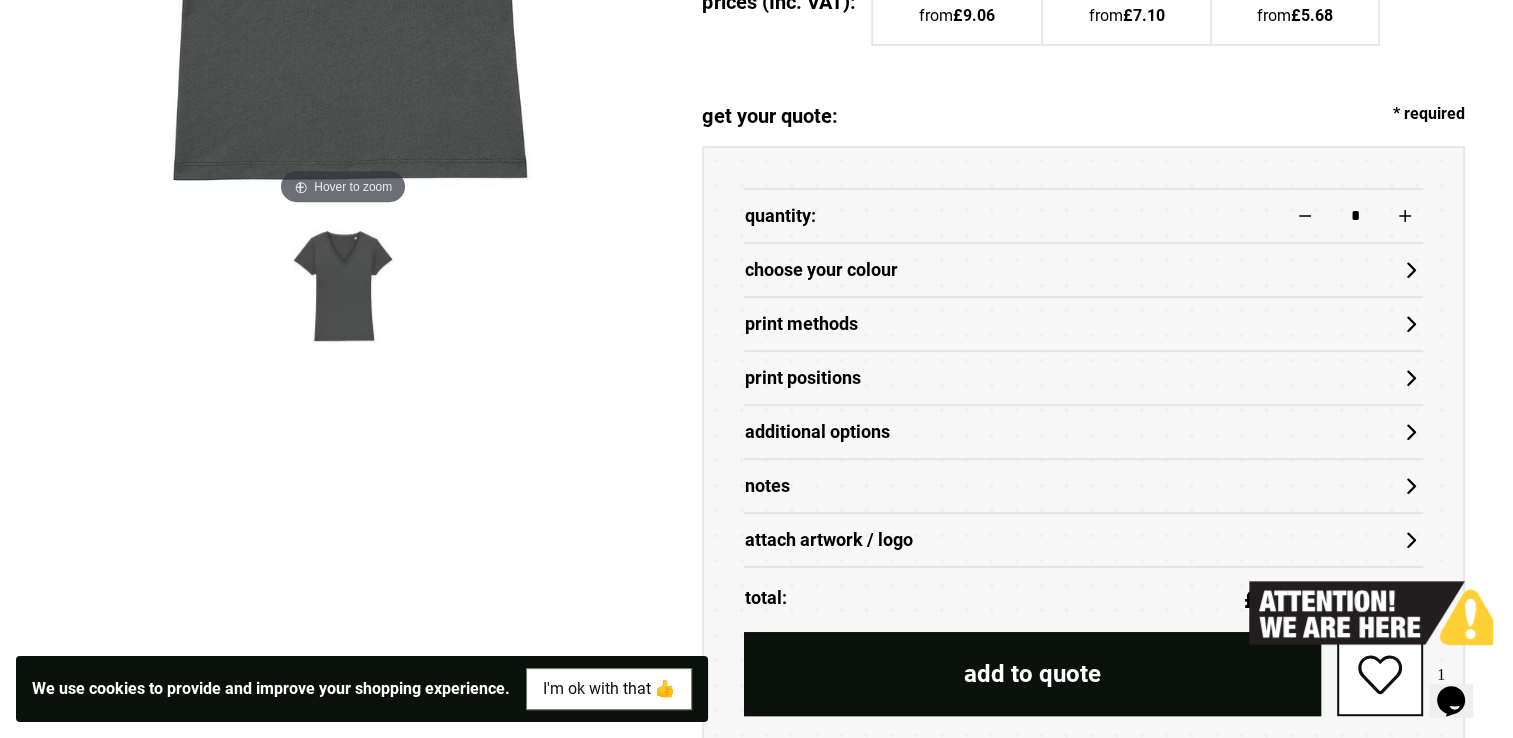 click on "choose your colour" at bounding box center (1083, 270) 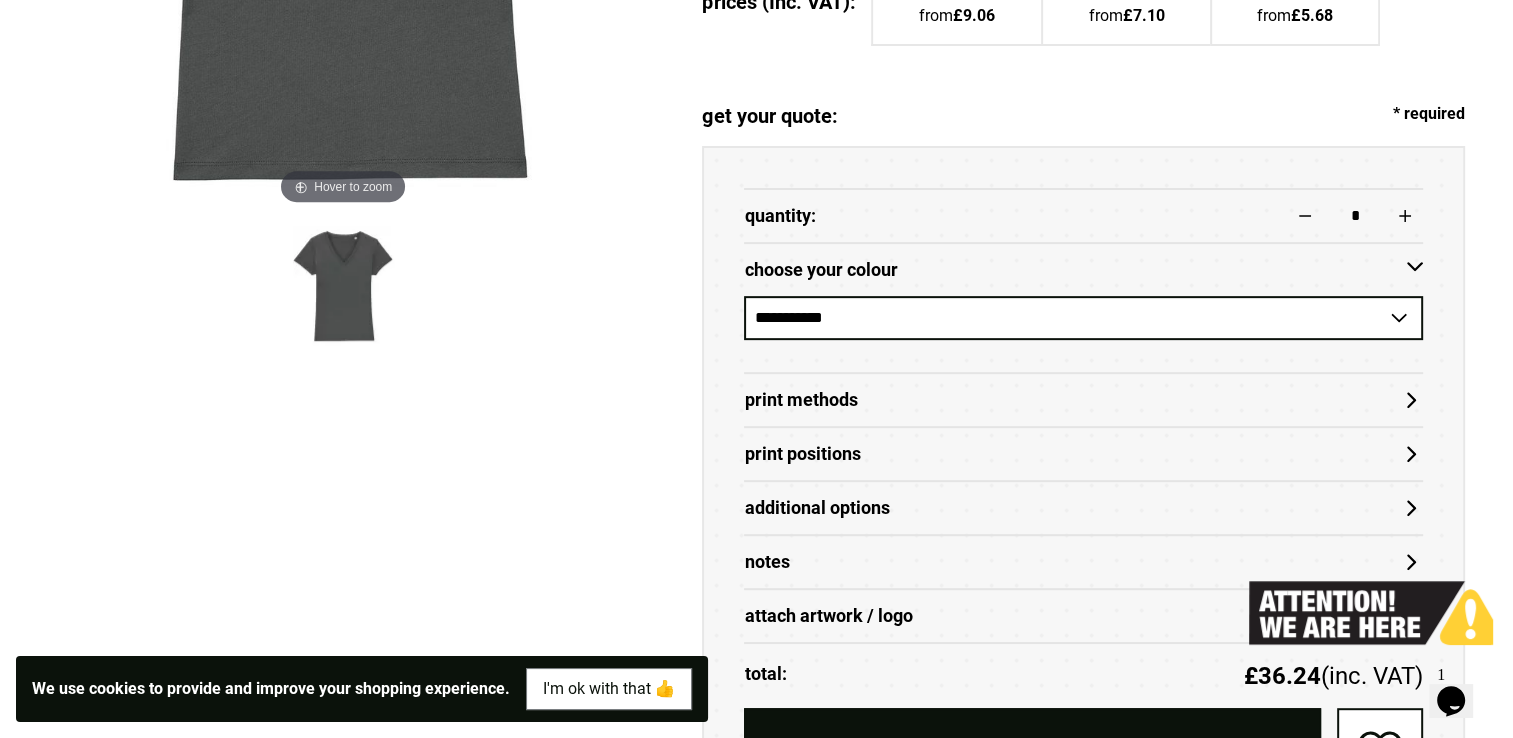 click on "**********" at bounding box center [1083, 318] 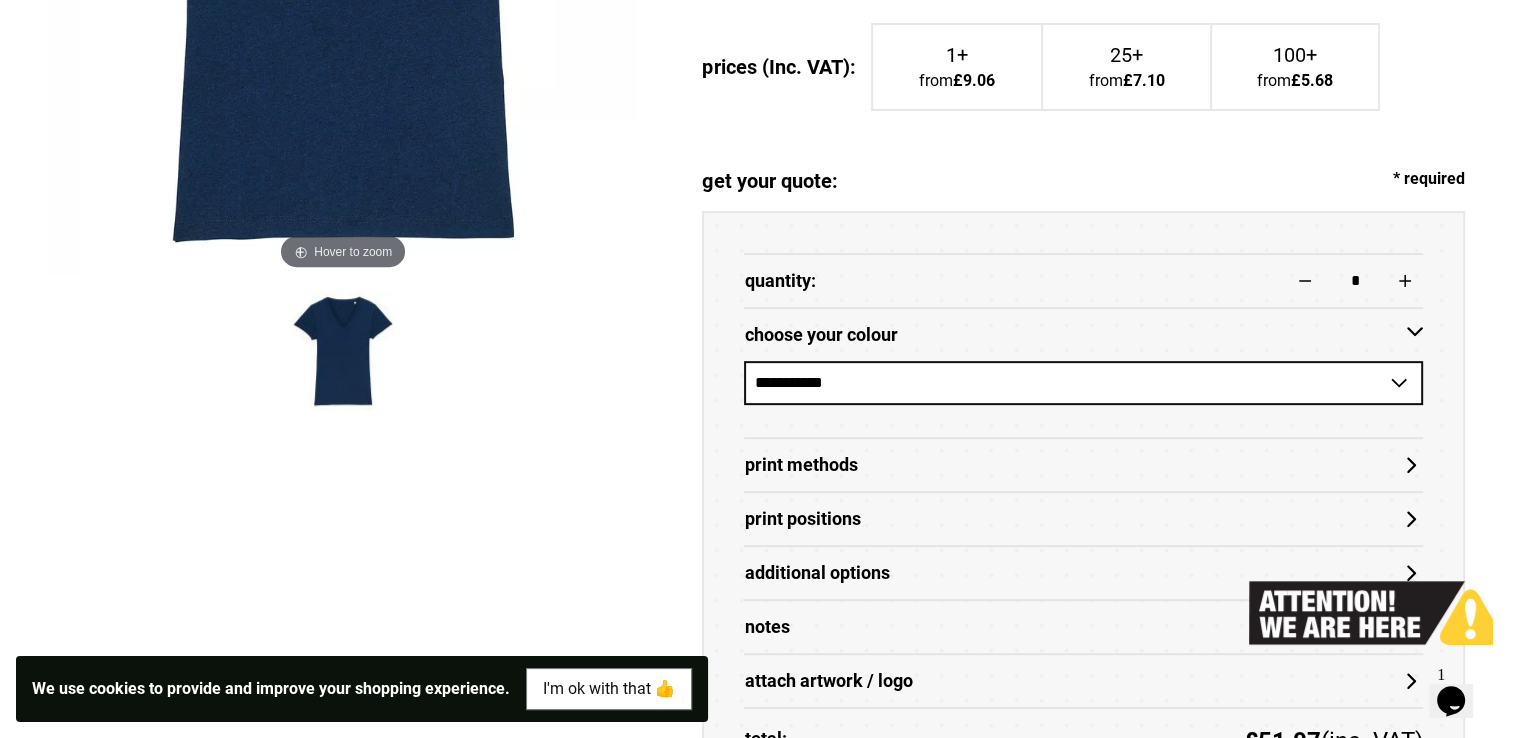 scroll, scrollTop: 901, scrollLeft: 0, axis: vertical 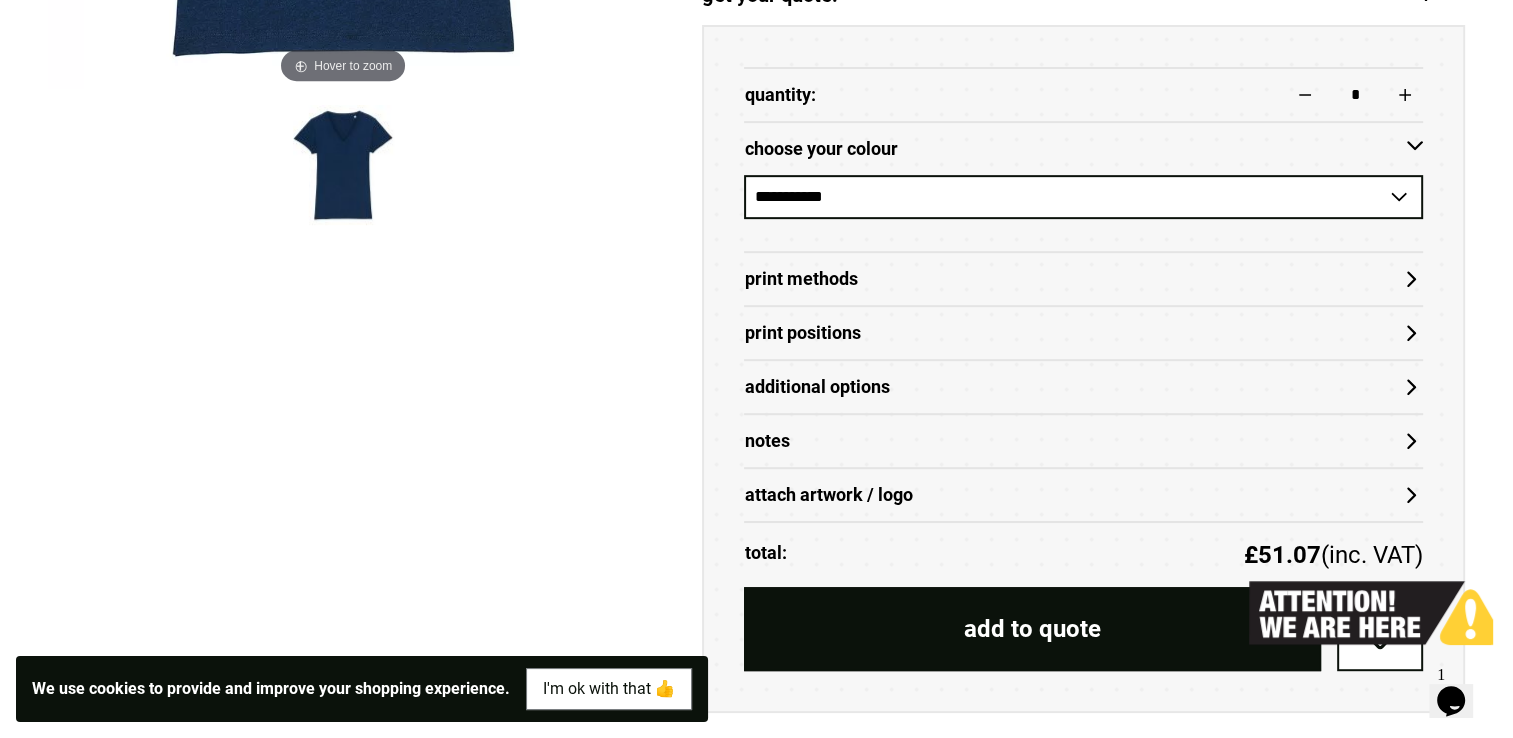 click on "**********" at bounding box center (1083, 197) 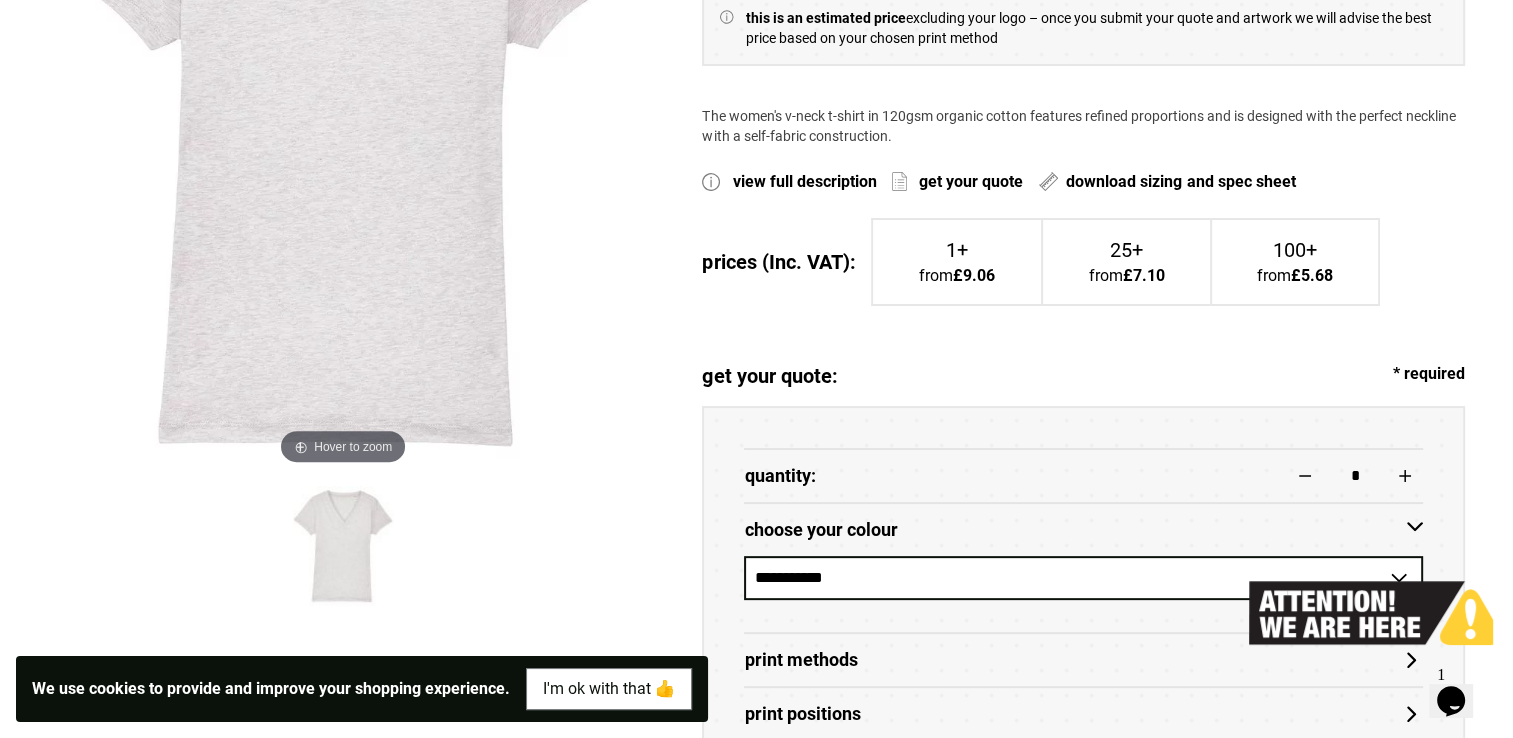 scroll, scrollTop: 582, scrollLeft: 0, axis: vertical 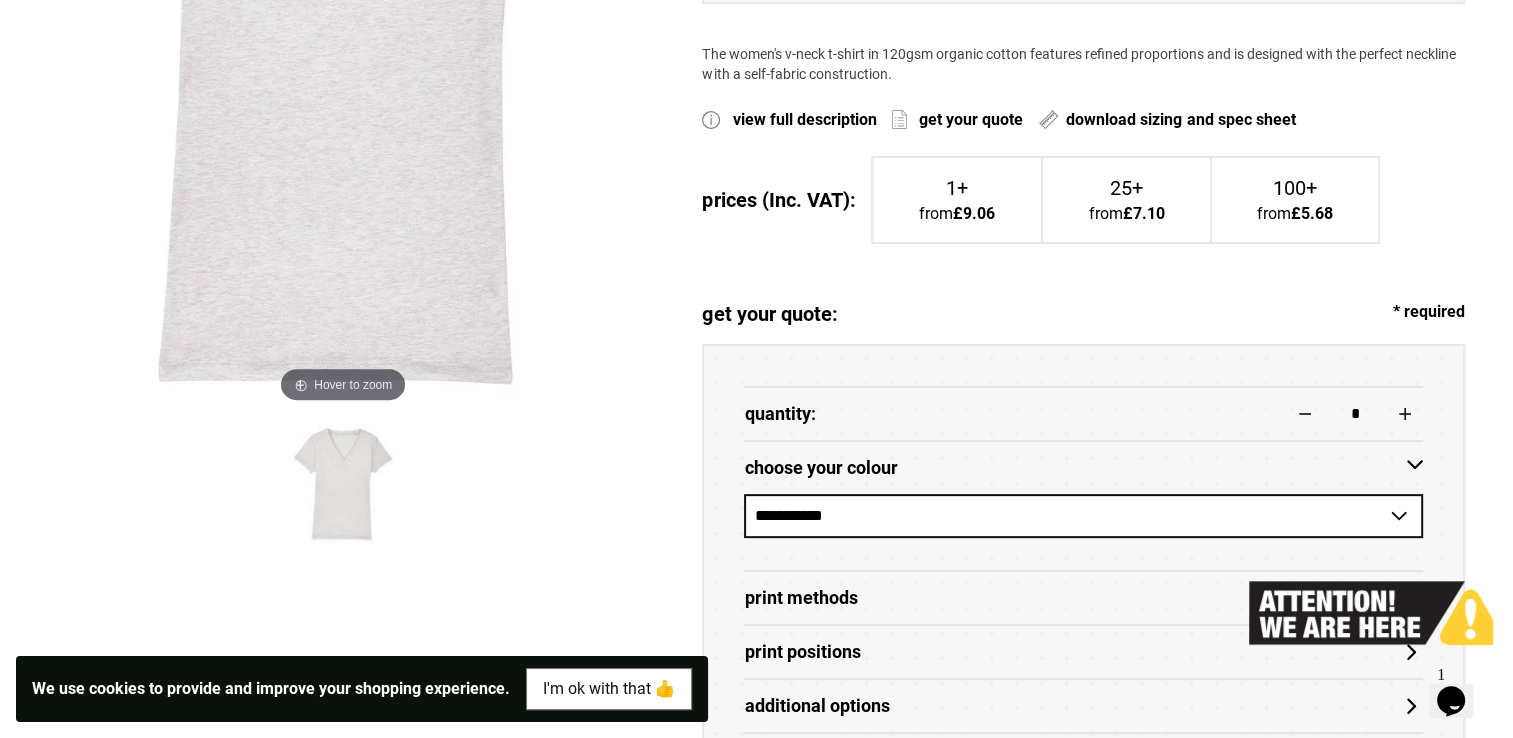 click on "**********" at bounding box center [1083, 516] 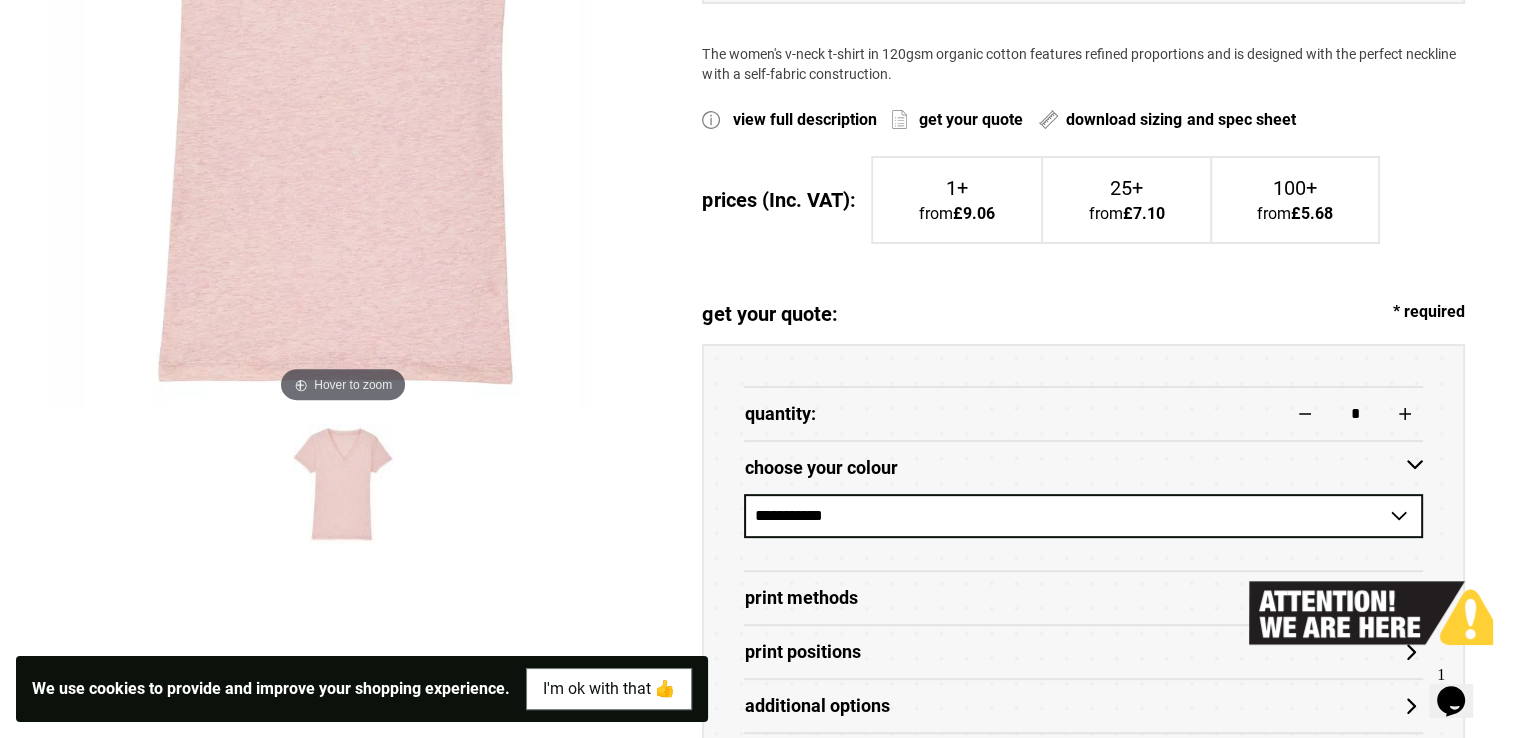 click on "**********" at bounding box center [1083, 516] 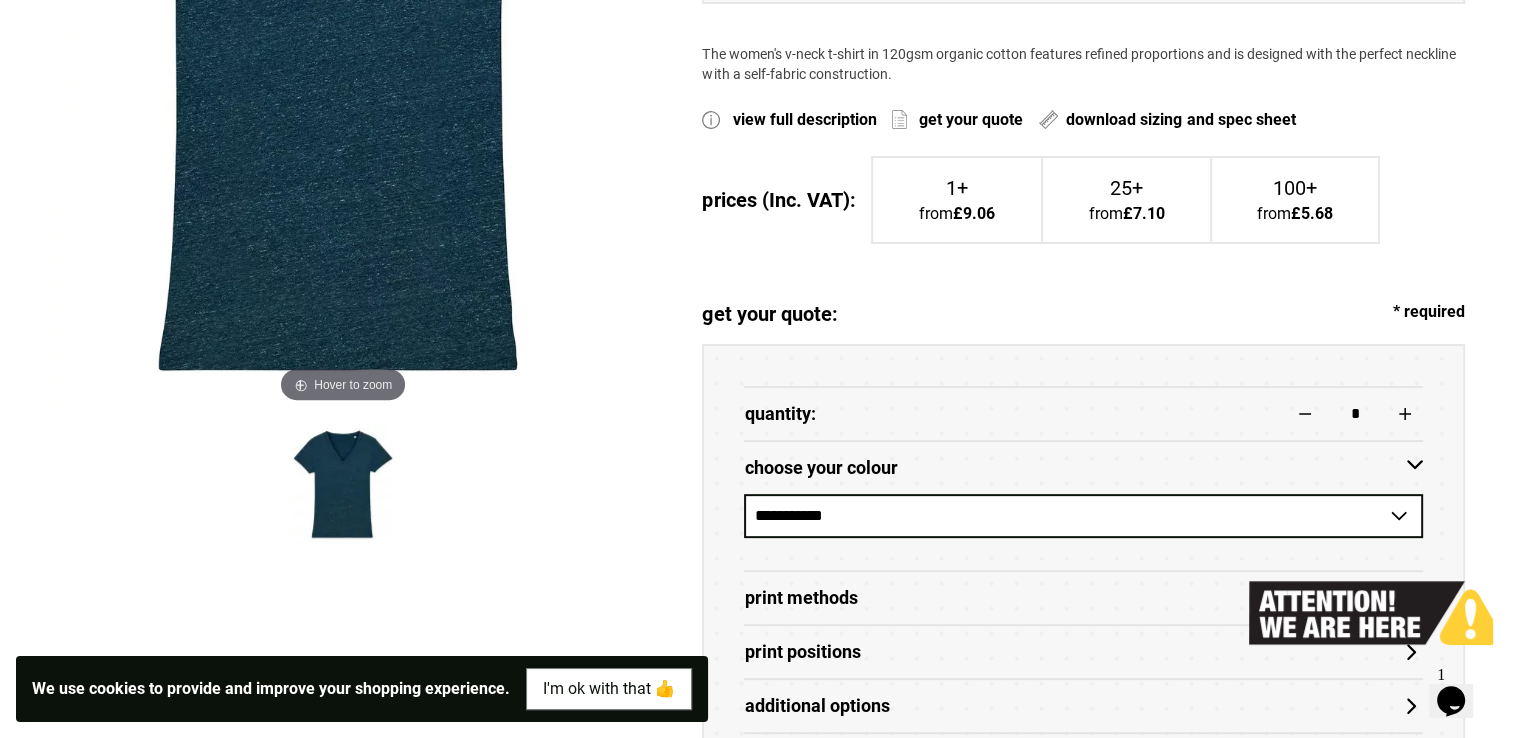click on "**********" at bounding box center (1083, 516) 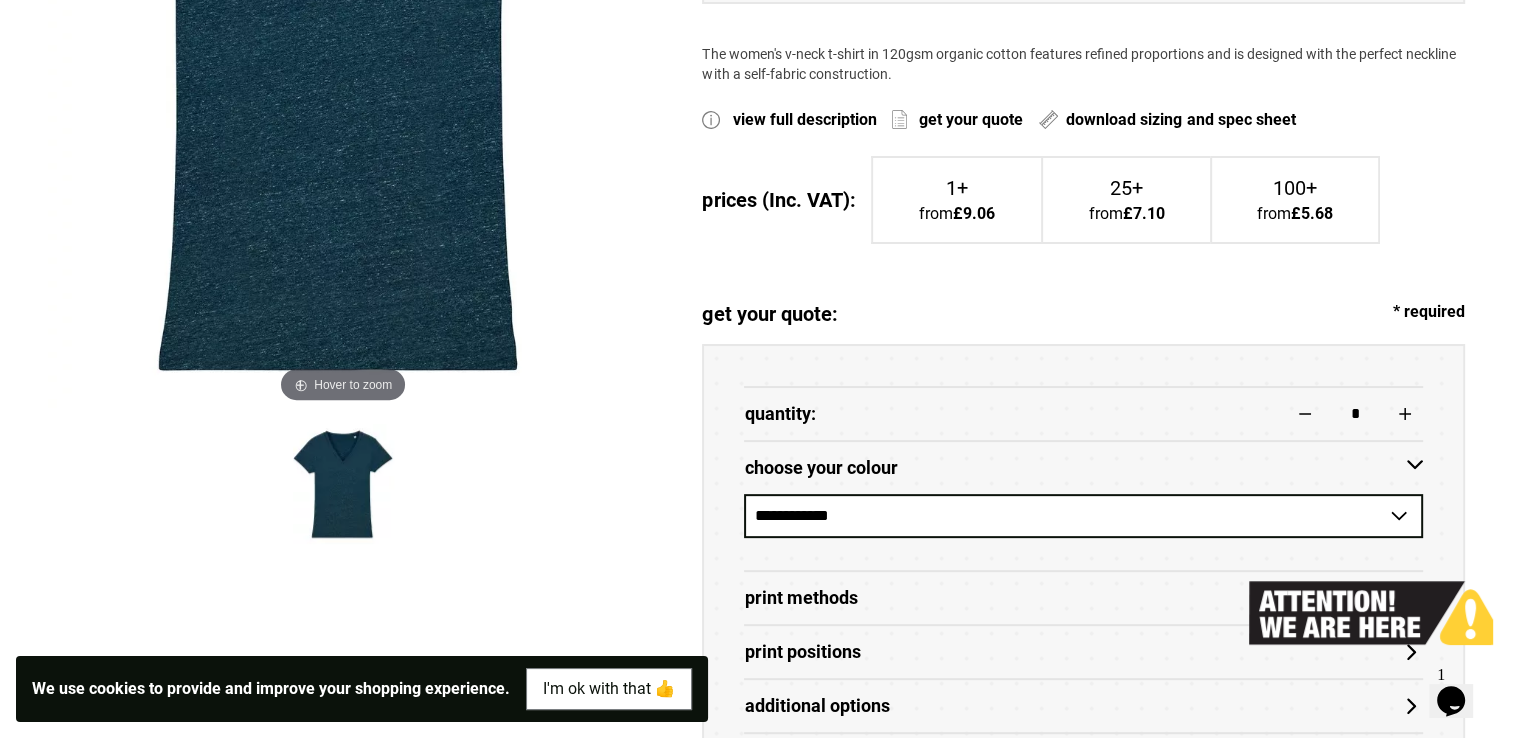 click on "**********" at bounding box center [1083, 516] 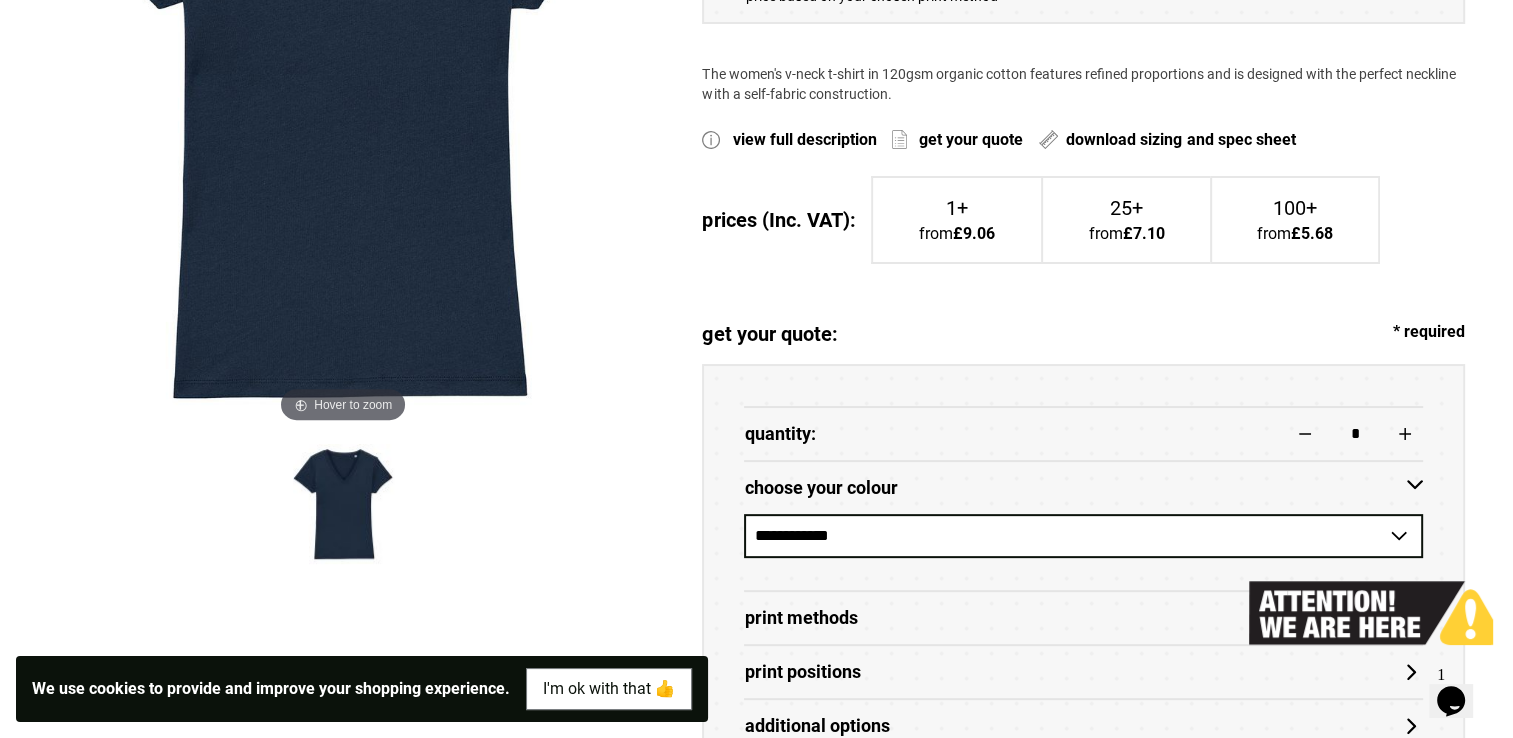 scroll, scrollTop: 624, scrollLeft: 0, axis: vertical 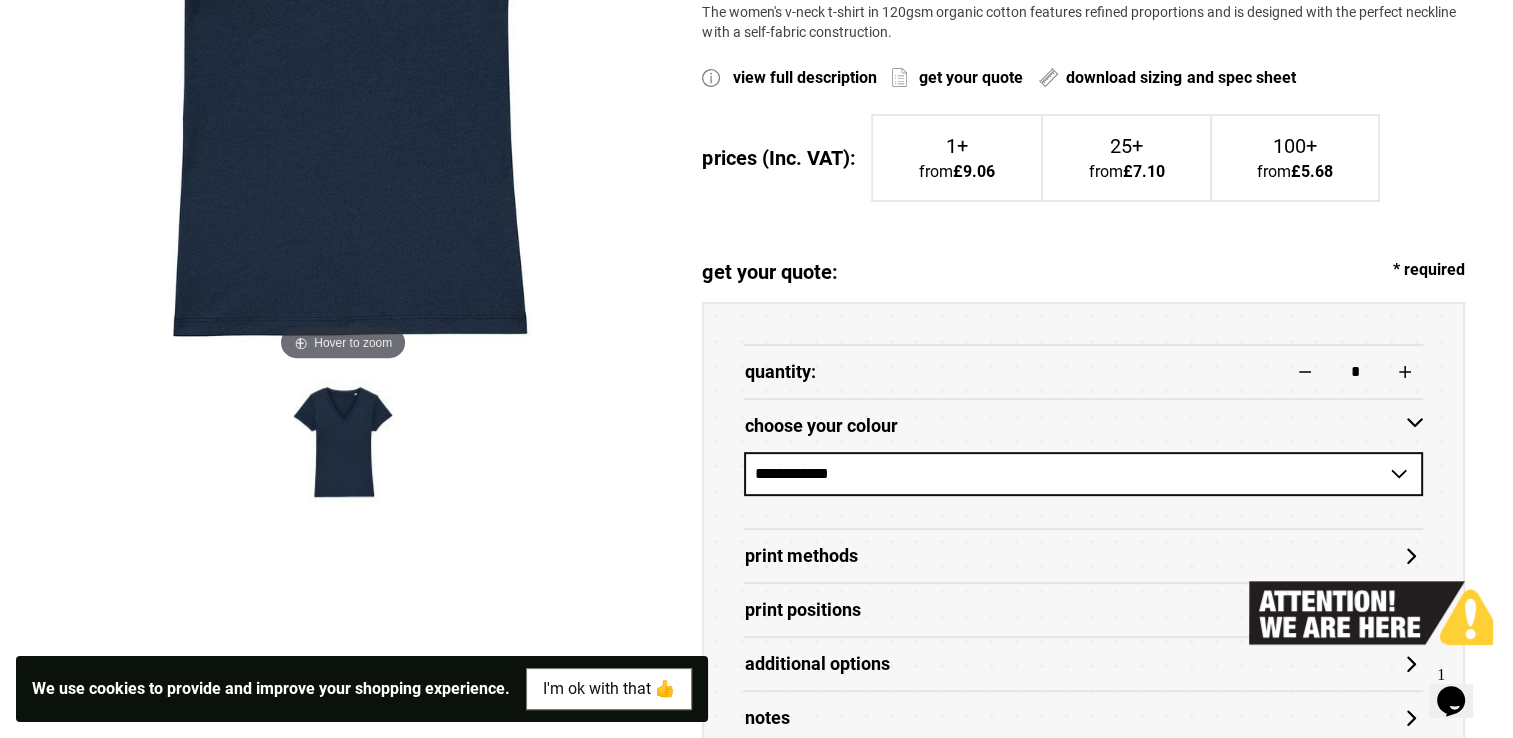 click on "**********" at bounding box center [1083, 474] 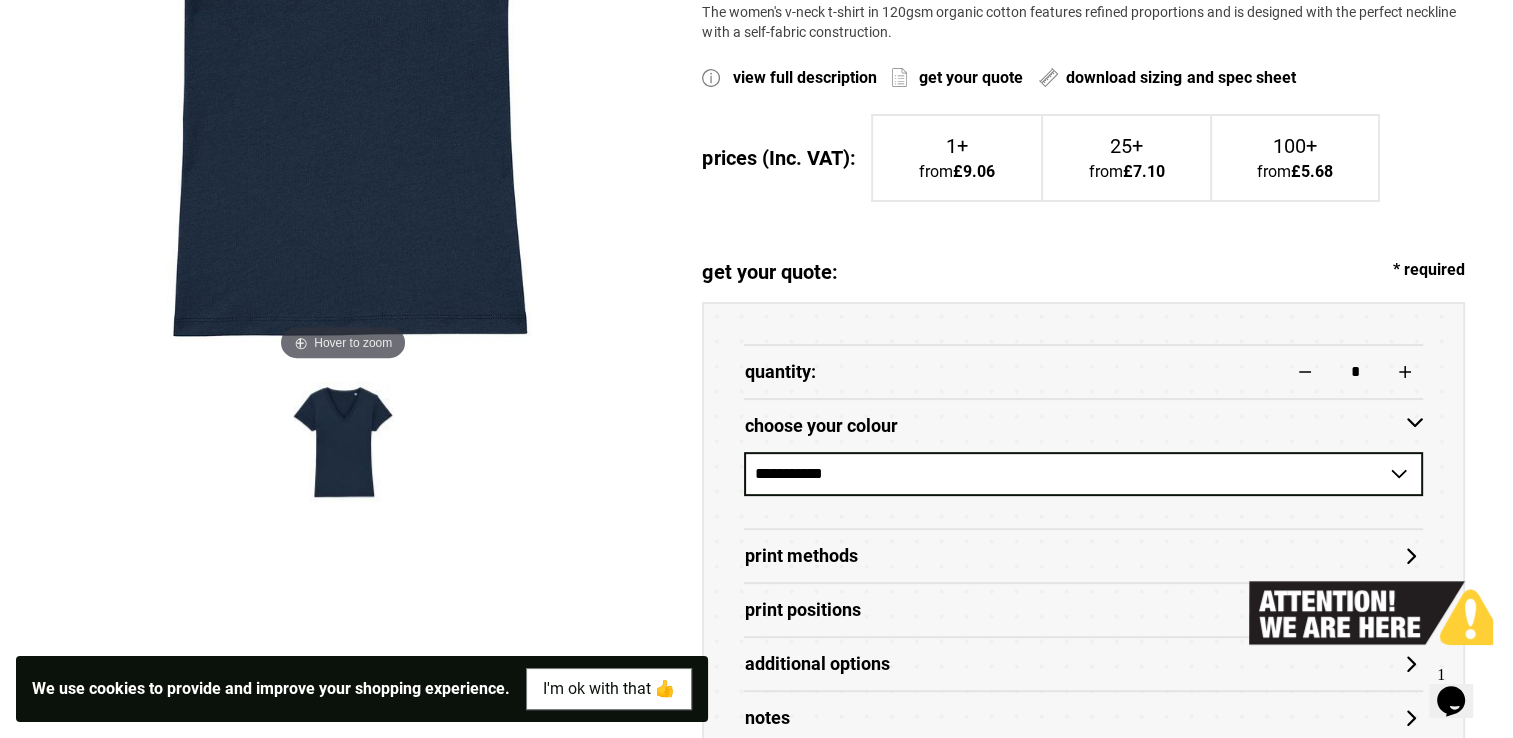 click on "**********" at bounding box center [1083, 474] 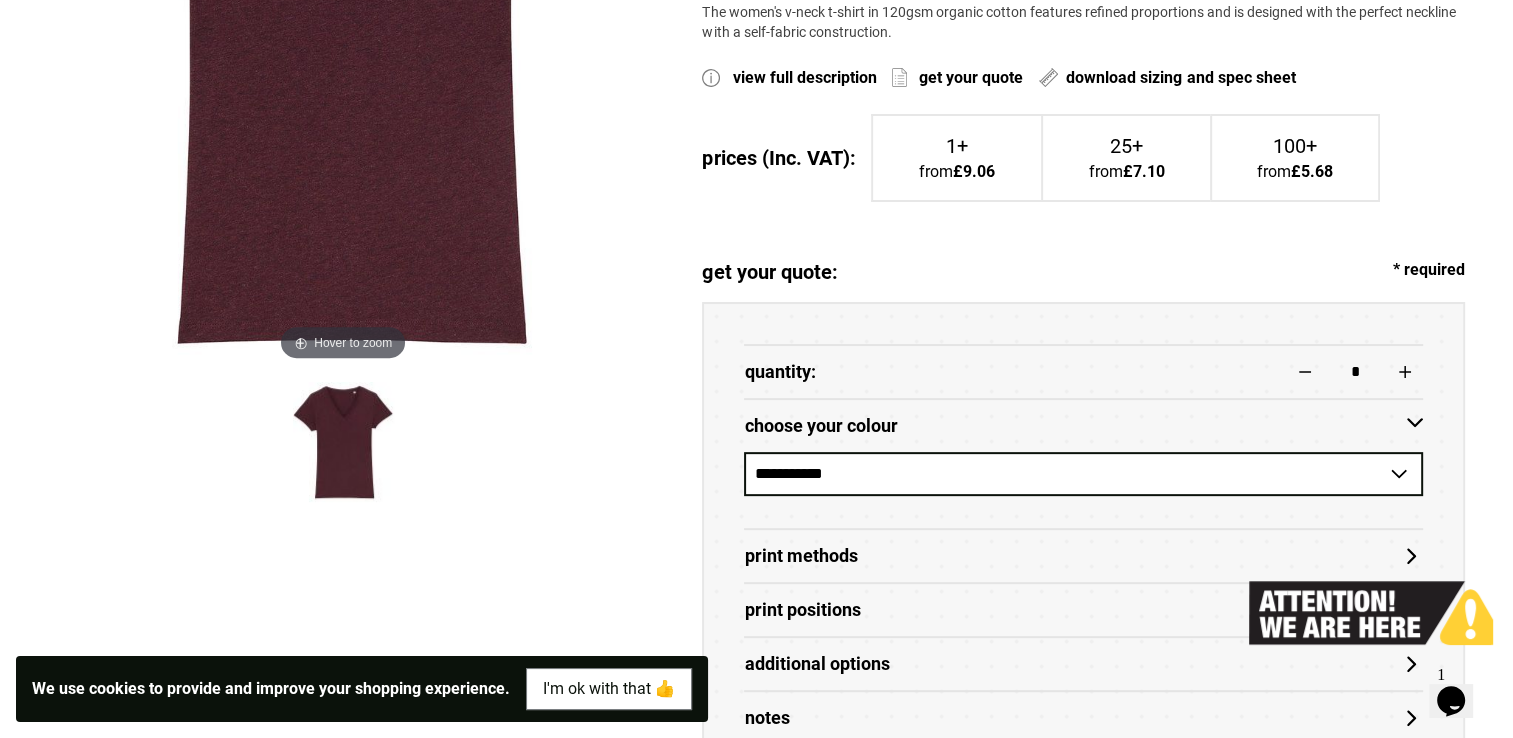 click on "**********" at bounding box center (1083, 474) 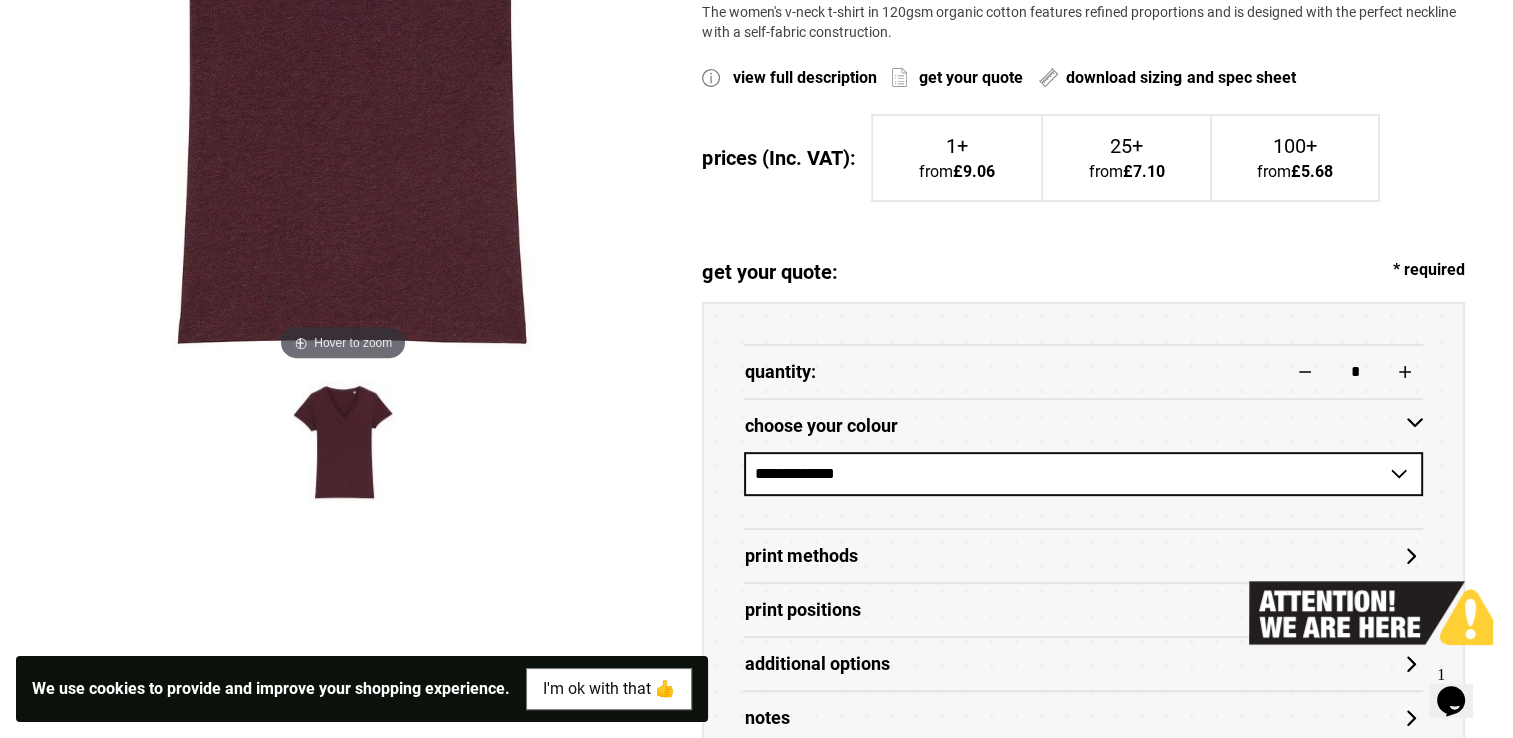 click on "**********" at bounding box center [1083, 474] 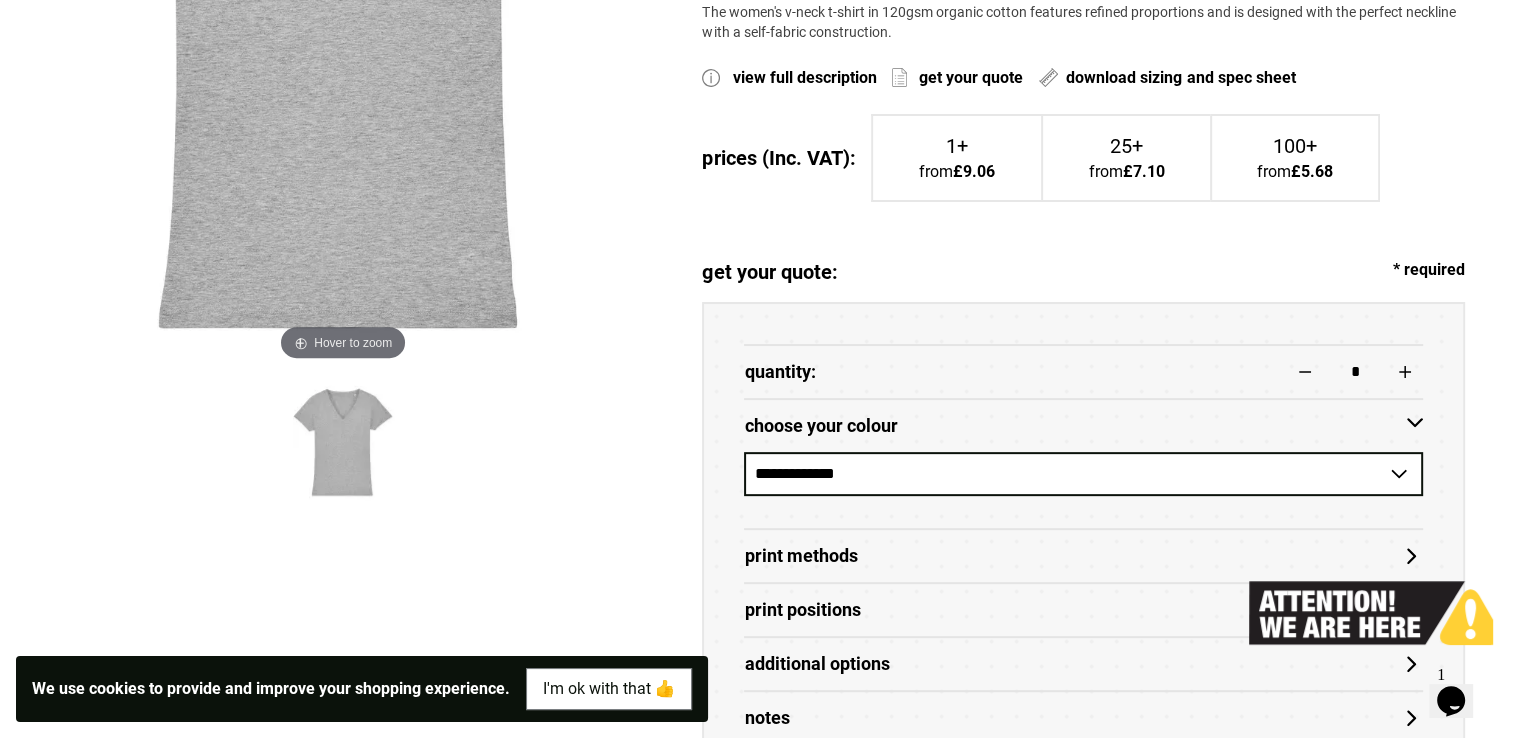 click on "**********" at bounding box center (1083, 474) 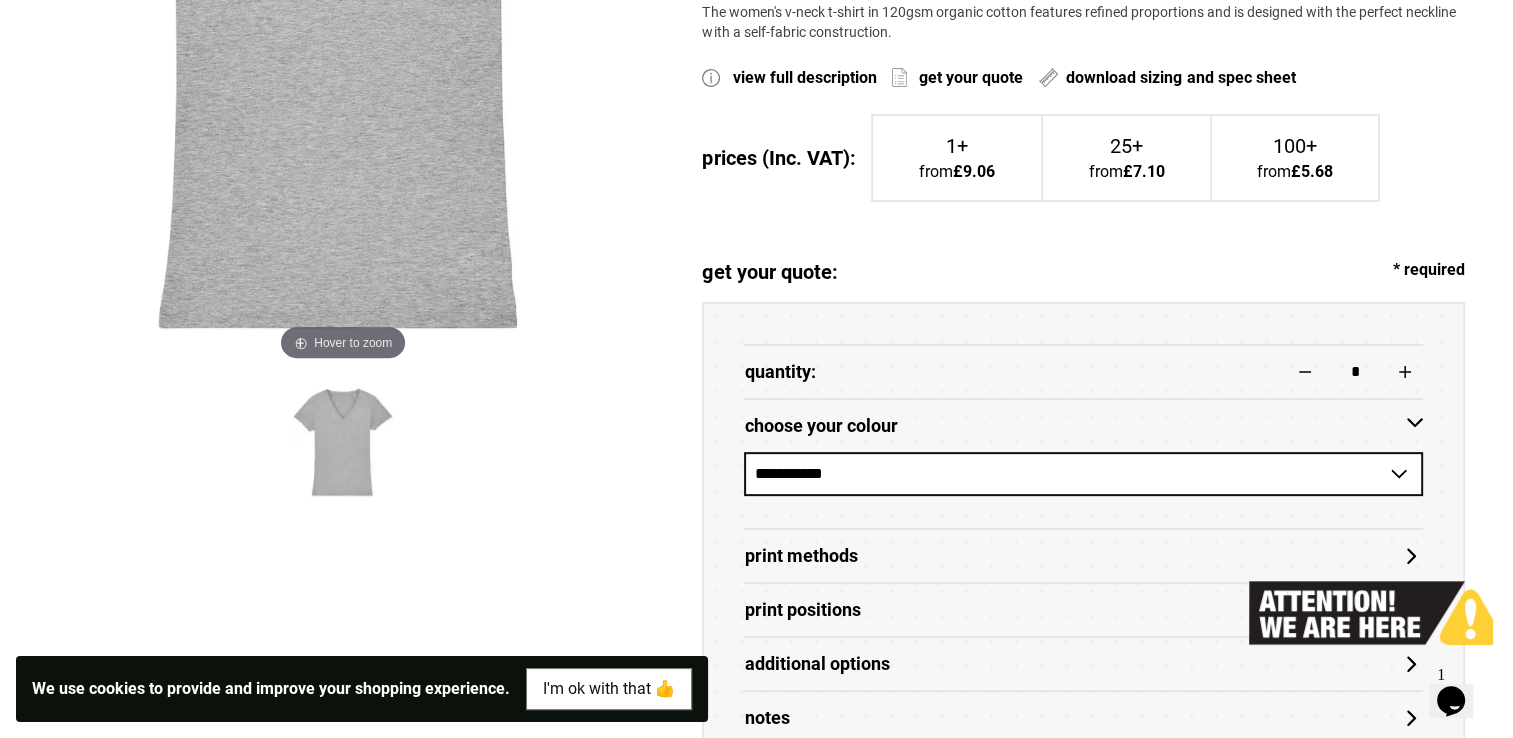 click on "**********" at bounding box center [1083, 474] 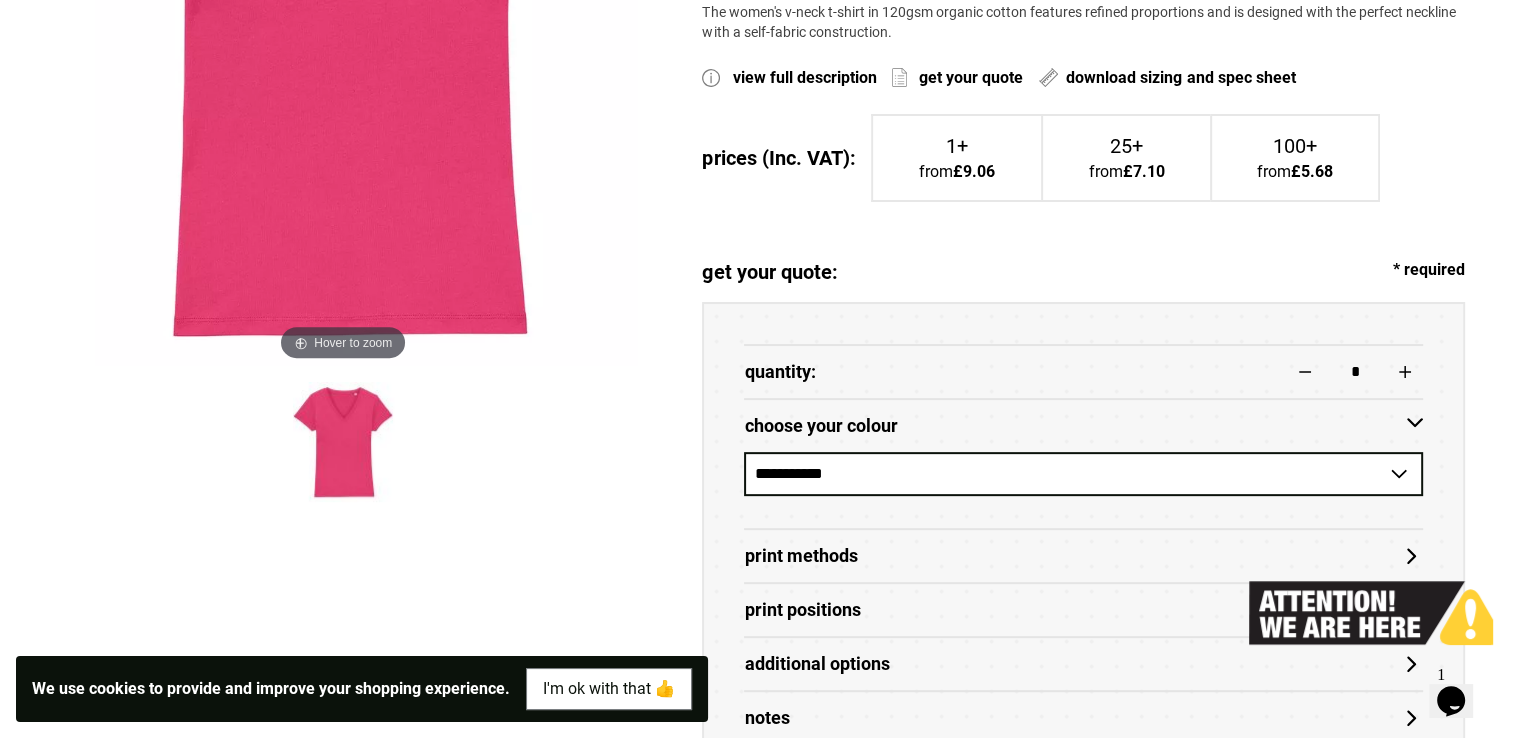 click on "**********" at bounding box center [1083, 474] 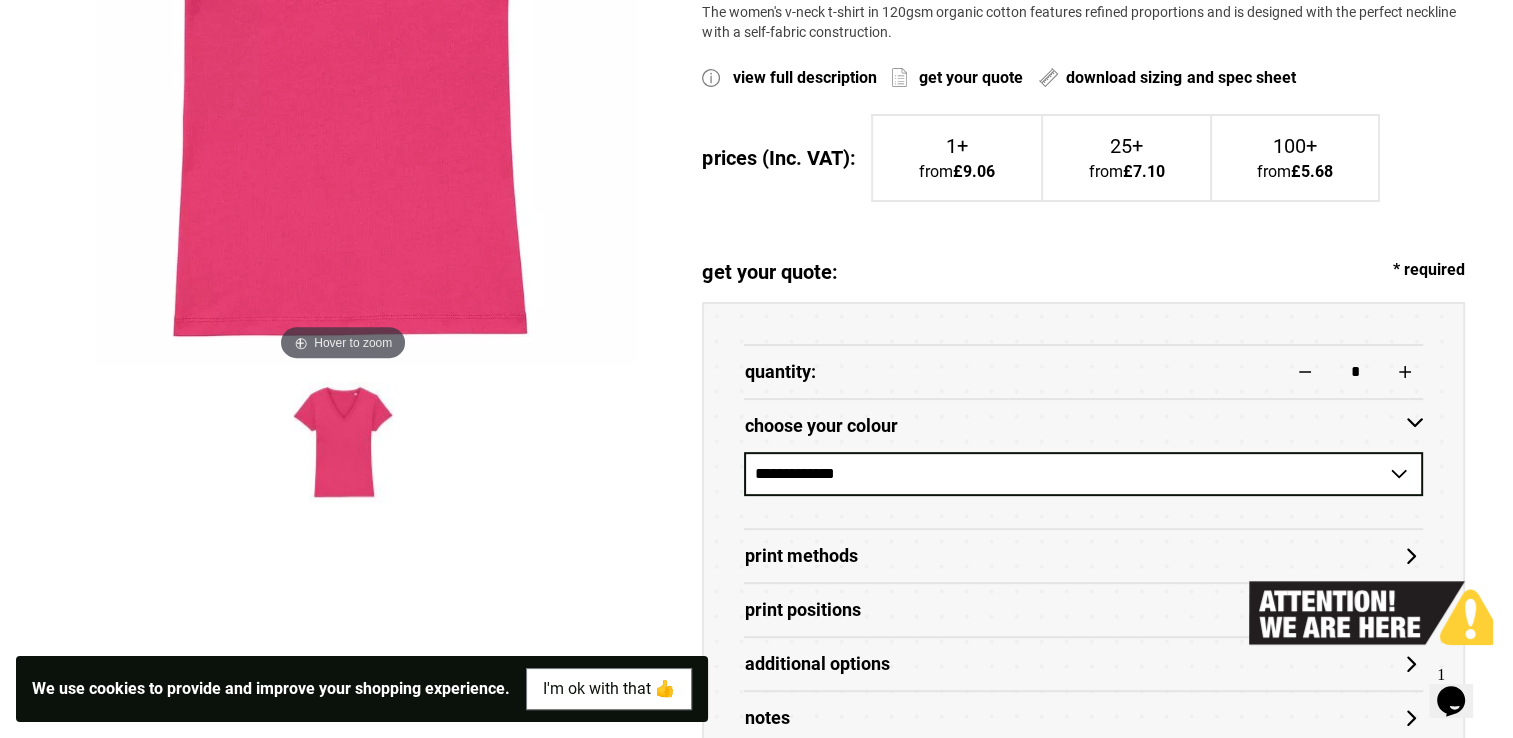 click on "**********" at bounding box center [1083, 474] 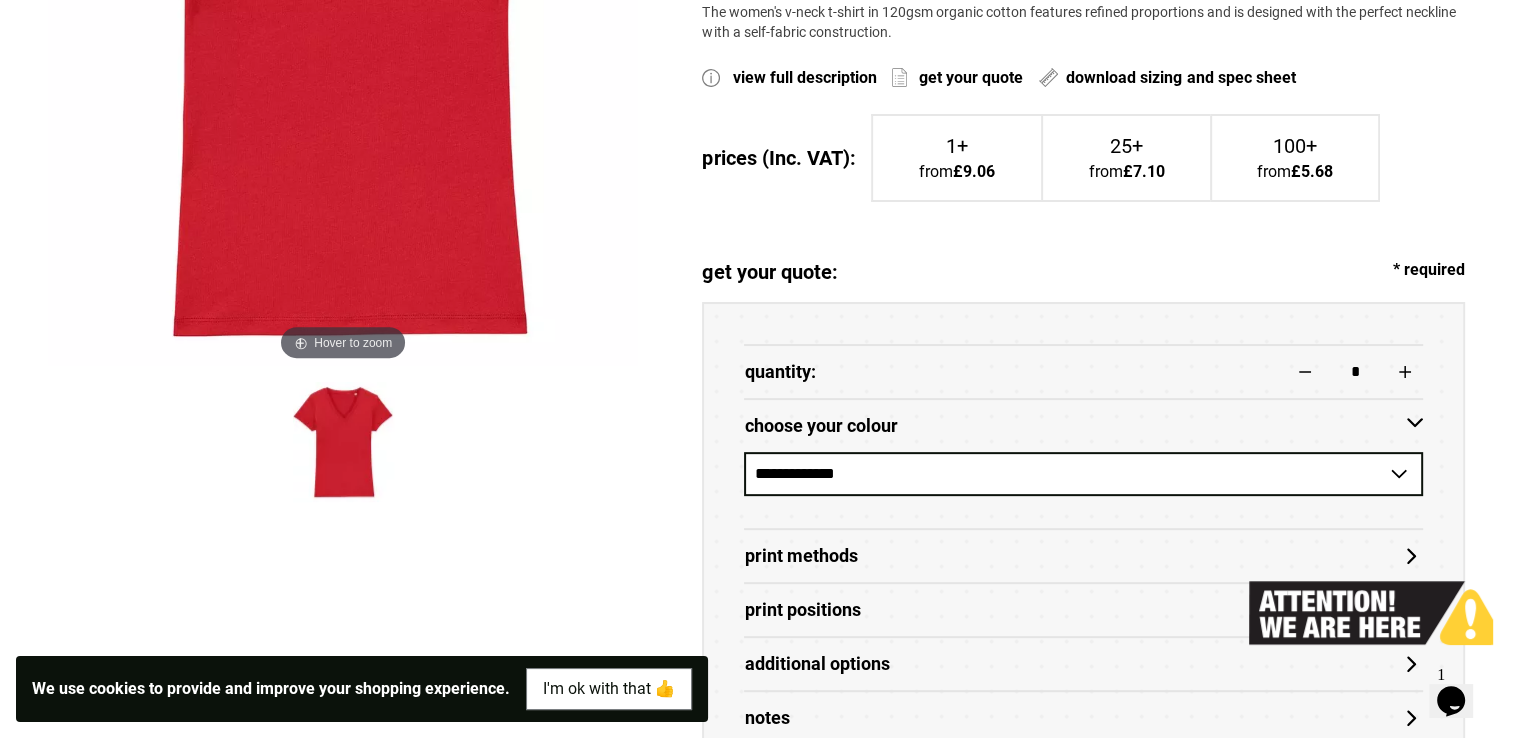 click on "**********" at bounding box center (1083, 474) 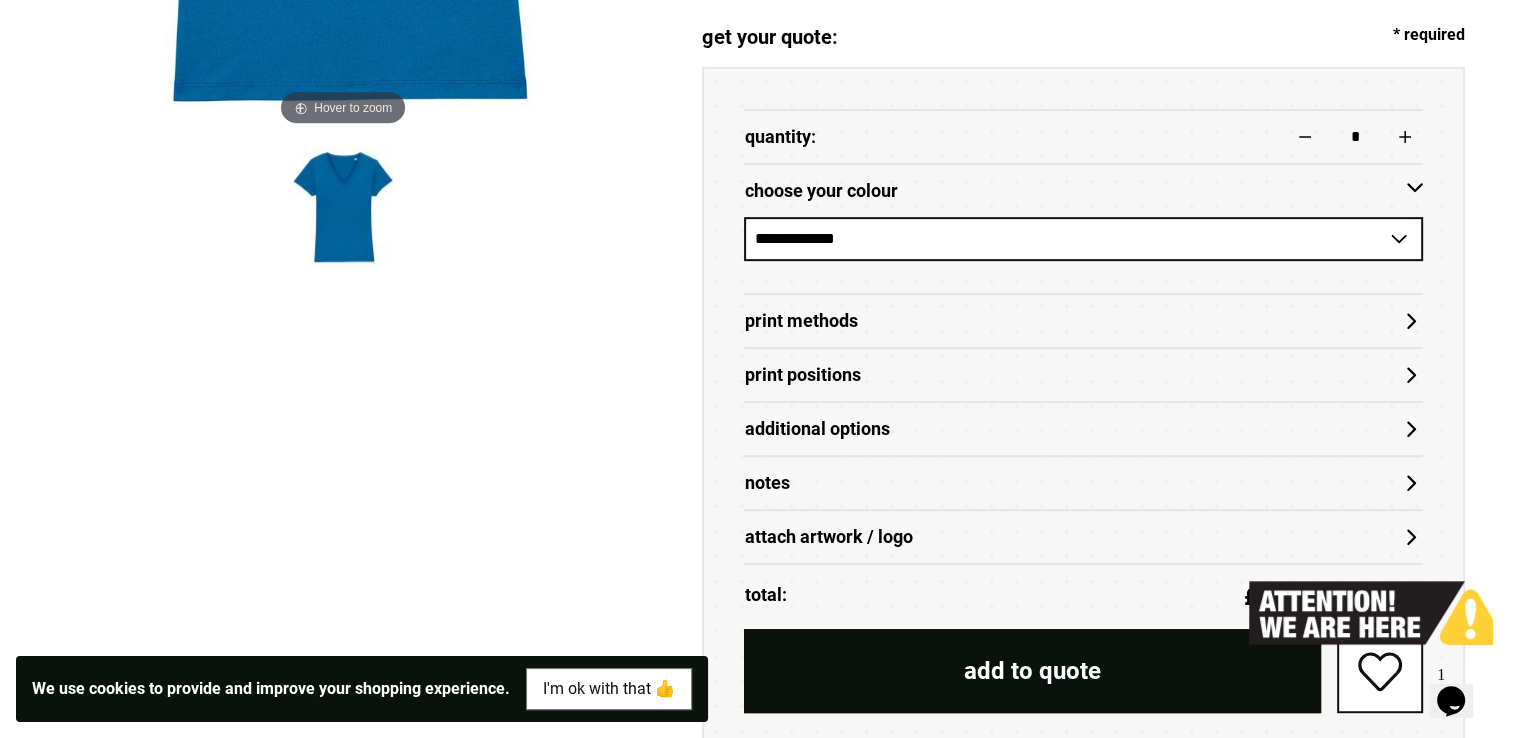 scroll, scrollTop: 876, scrollLeft: 0, axis: vertical 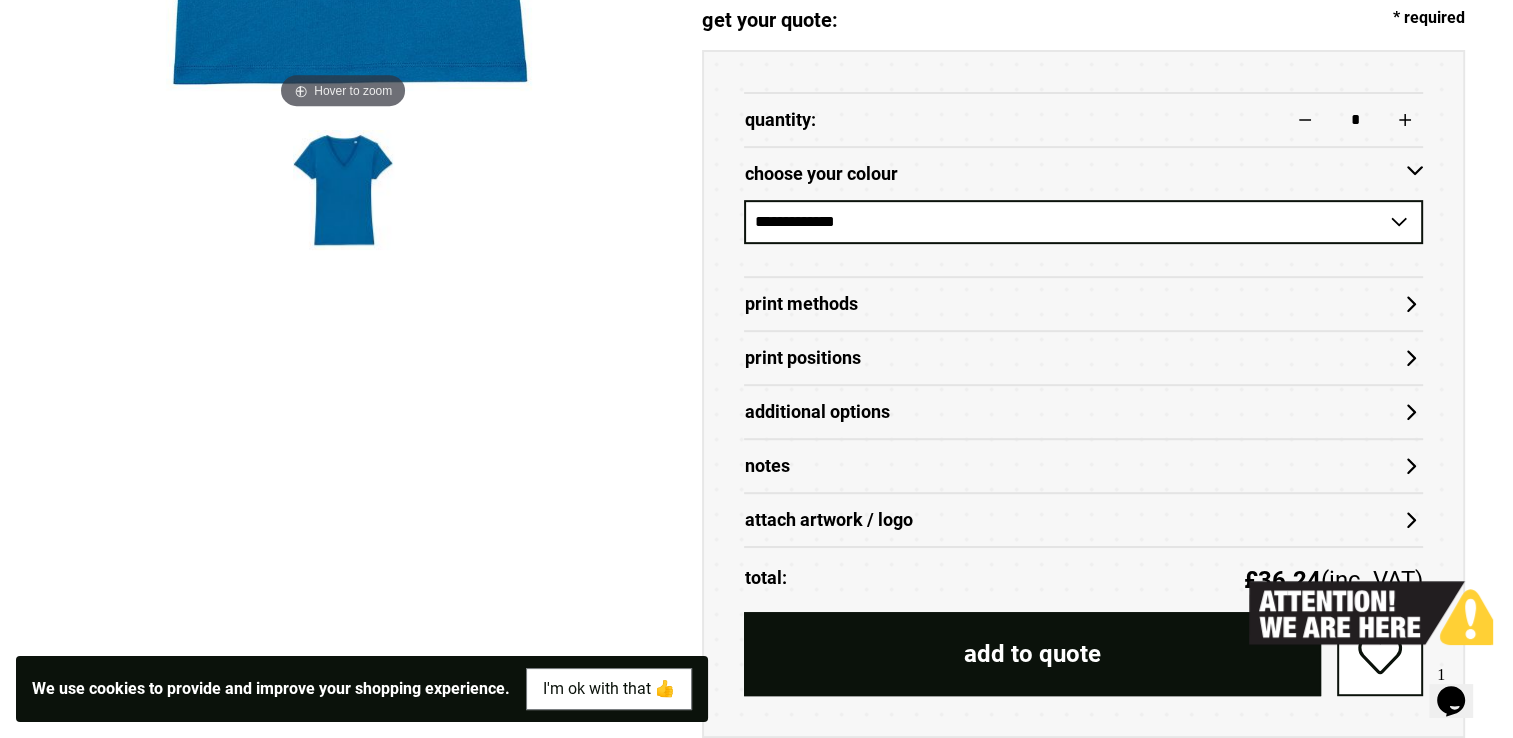 click on "Print Methods" at bounding box center [1083, 304] 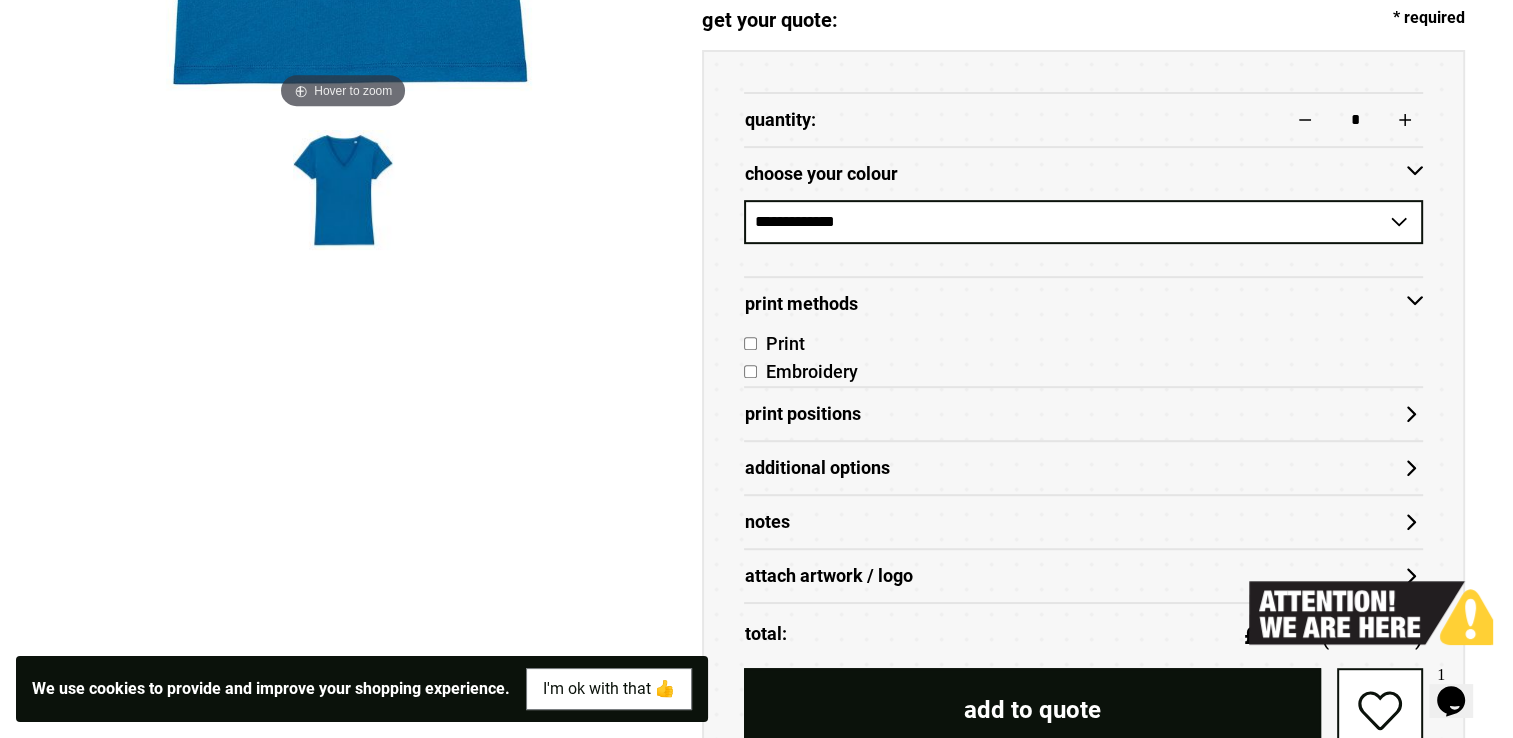 click on "Print Positions" at bounding box center (1083, 414) 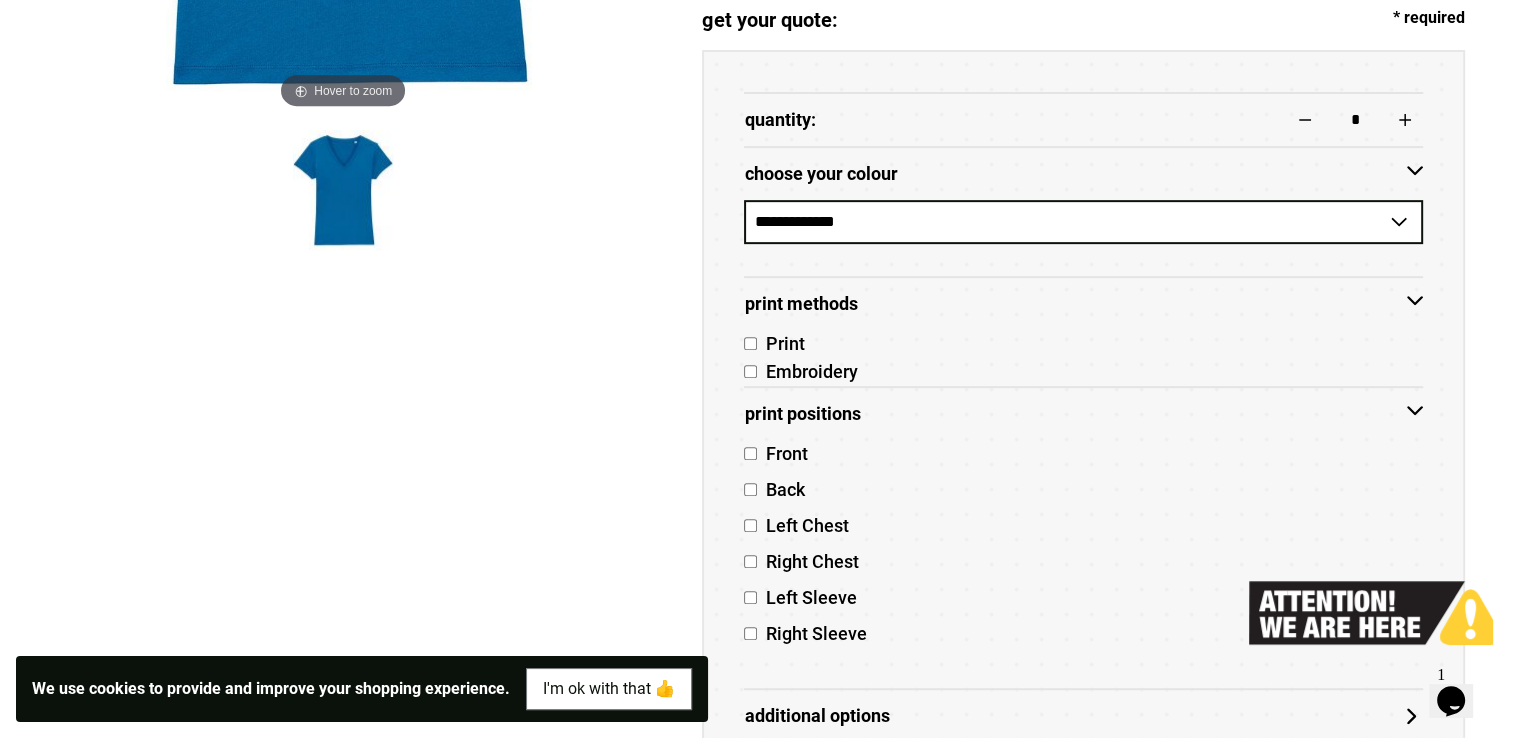 scroll, scrollTop: 879, scrollLeft: 0, axis: vertical 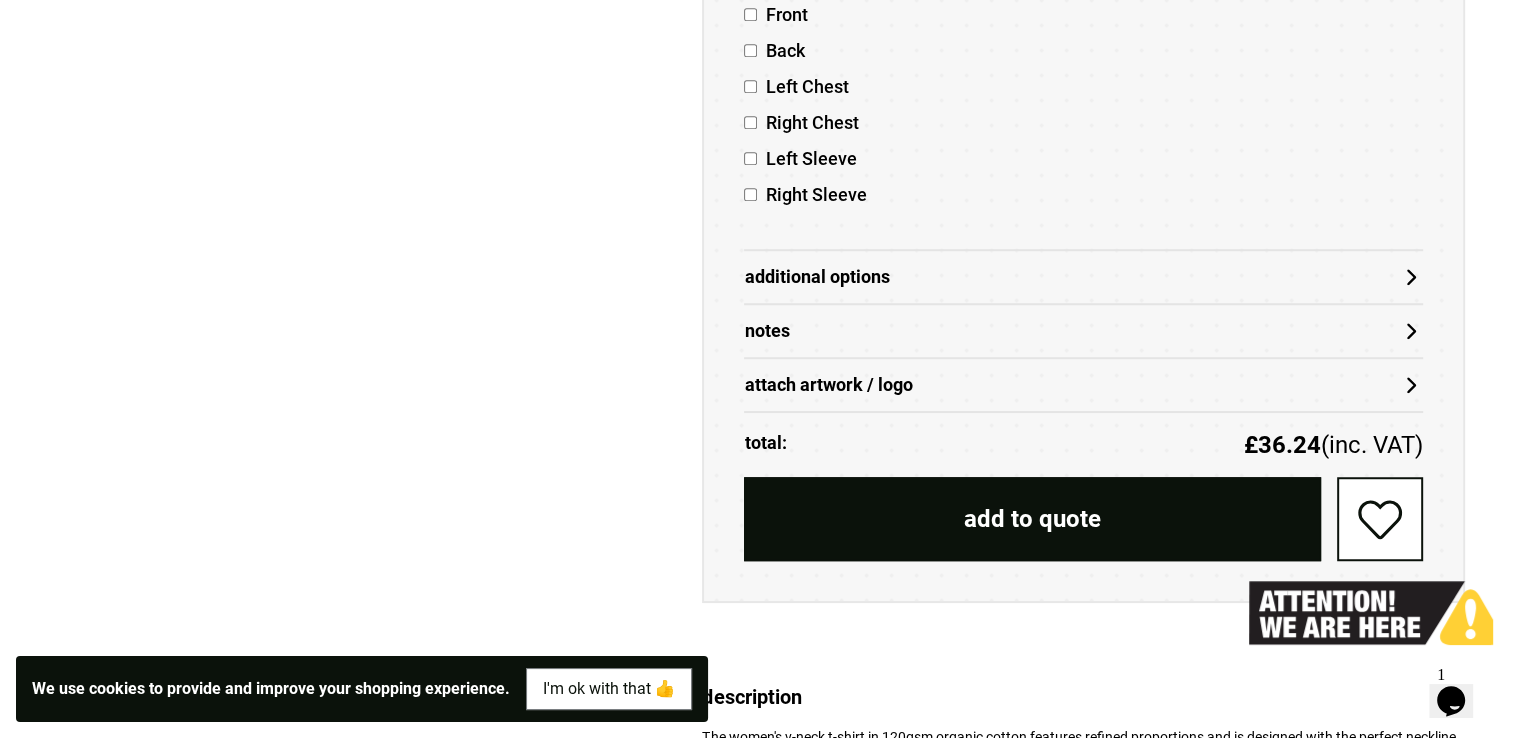click on "Additional Options" at bounding box center [1083, 277] 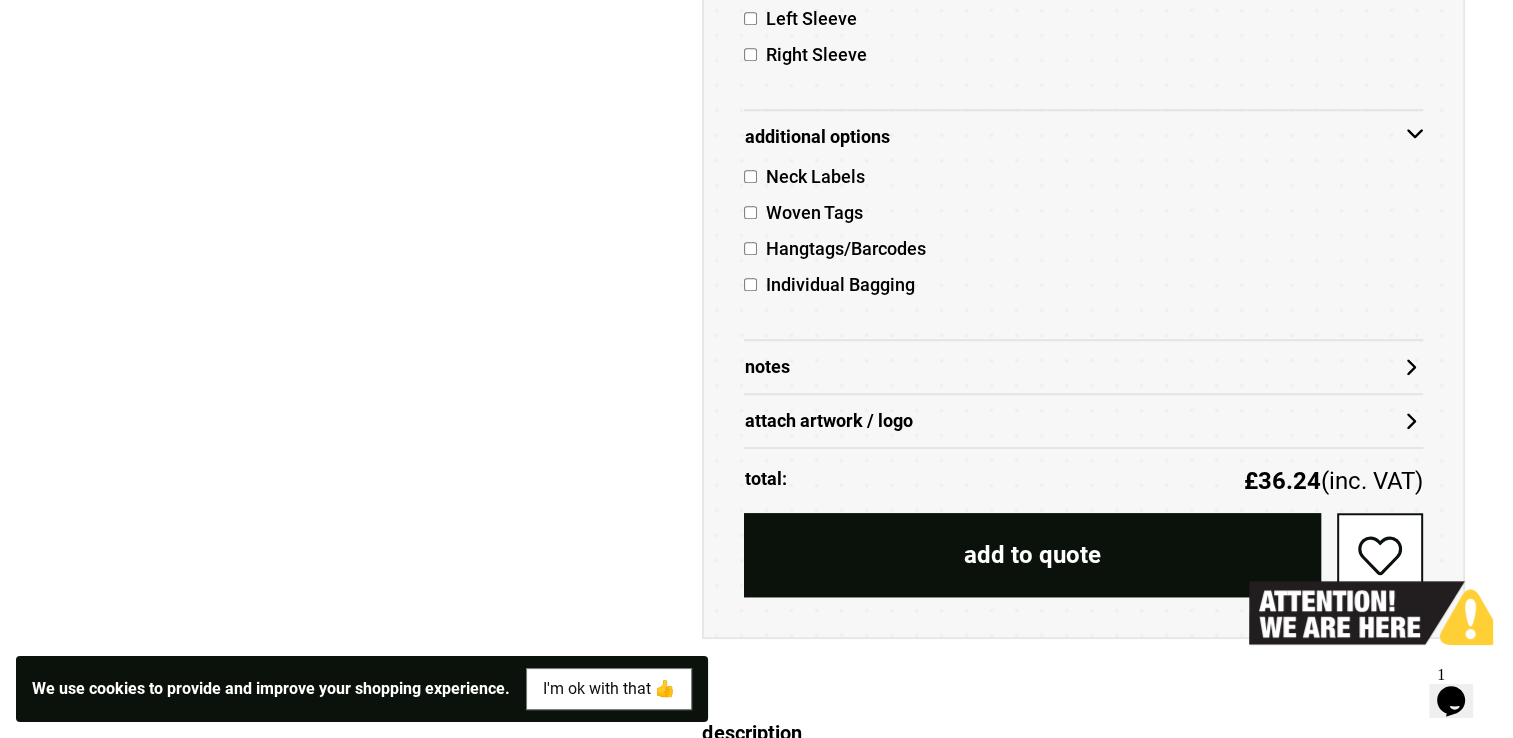 scroll, scrollTop: 1468, scrollLeft: 0, axis: vertical 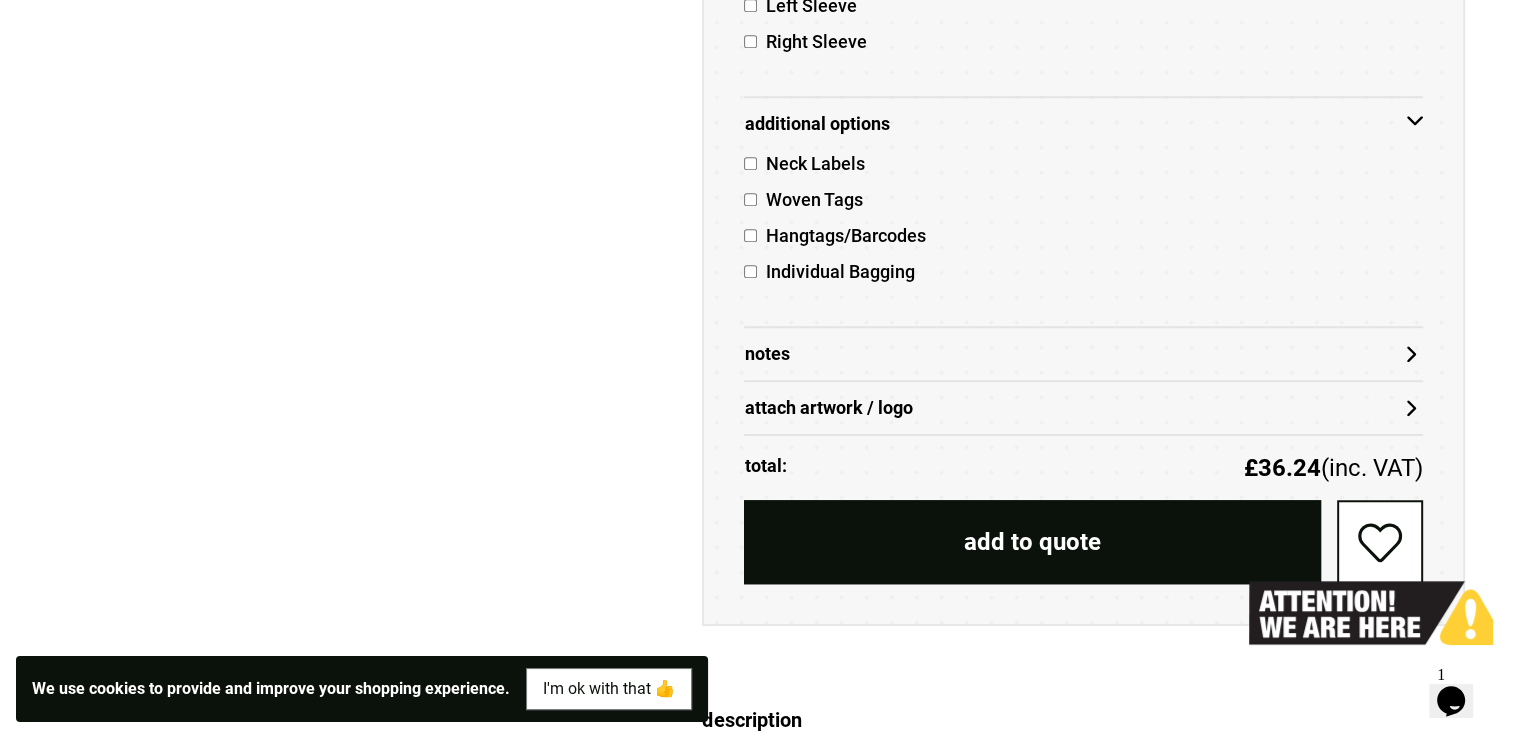 click on "Notes" at bounding box center [1083, 354] 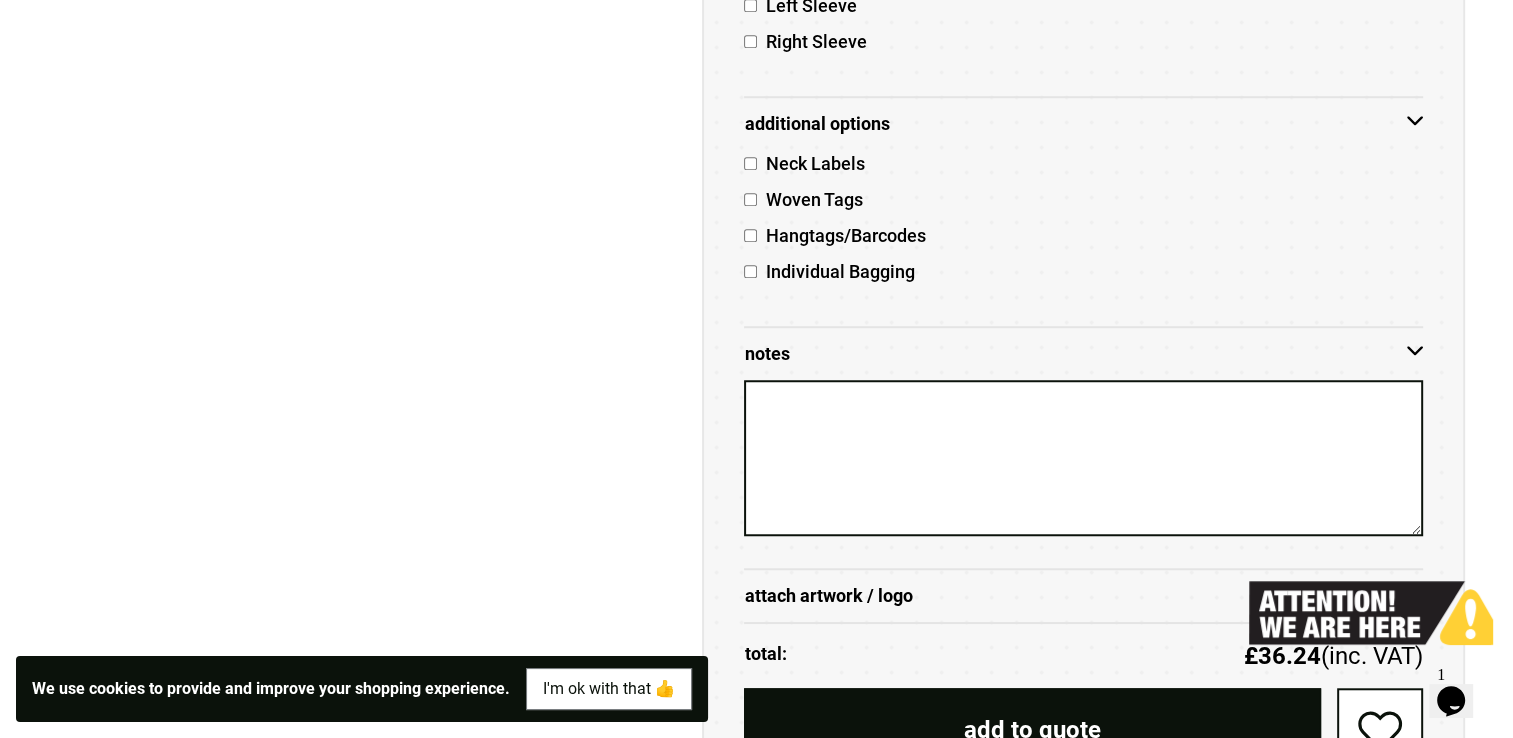 click on "Notes" at bounding box center [1083, 354] 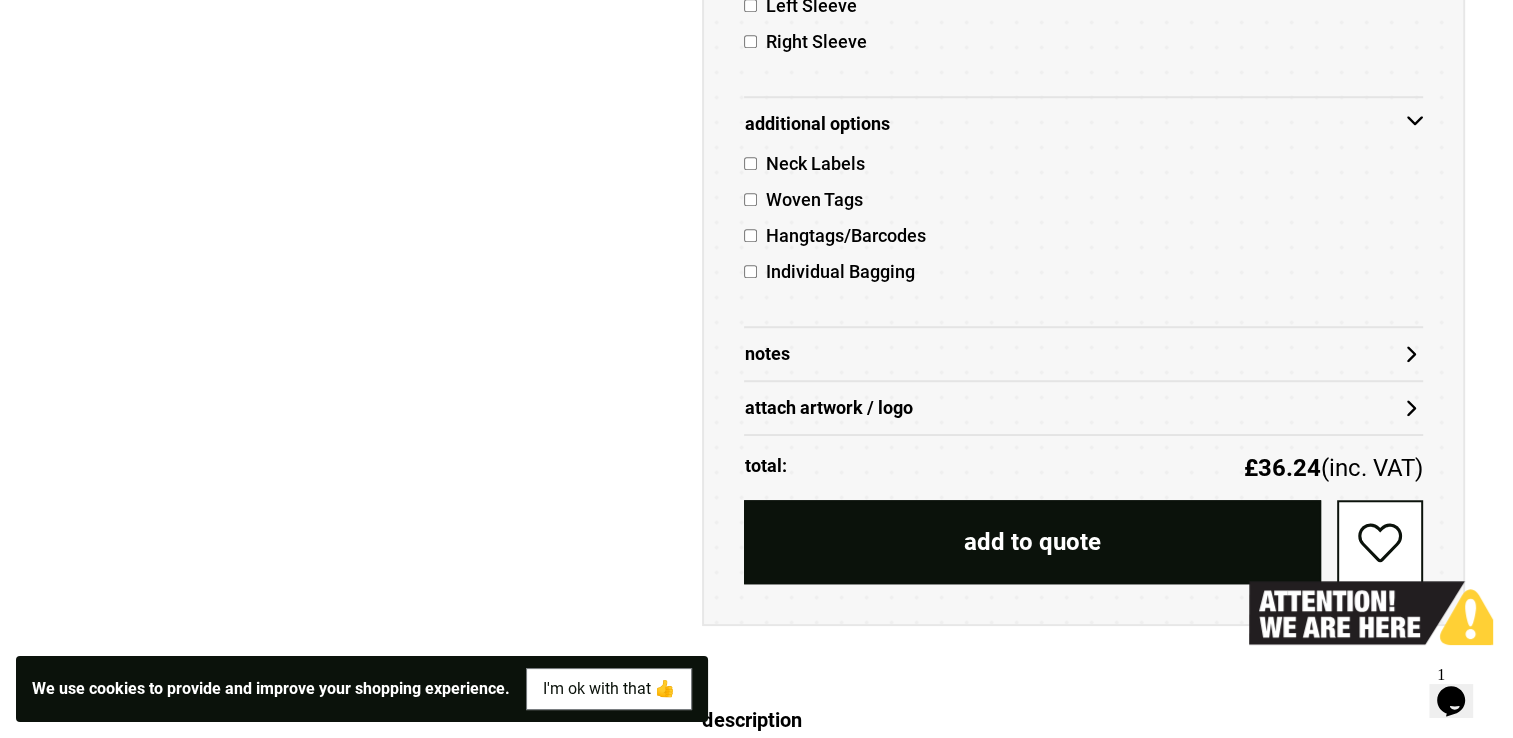 click on "attach artwork / logo" at bounding box center [1083, 408] 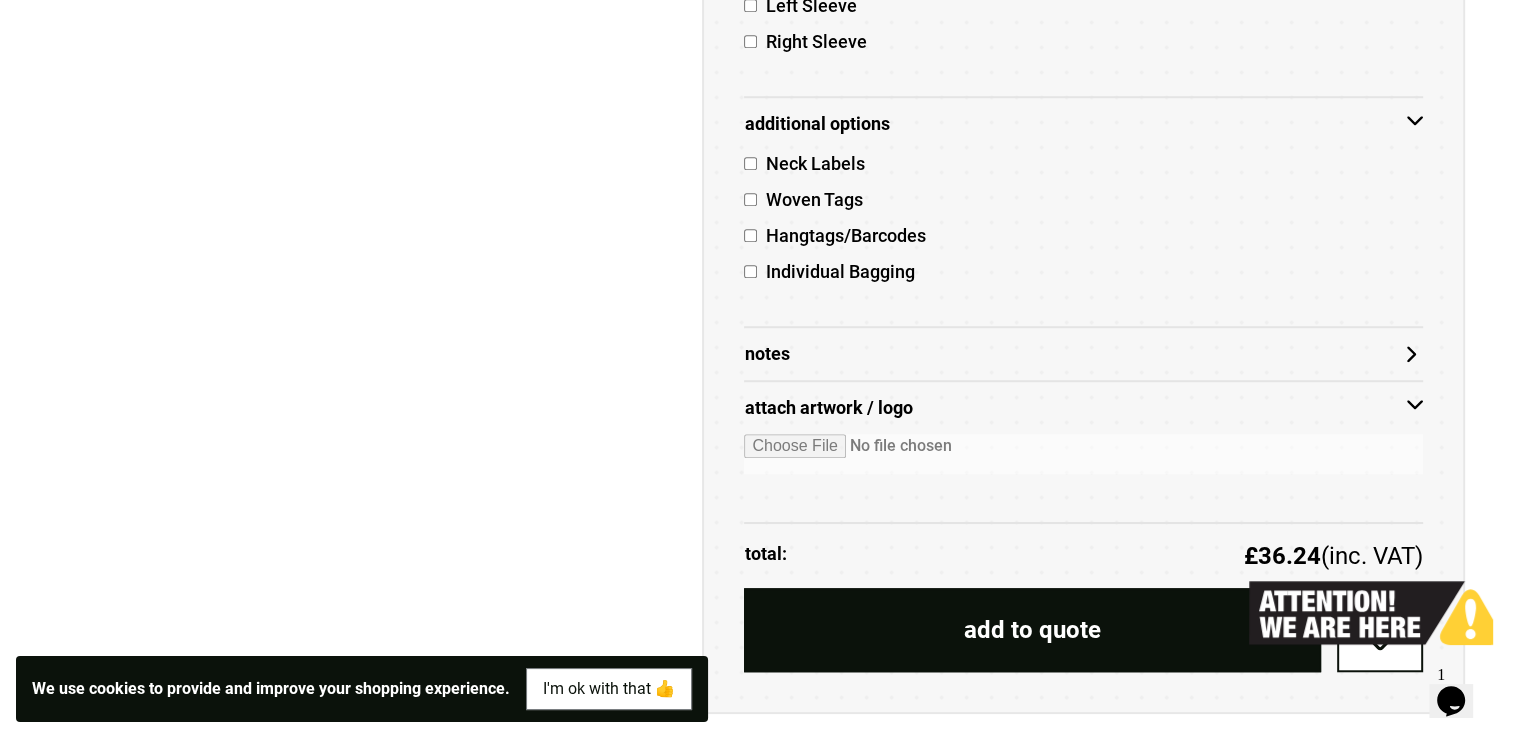 click at bounding box center [1083, 454] 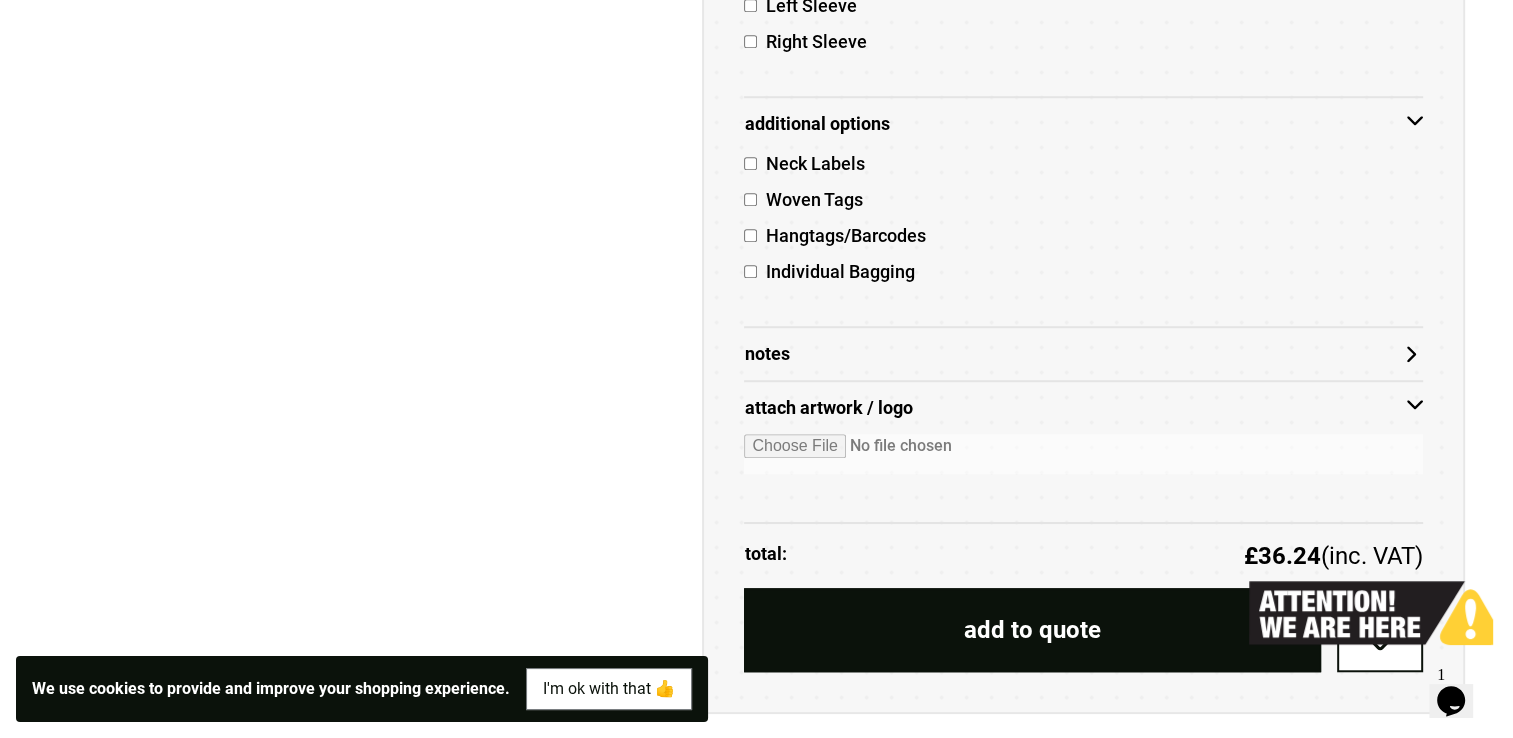 type on "**********" 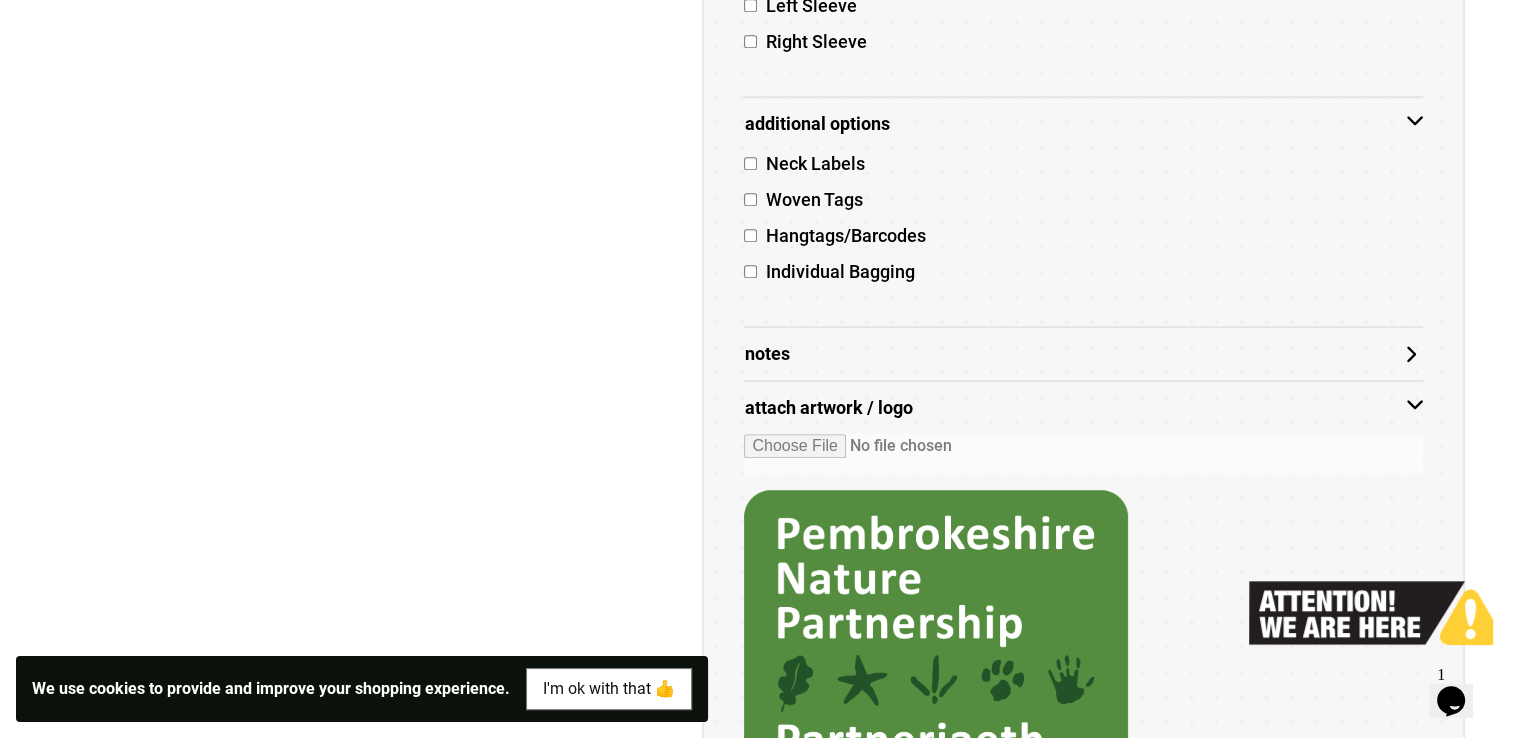 click at bounding box center [1249, 639] 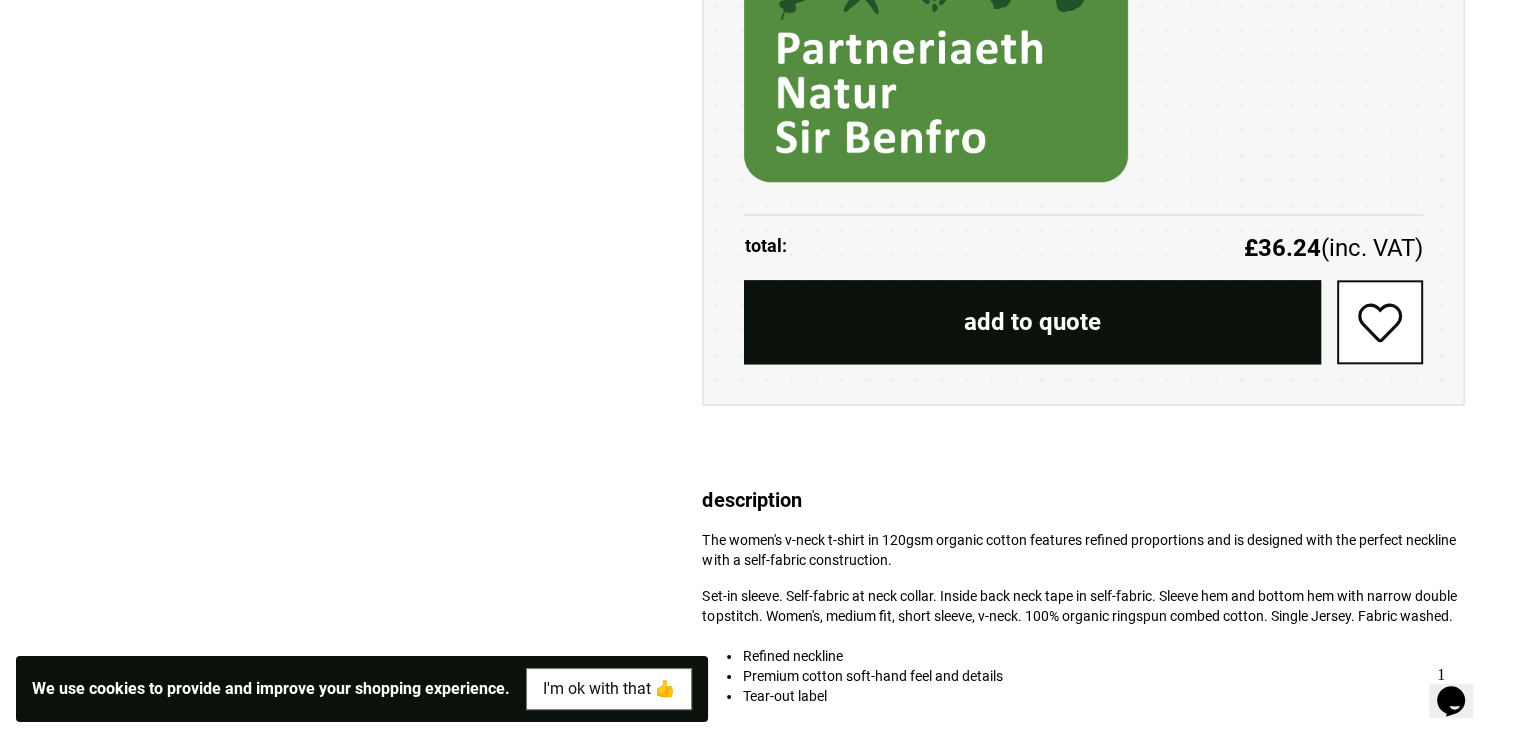 scroll, scrollTop: 2174, scrollLeft: 0, axis: vertical 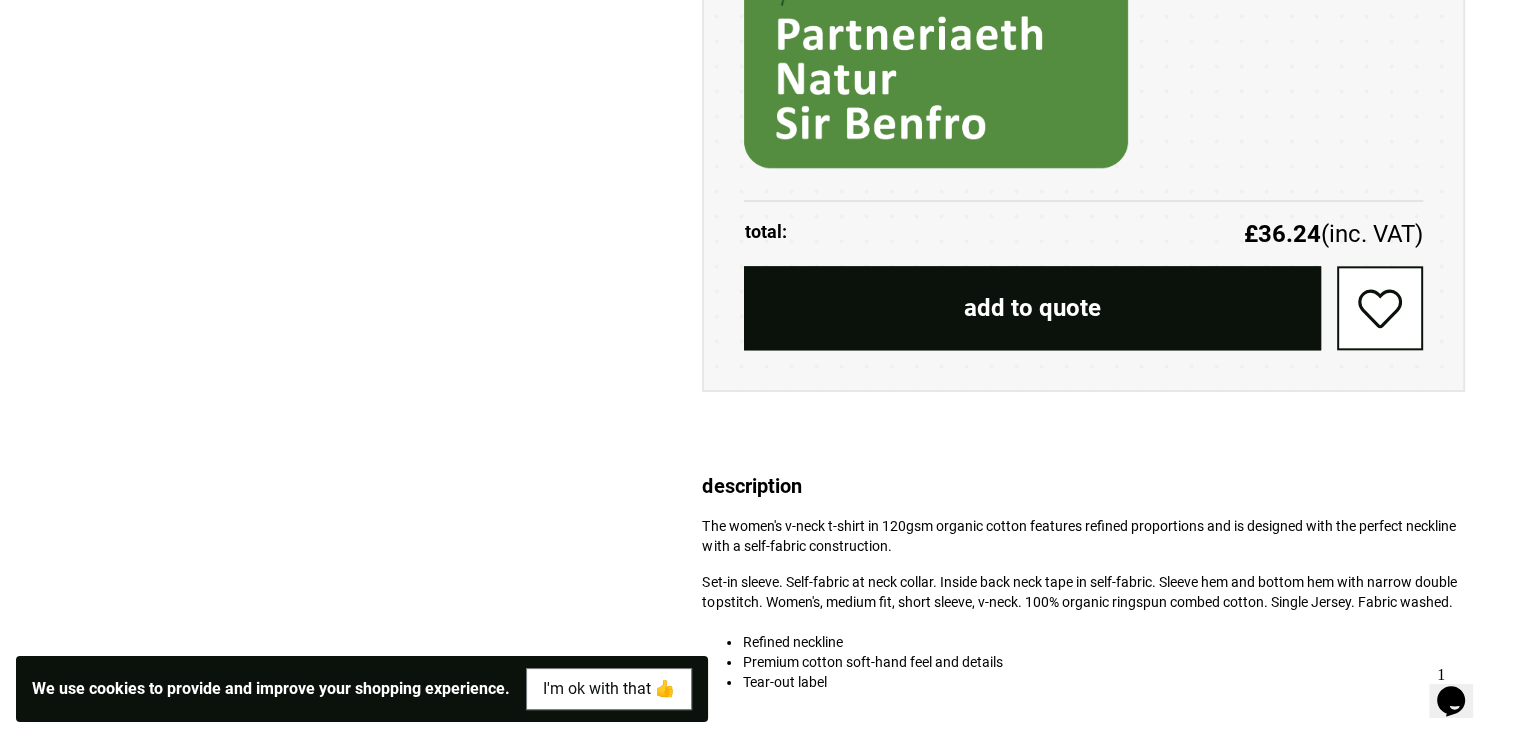 click on "add to quote" at bounding box center (1032, 308) 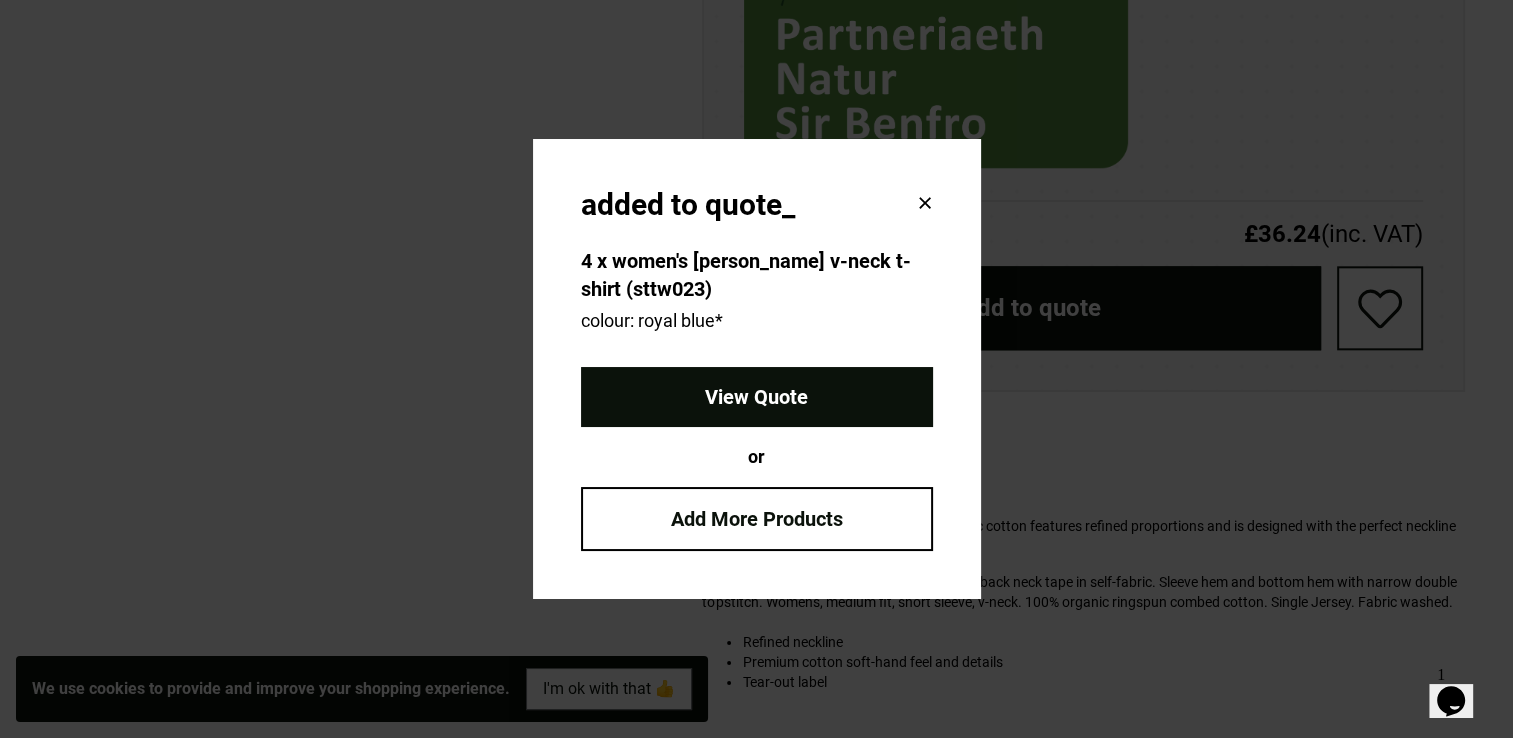 click on "View Quote" at bounding box center [757, 397] 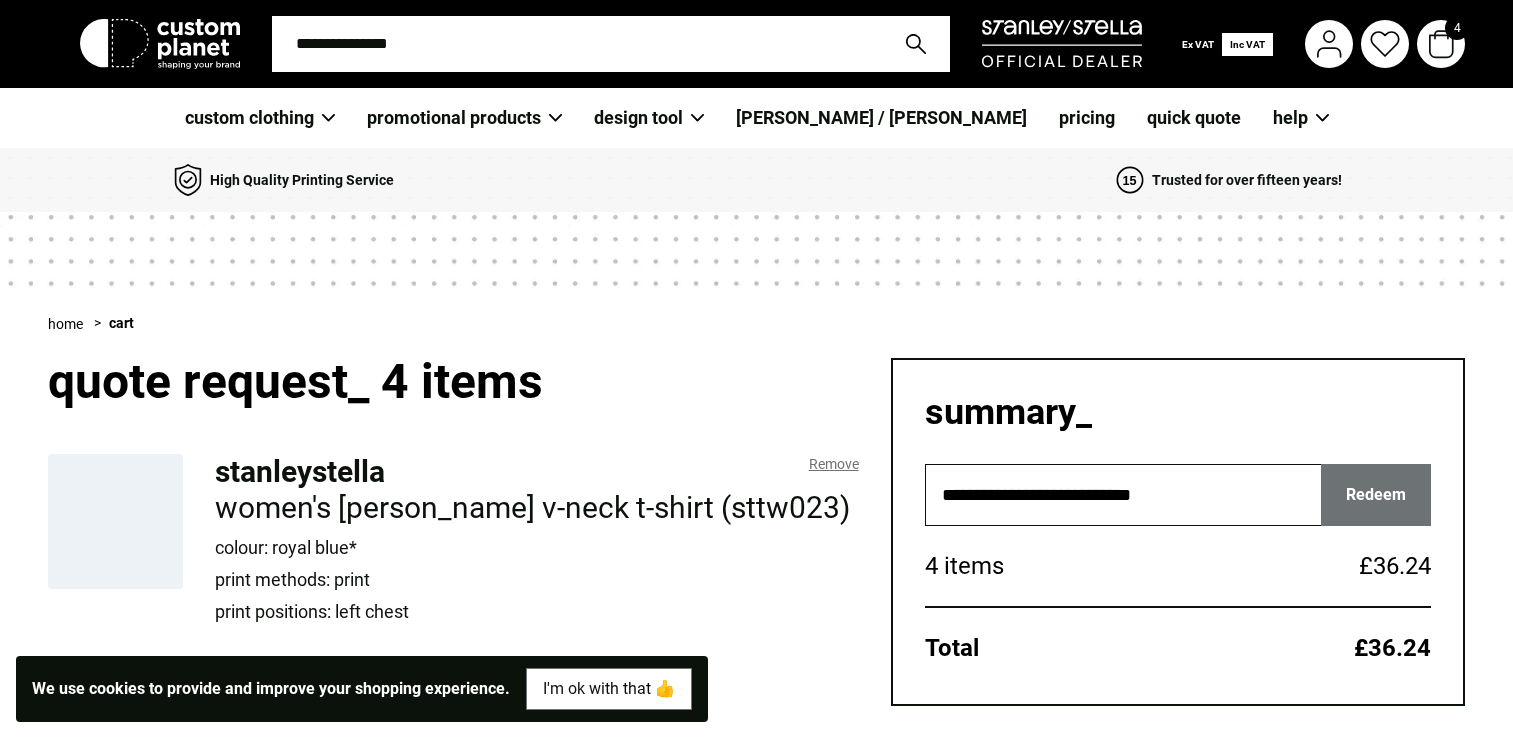 scroll, scrollTop: 0, scrollLeft: 0, axis: both 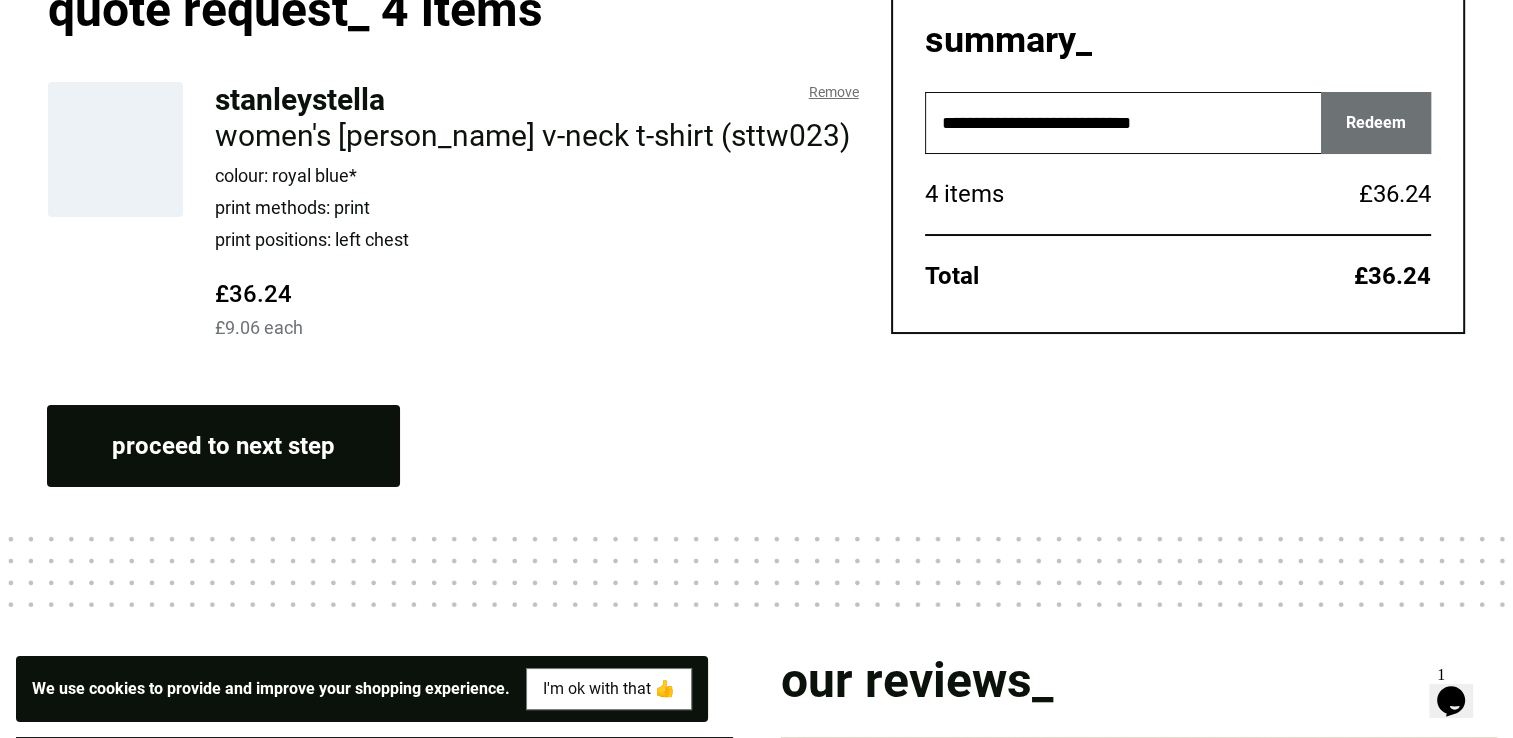 click on "proceed to next step" at bounding box center [223, 446] 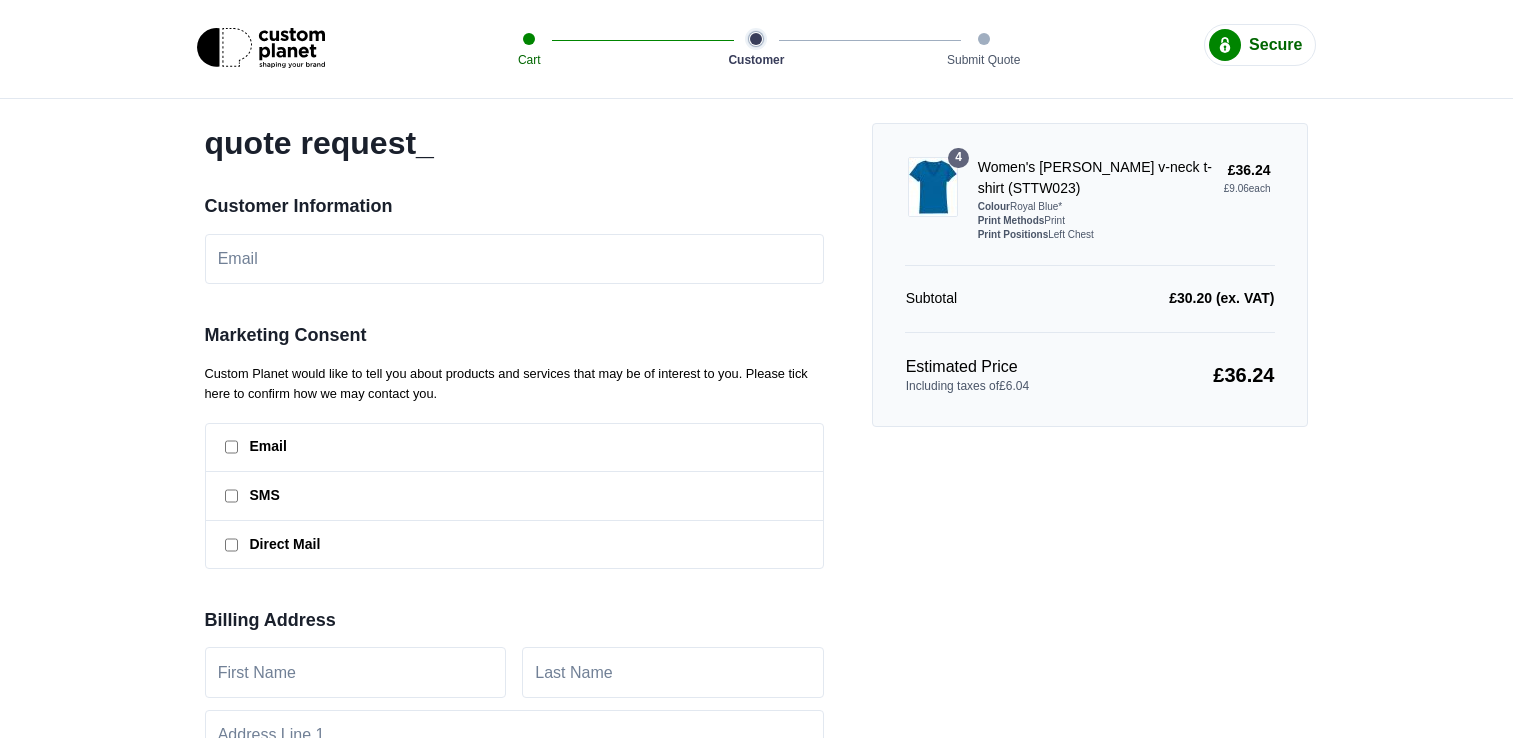 scroll, scrollTop: 0, scrollLeft: 0, axis: both 